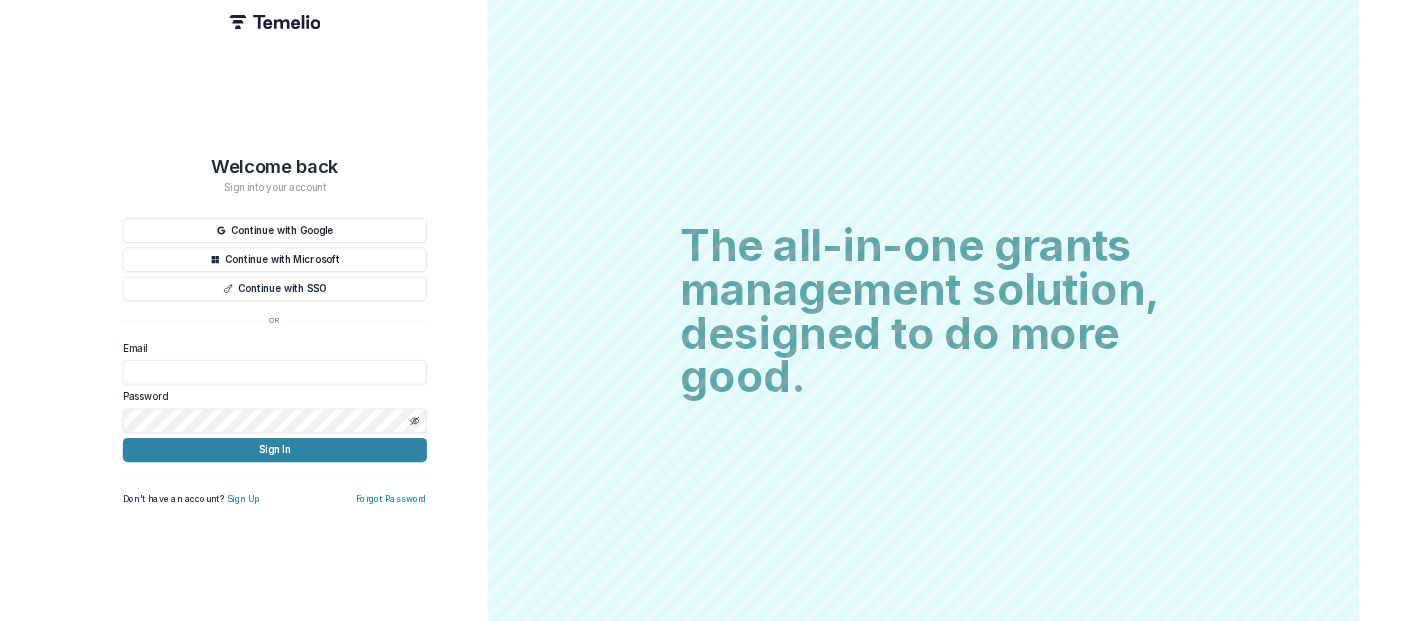 scroll, scrollTop: 0, scrollLeft: 0, axis: both 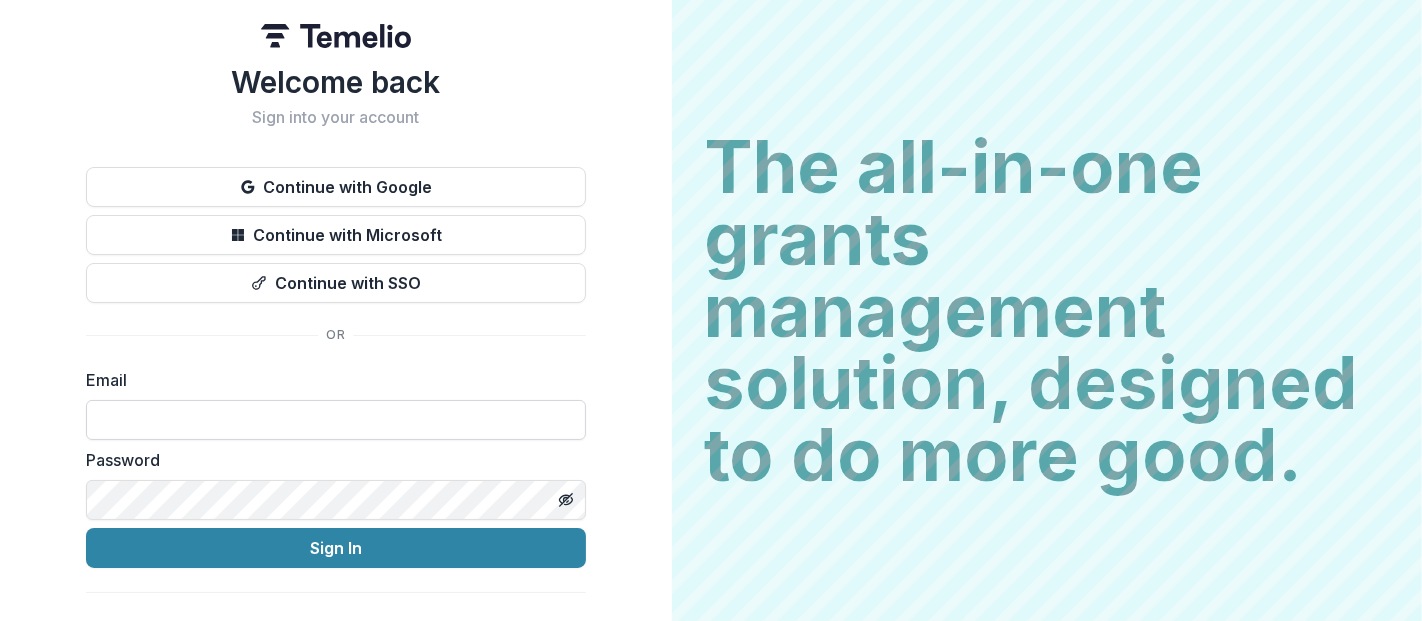click at bounding box center [336, 420] 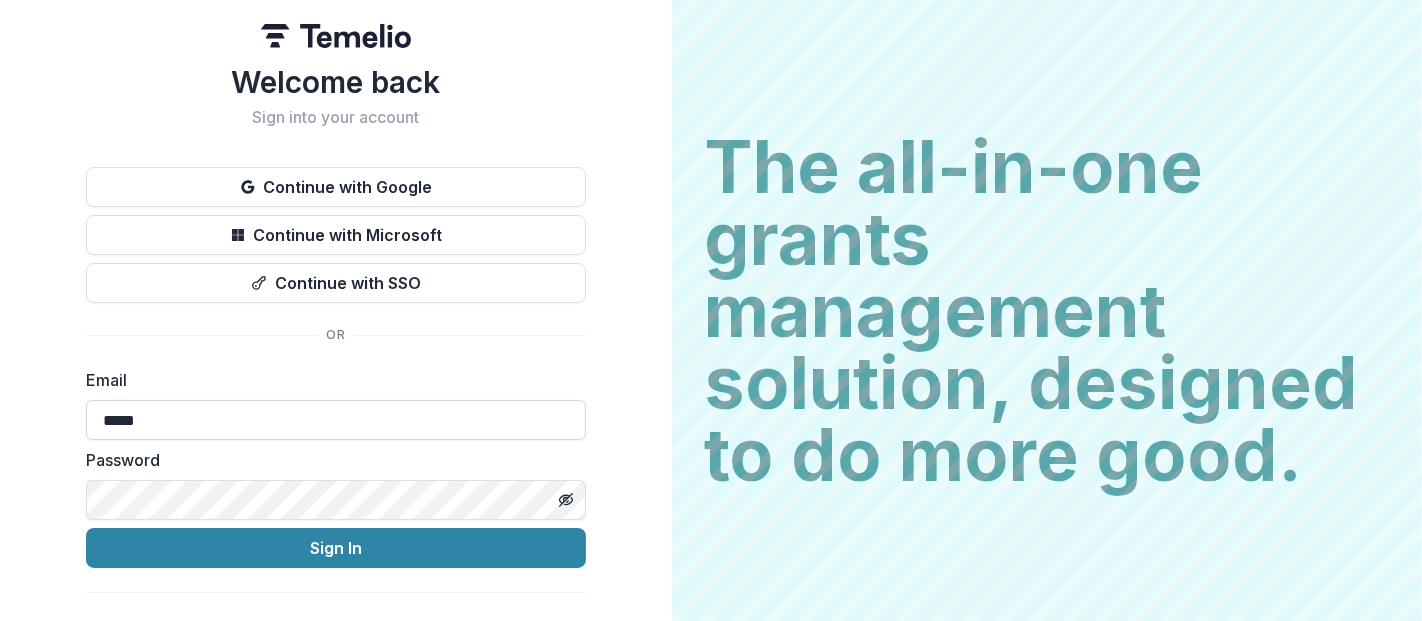 type on "**********" 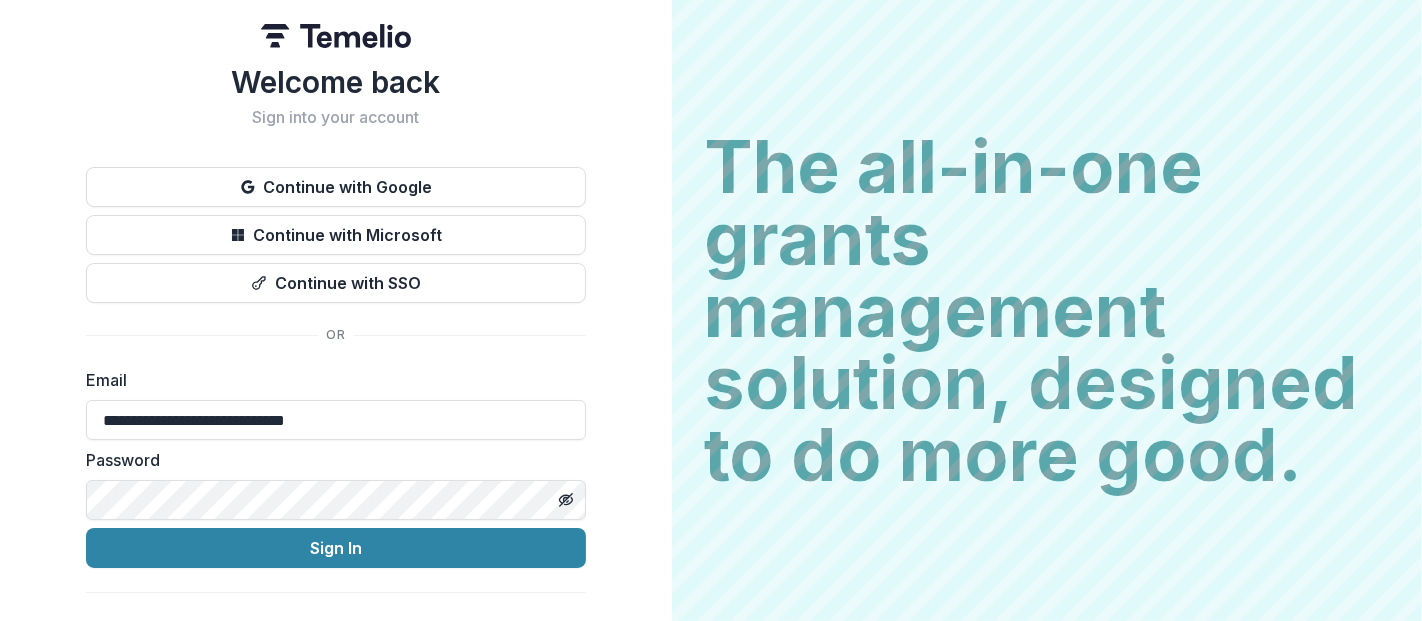 click on "Sign In" at bounding box center (336, 548) 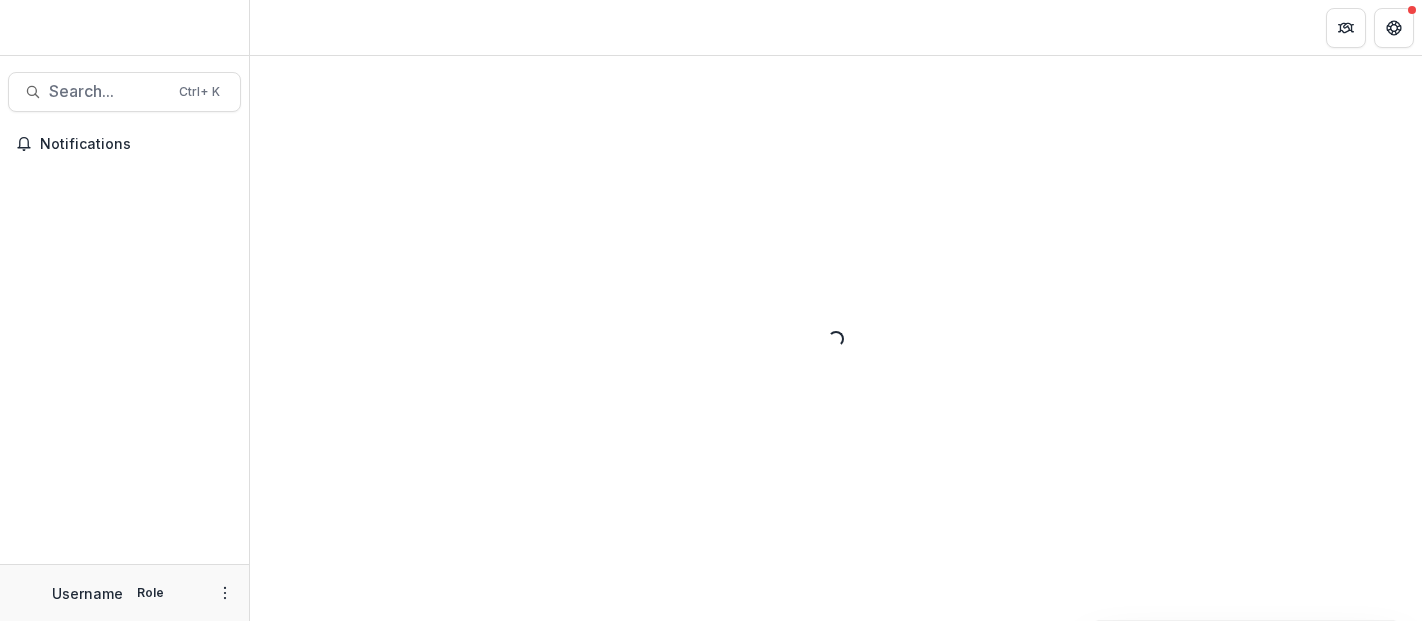 scroll, scrollTop: 0, scrollLeft: 0, axis: both 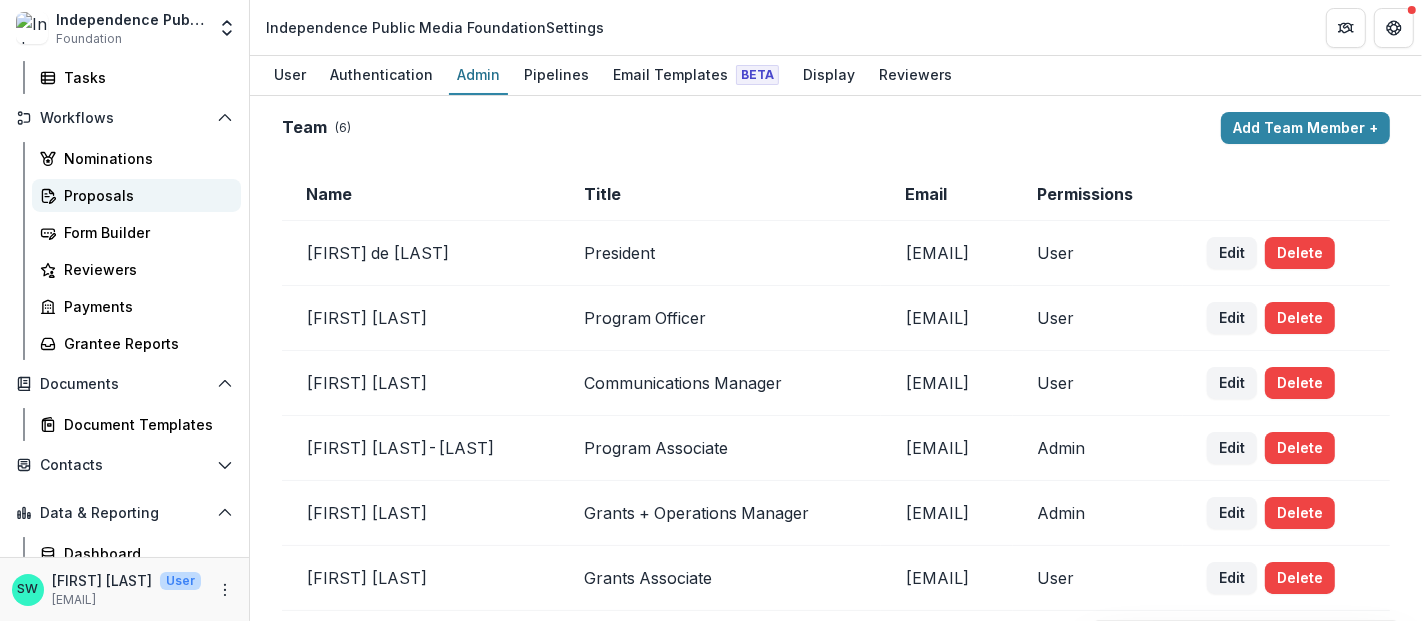 click on "Proposals" at bounding box center [144, 195] 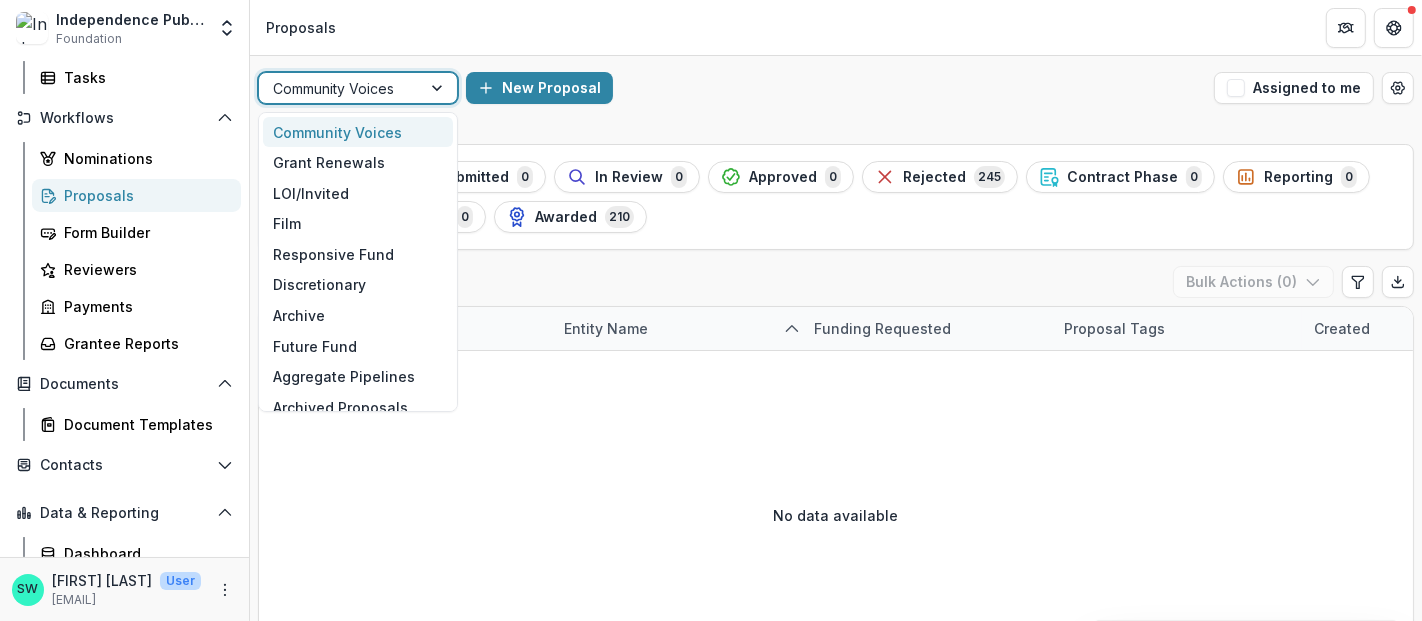 click on "Community Voices" at bounding box center (340, 88) 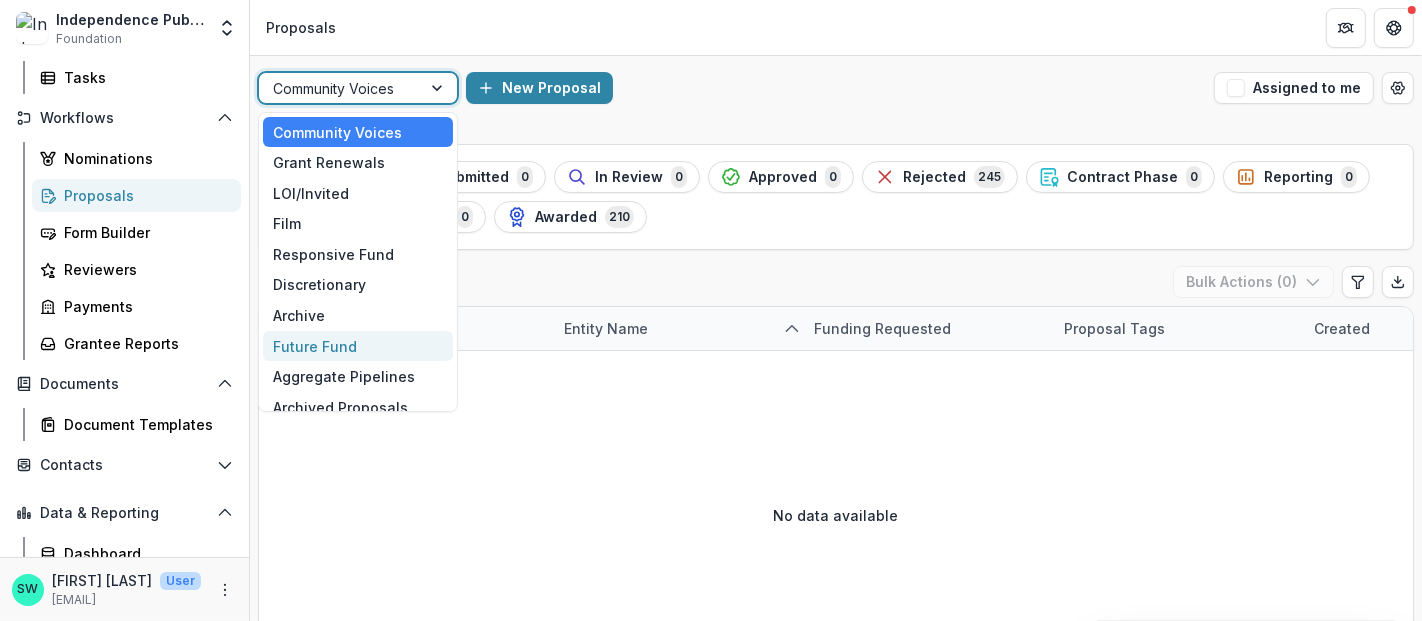 click on "Future Fund" at bounding box center (358, 346) 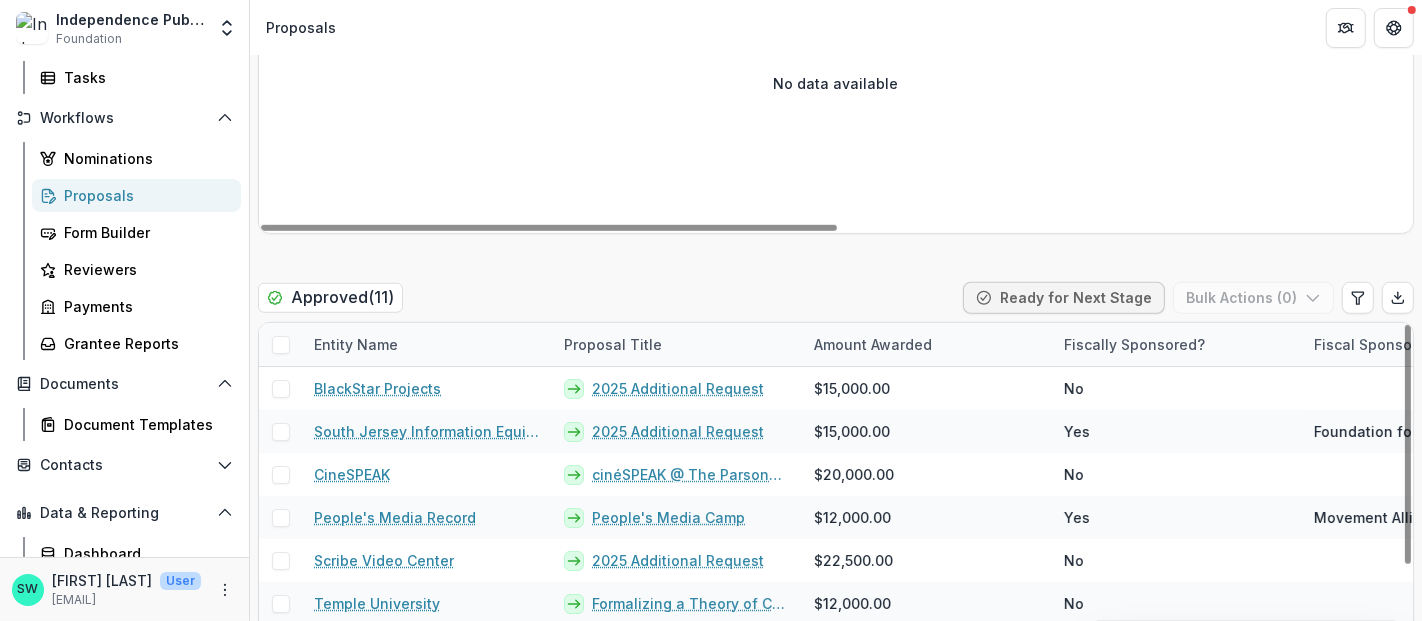 scroll, scrollTop: 1330, scrollLeft: 0, axis: vertical 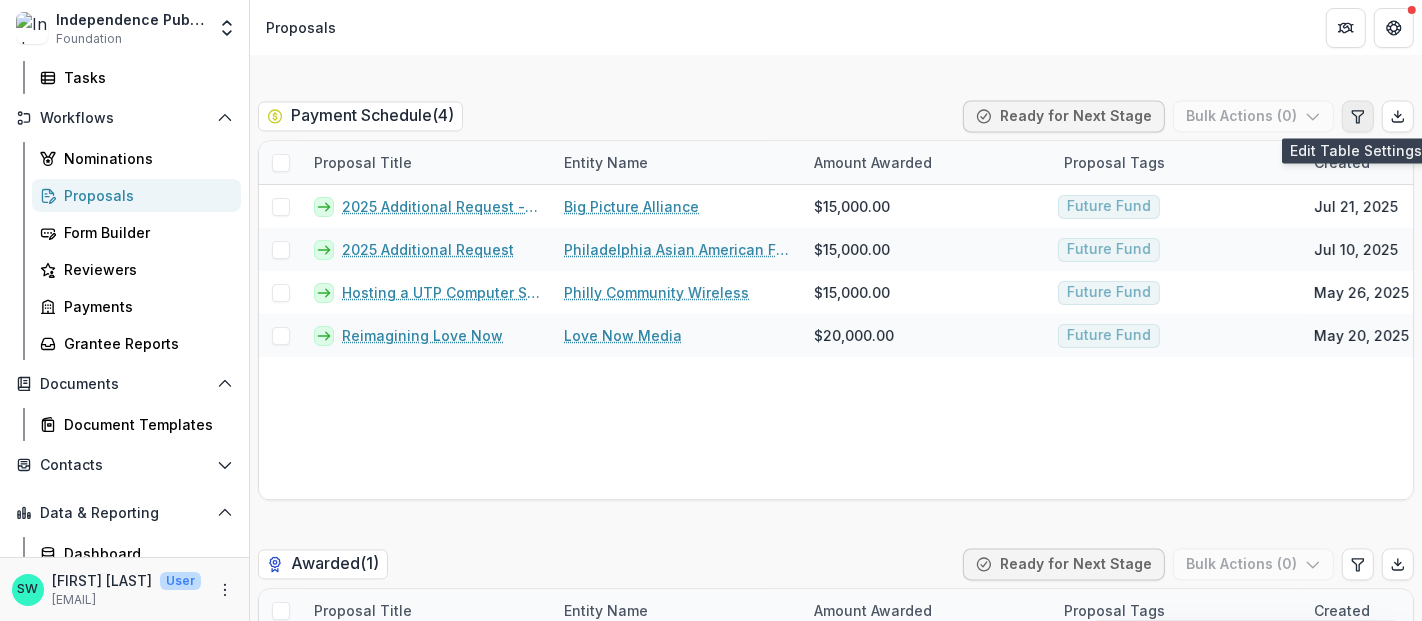 click at bounding box center [1358, 116] 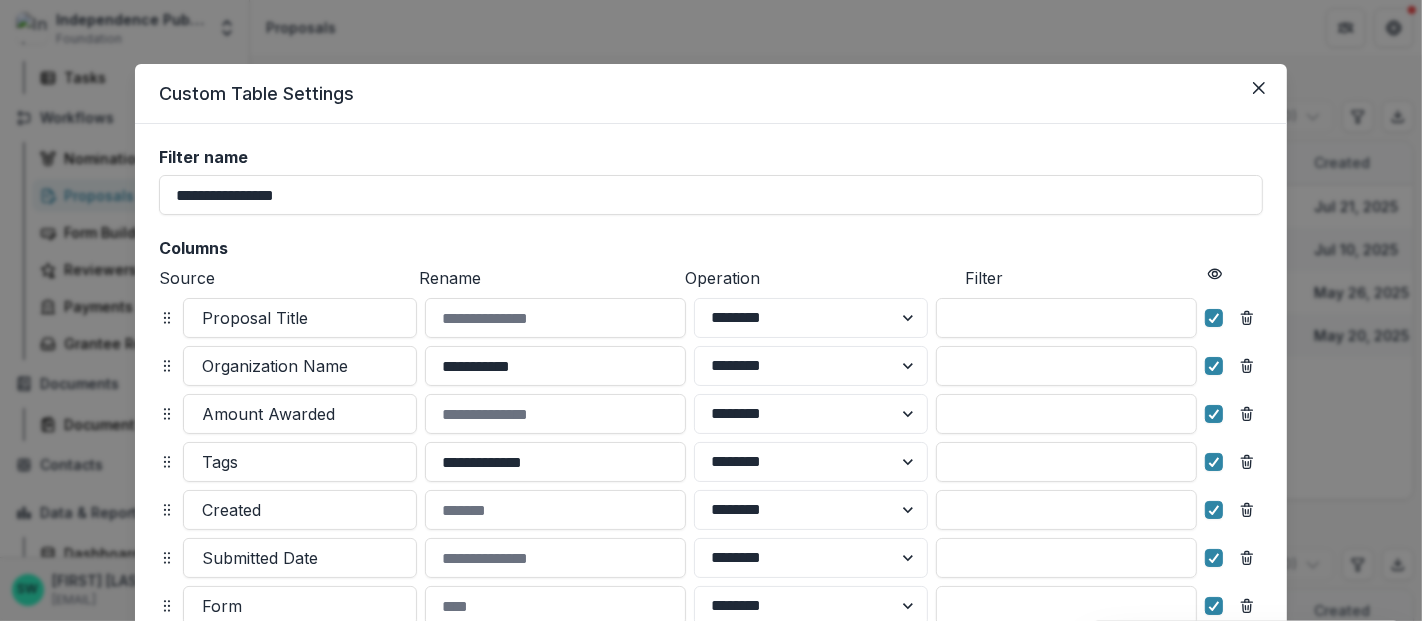 scroll, scrollTop: 381, scrollLeft: 0, axis: vertical 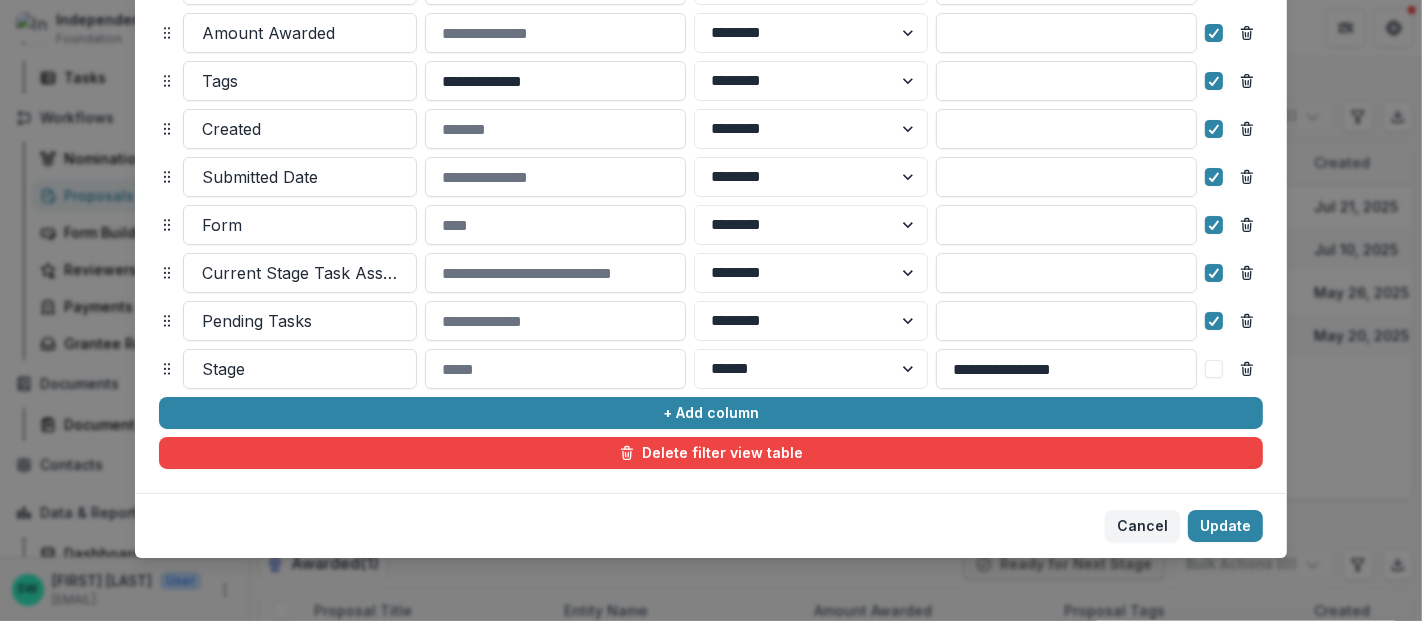 click on "**********" at bounding box center [711, 310] 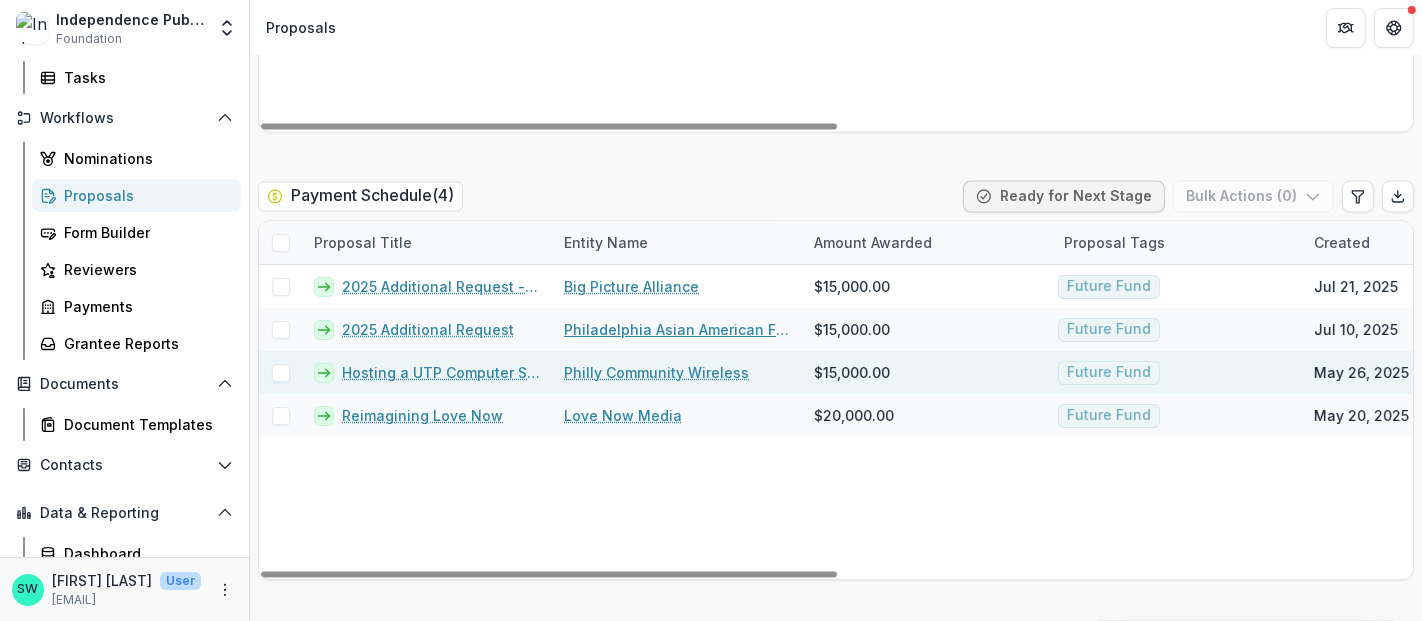 scroll, scrollTop: 3357, scrollLeft: 0, axis: vertical 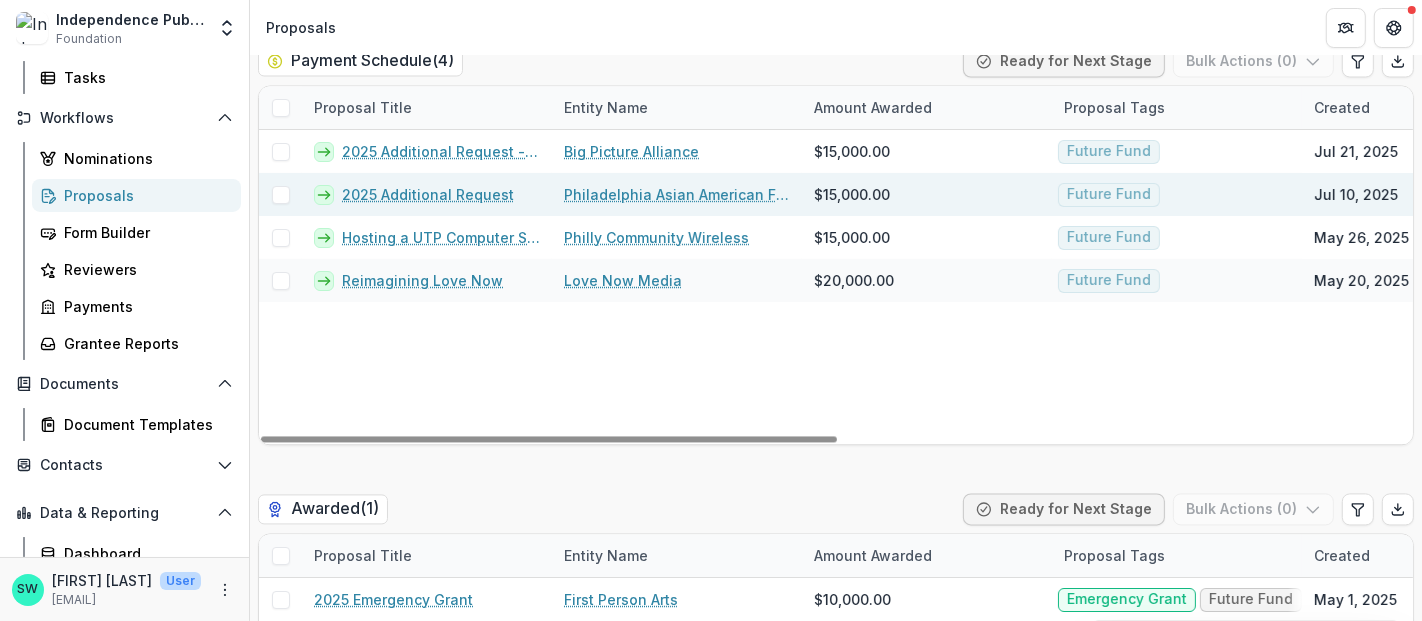 click at bounding box center [281, 195] 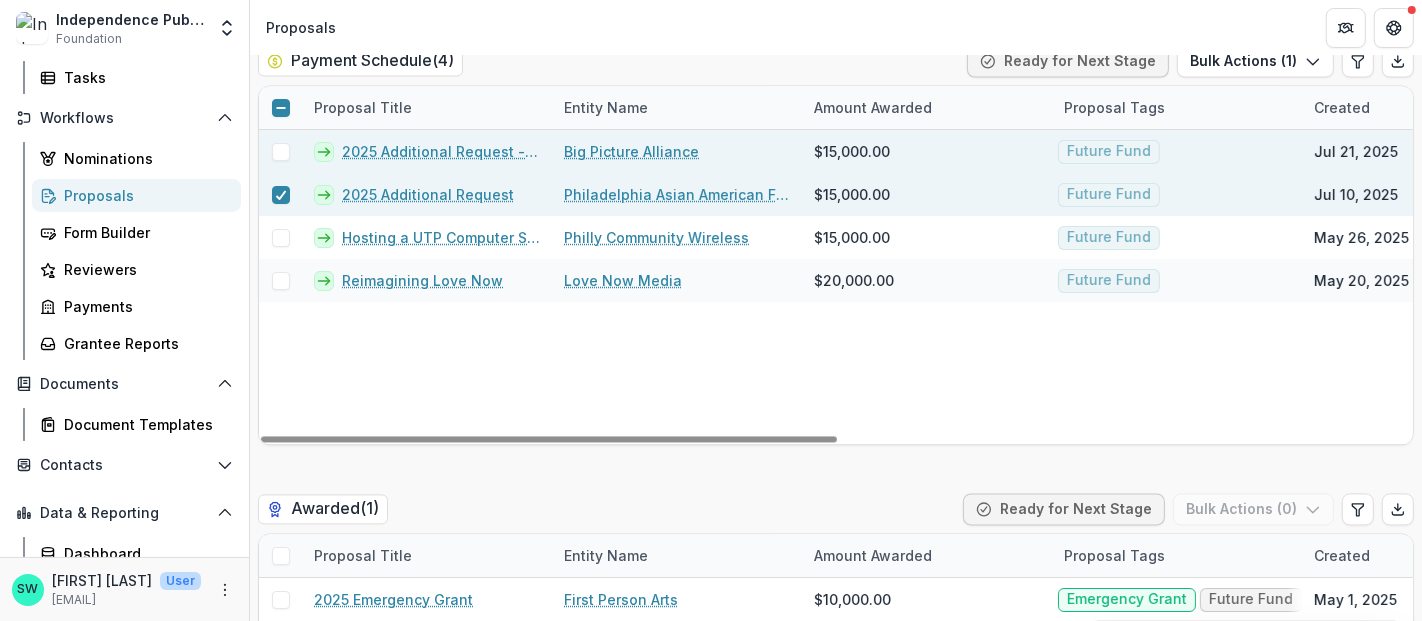 click at bounding box center (281, 152) 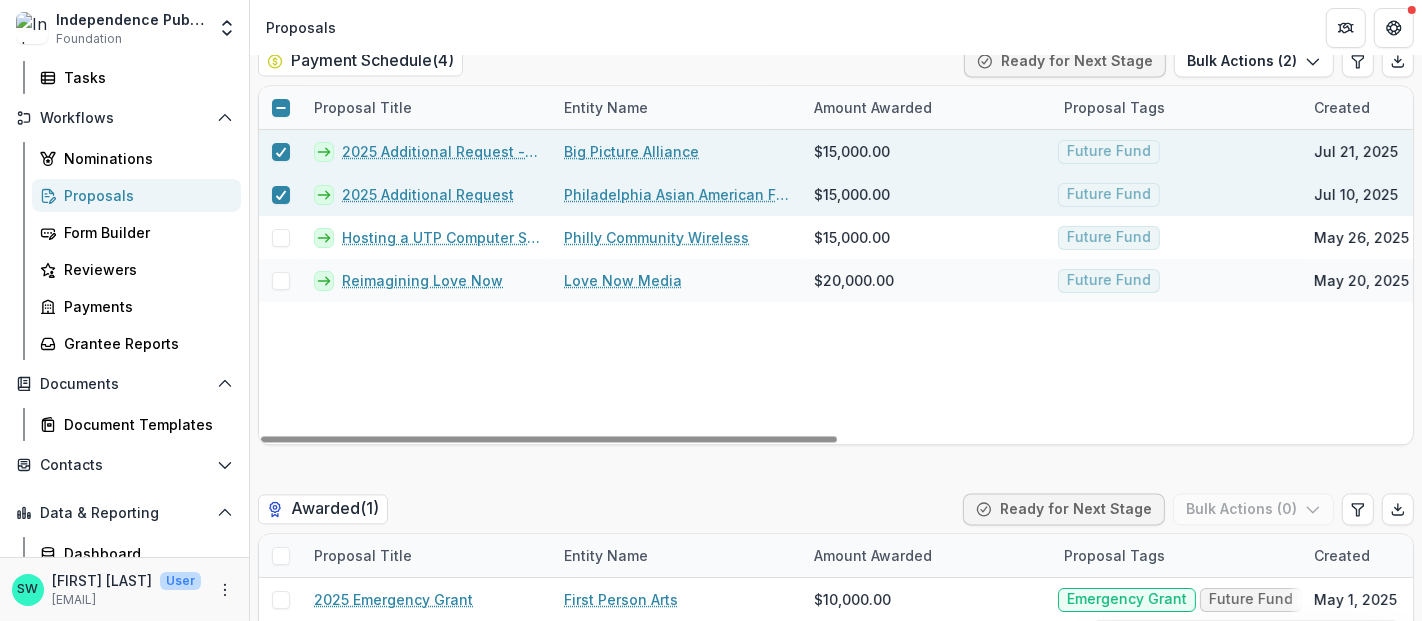 scroll, scrollTop: 3230, scrollLeft: 0, axis: vertical 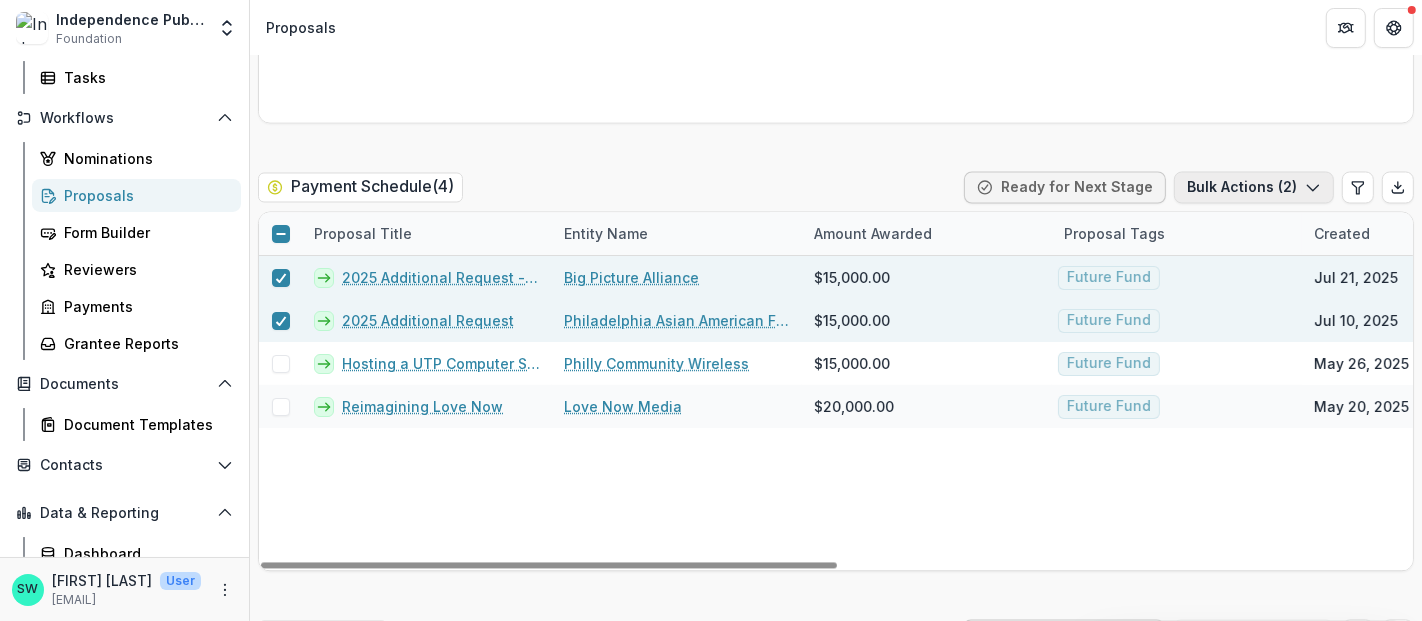 click on "Bulk Actions ( 2 )" at bounding box center (1254, 188) 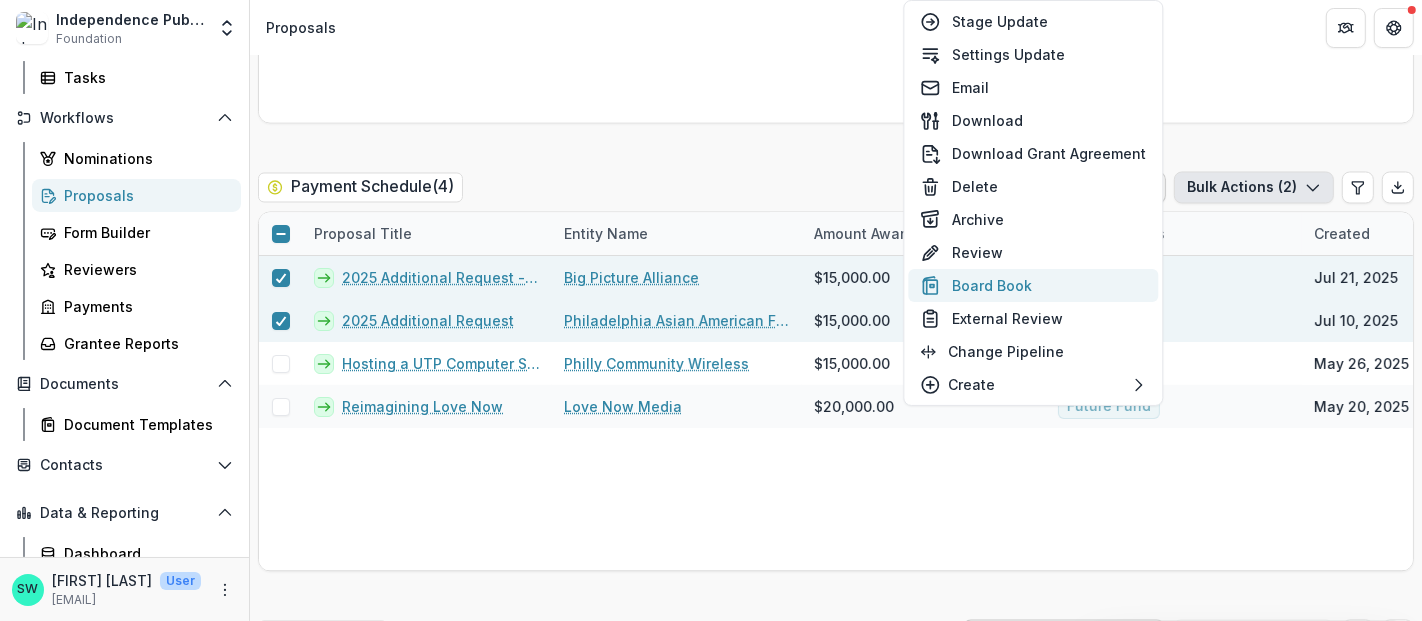 click on "Board Book" at bounding box center (1033, 285) 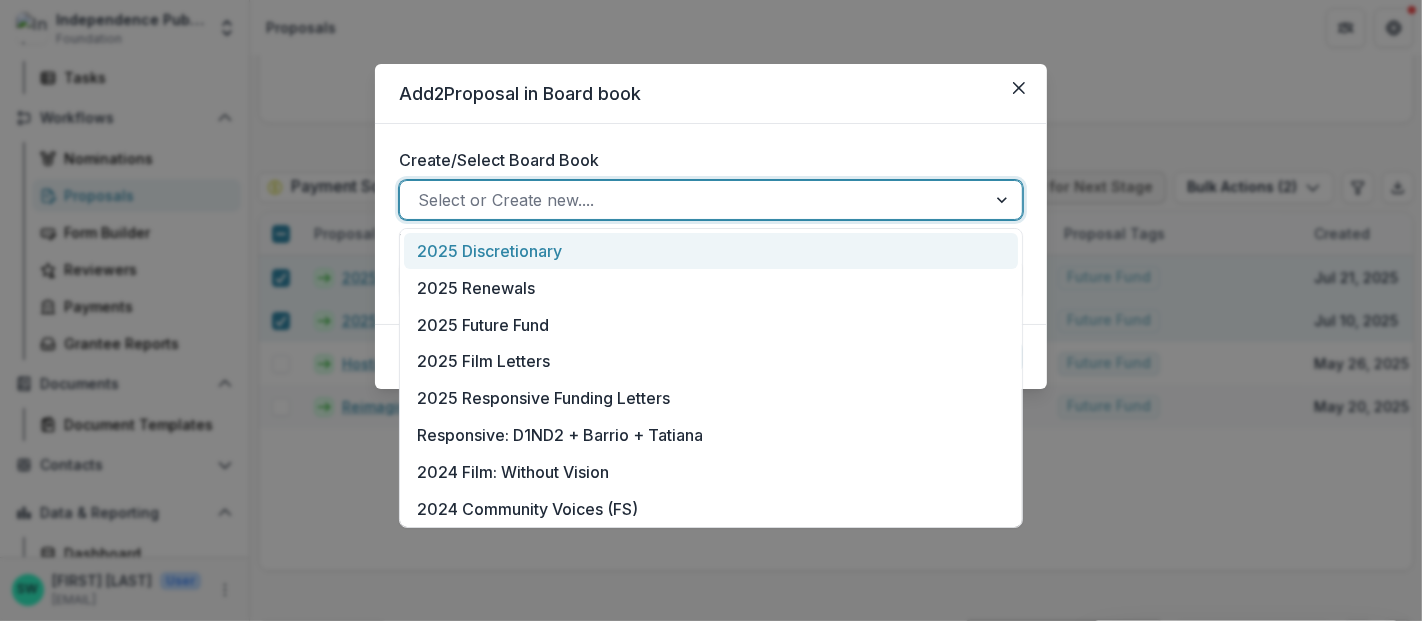 click at bounding box center [693, 200] 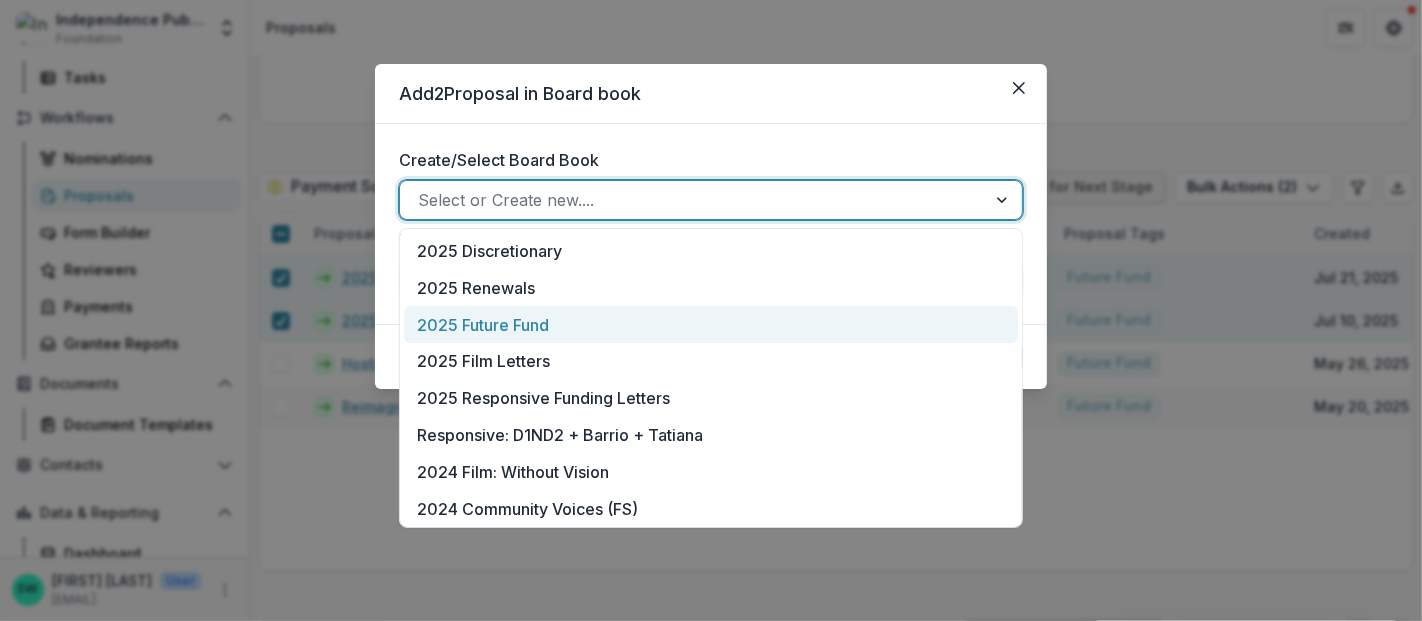click on "2025 Future Fund" at bounding box center [711, 324] 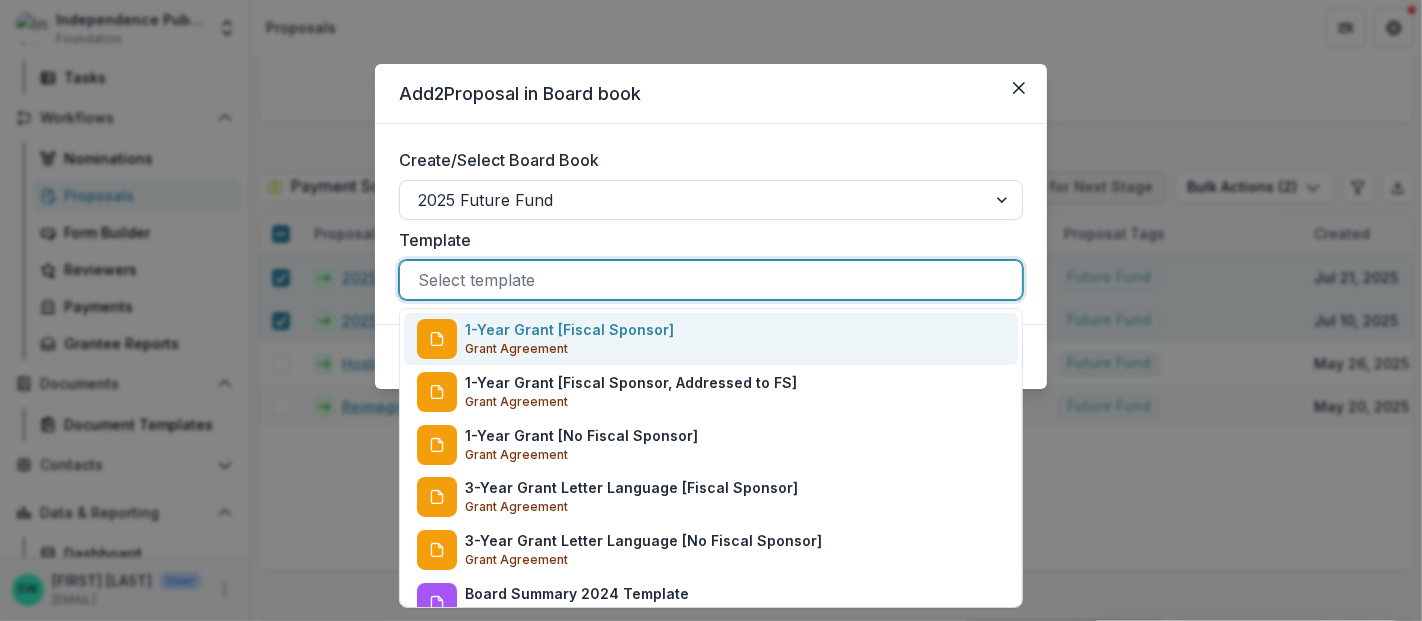 click on "Select template" at bounding box center [711, 280] 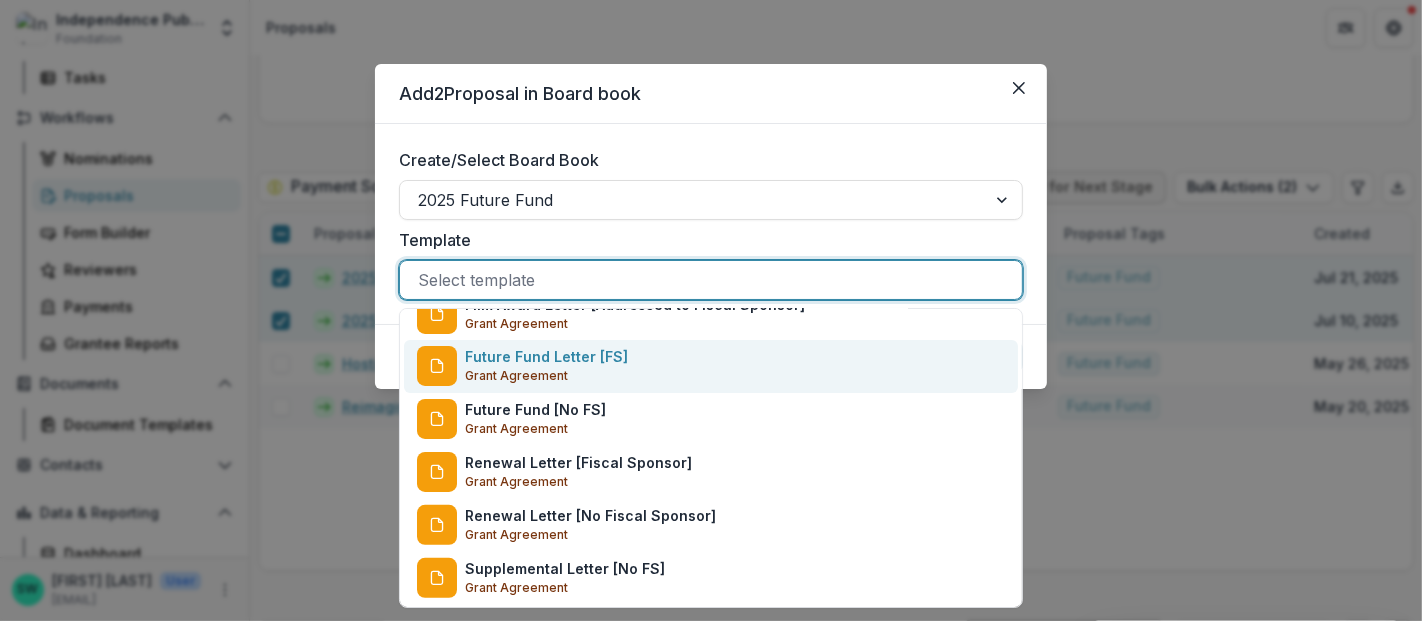 scroll, scrollTop: 553, scrollLeft: 0, axis: vertical 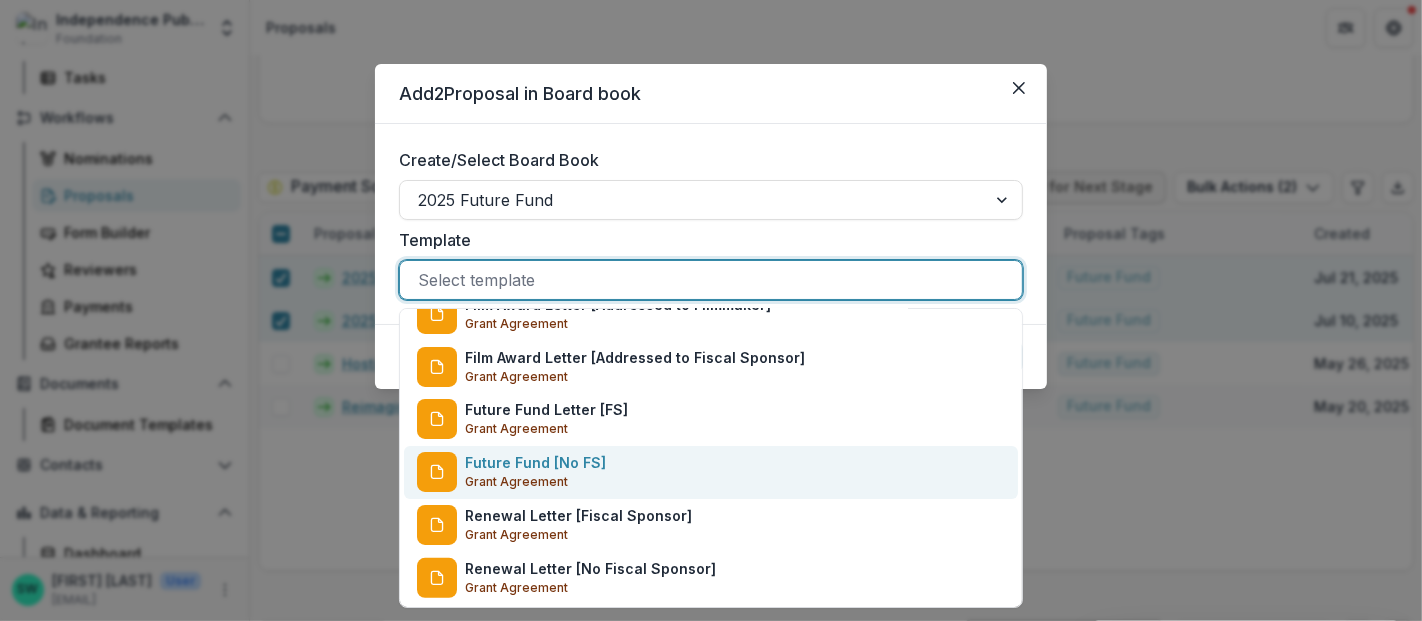 click on "Future Fund [No FS] Grant Agreement" at bounding box center [535, 472] 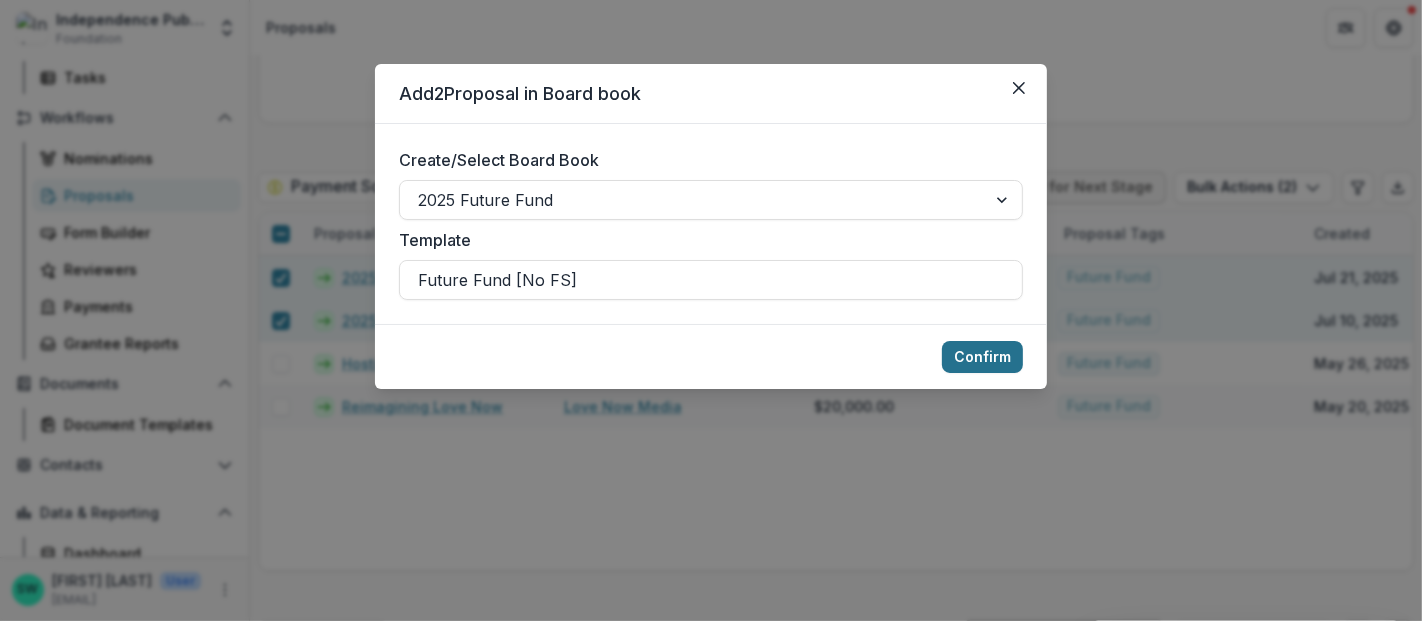 click on "Confirm" at bounding box center (982, 357) 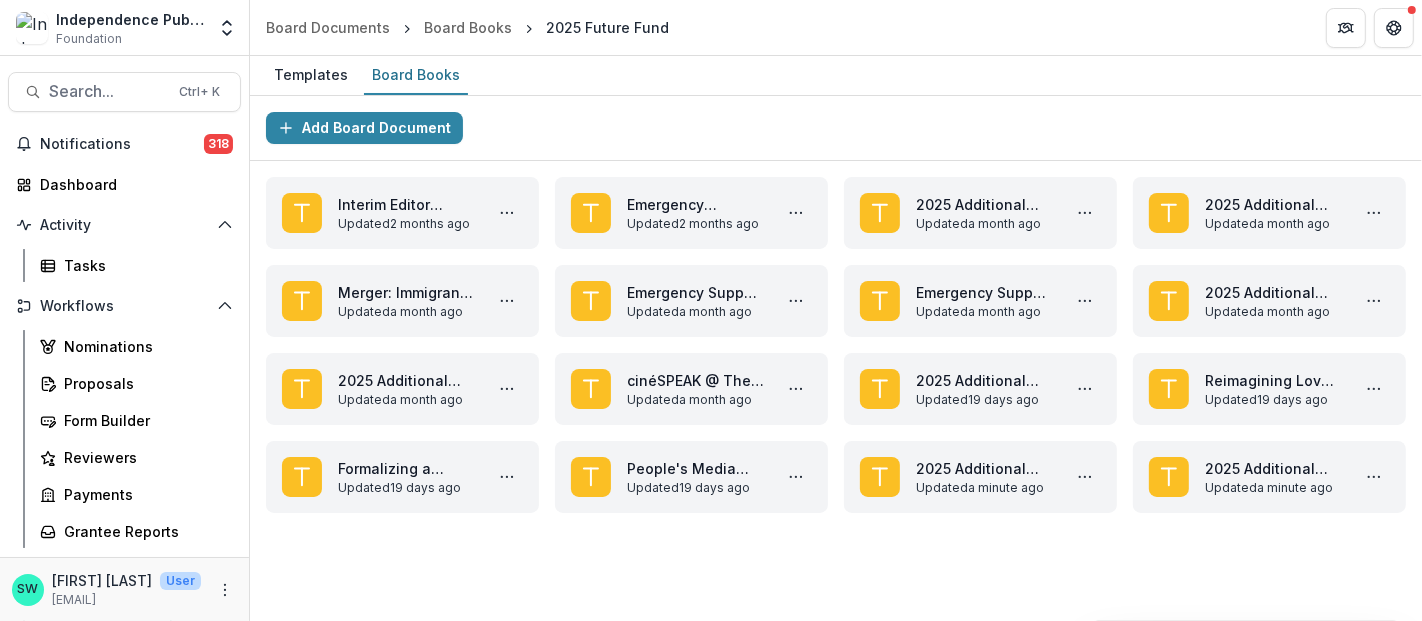 click on "Add Board Document Interim Editor Funding Updated  2 months ago Delete Emergency Funding to Sustain WURD Radio and Empower Black Voices Updated  2 months ago Delete 2025 Additional Request Updated  a month ago Delete 2025 Additional Request Updated  a month ago Delete Merger: Immigrant Justice & LGBT+ Communities: Building Power Updated  a month ago Delete Emergency Support for SAADA Updated  a month ago Delete Emergency Support for Staffing and Strategic Planning 2025 Updated  a month ago Delete 2025 Additional Request Updated  a month ago Delete 2025 Additional Request Updated  a month ago Delete cinéSPEAK @ The Parsonage Updated  a month ago Delete 2025 Additional Request Updated  19 days ago Delete Reimagining Love Now Updated  19 days ago Delete Formalizing a Theory of Change Updated  19 days ago Delete People's Media Camp Updated  19 days ago Delete 2025 Additional Request - Financial & Budget Management  Updated  a minute ago Delete 2025 Additional Request Updated  a minute ago Delete" at bounding box center [836, 358] 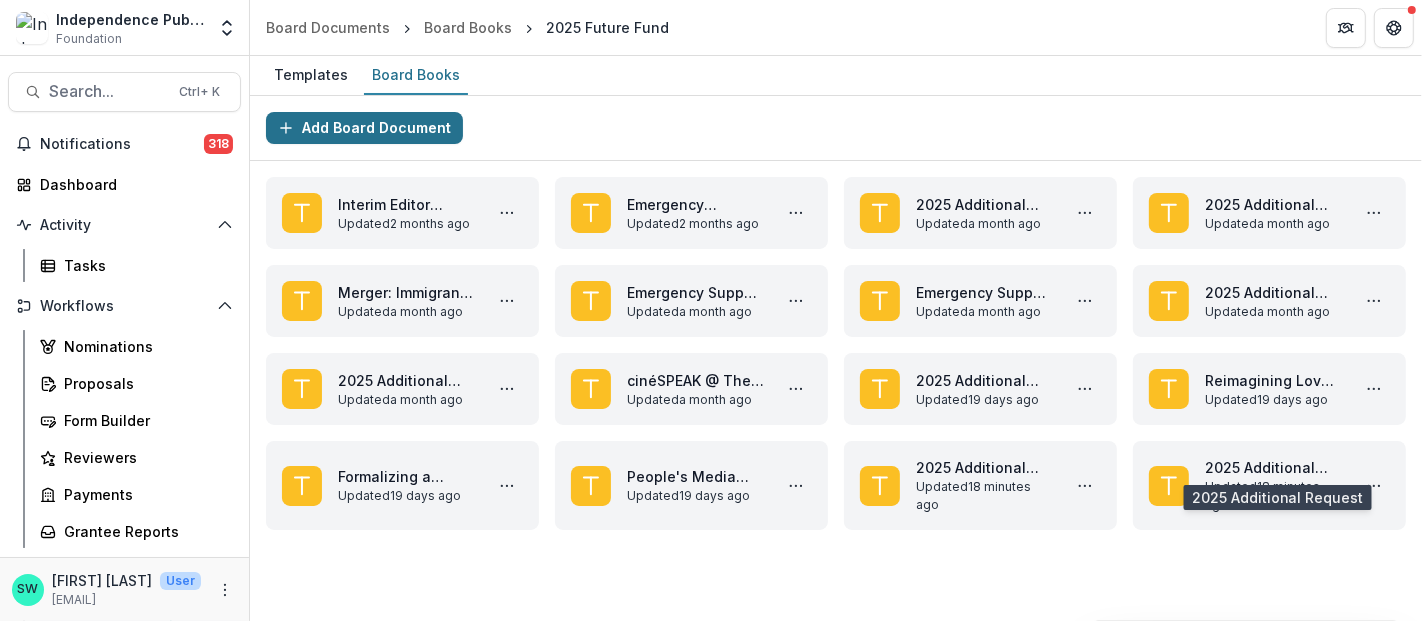 click on "Add Board Document" at bounding box center [364, 128] 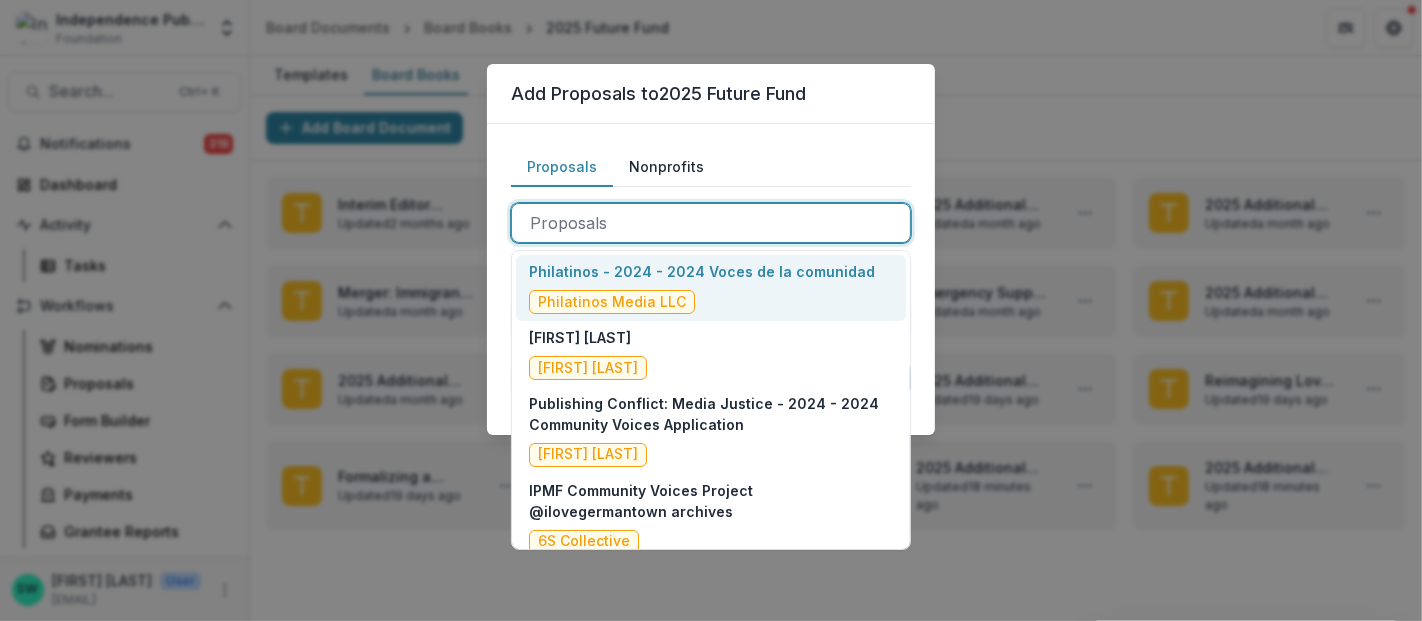 click at bounding box center [711, 223] 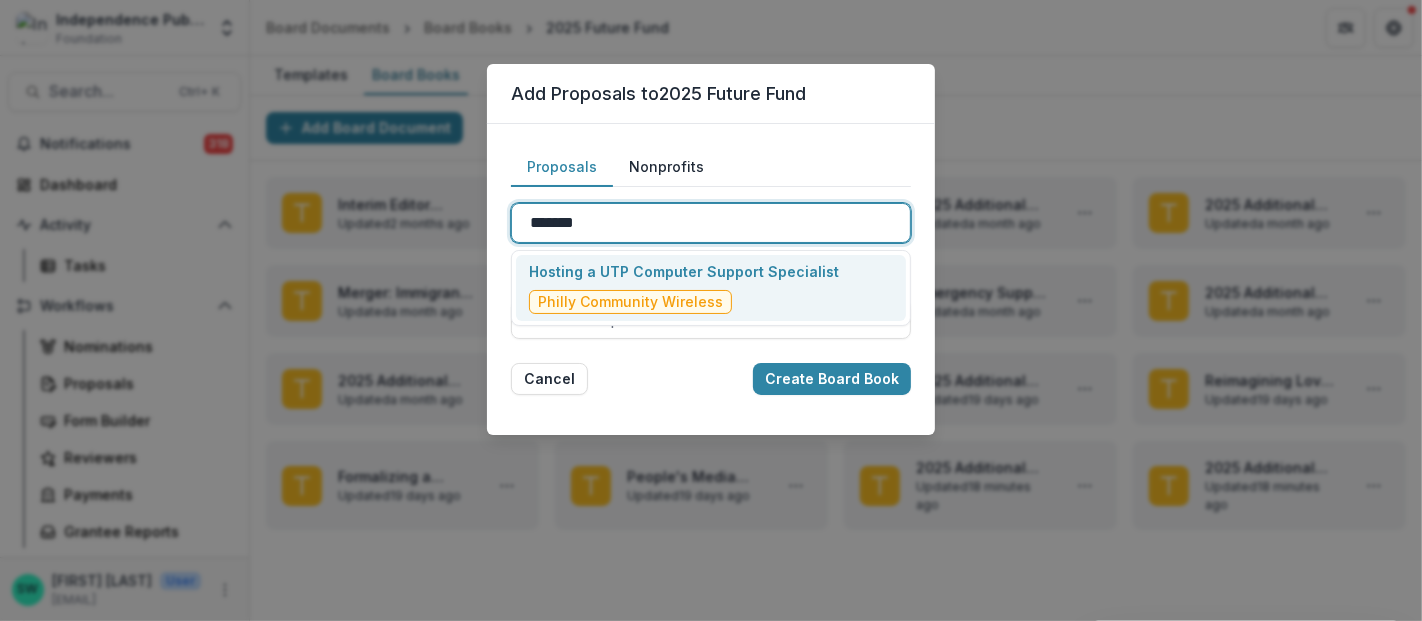 type on "*******" 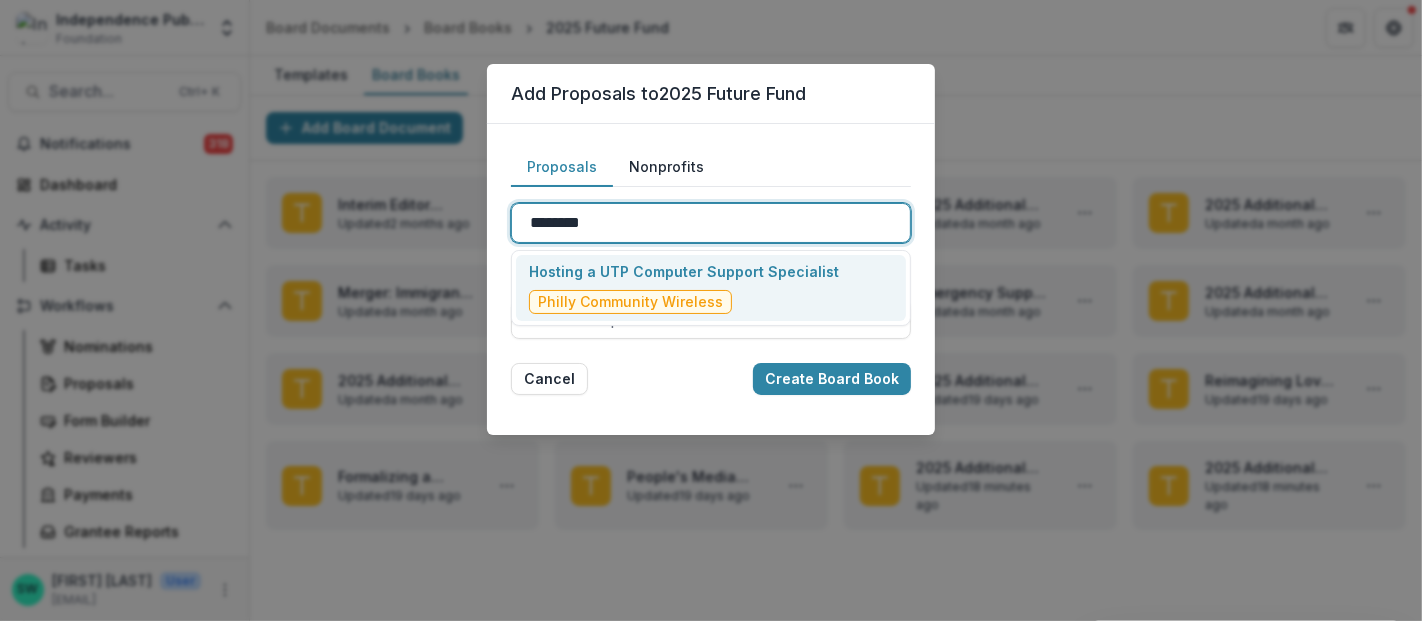 click on "Hosting a UTP Computer Support Specialist Philly Community Wireless" at bounding box center (684, 287) 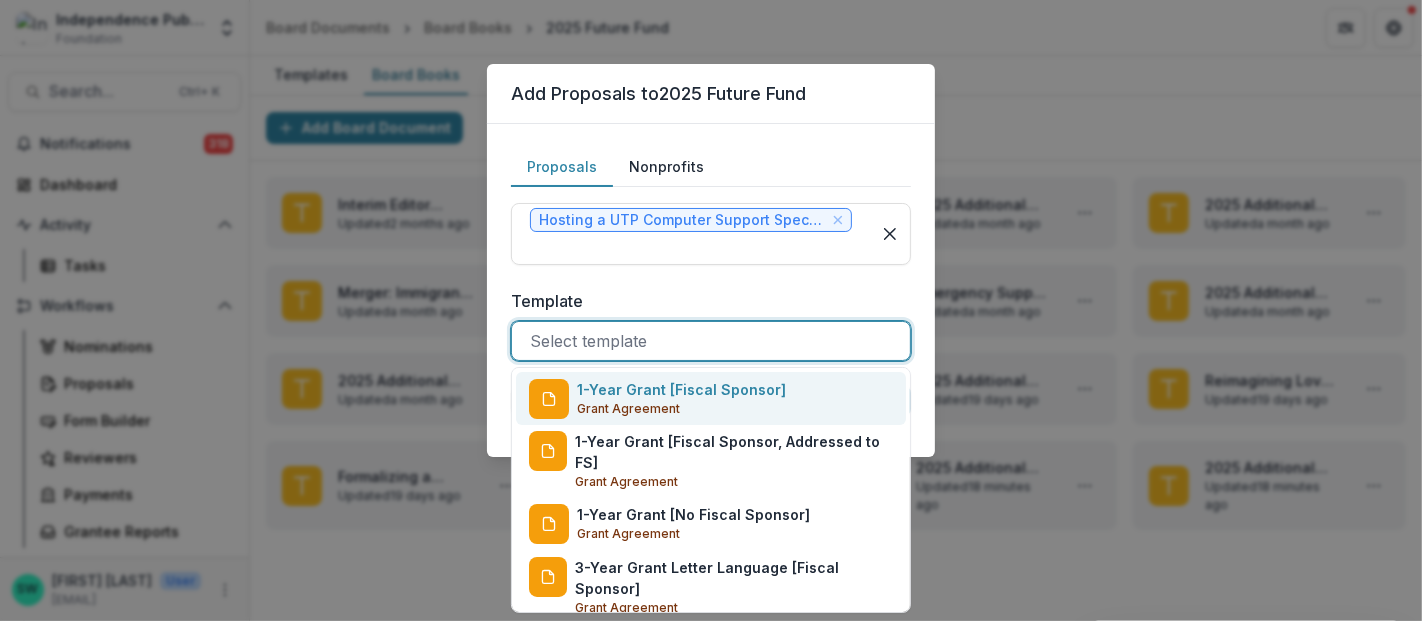 click on "Select template" at bounding box center (711, 341) 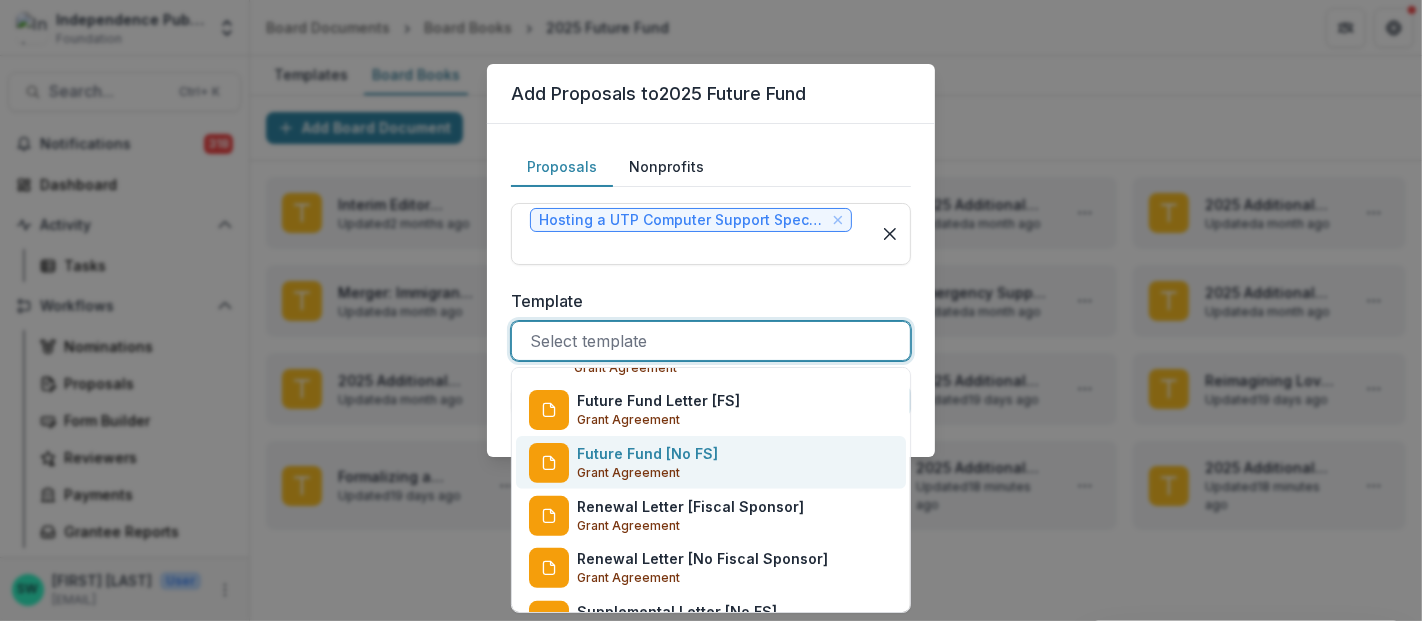 scroll, scrollTop: 700, scrollLeft: 0, axis: vertical 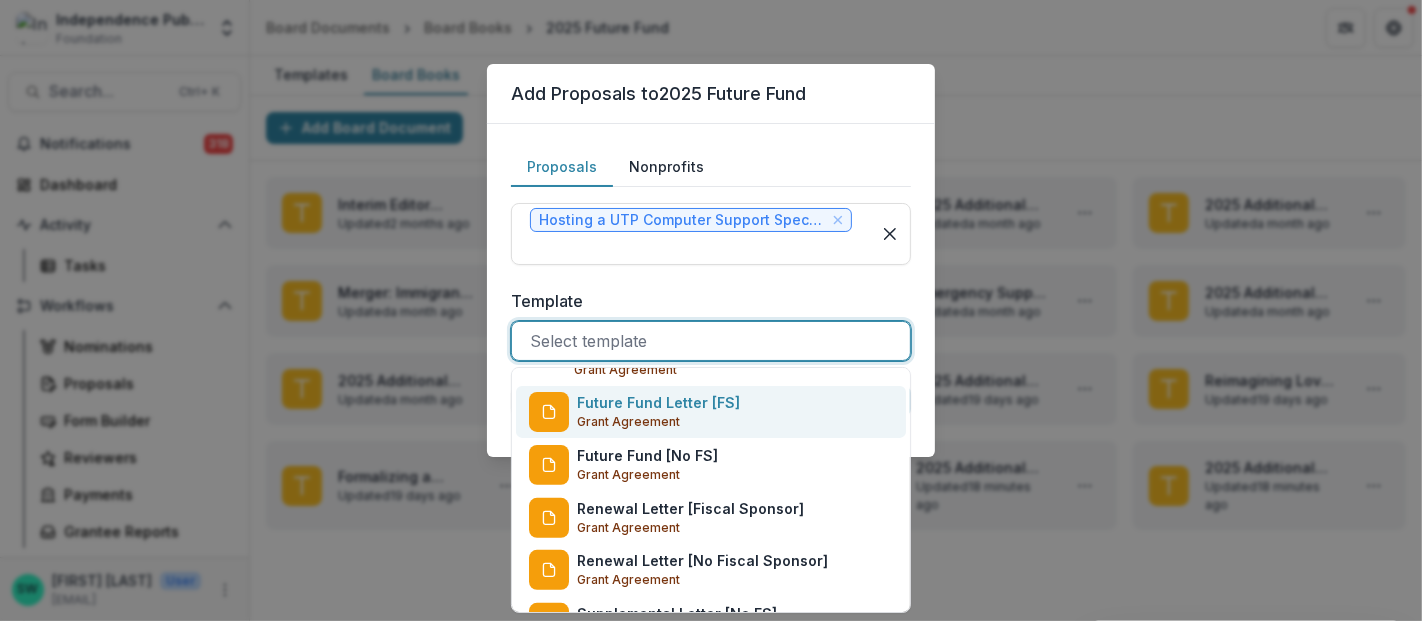 click on "Future Fund Letter [FS] Grant Agreement" at bounding box center (658, 412) 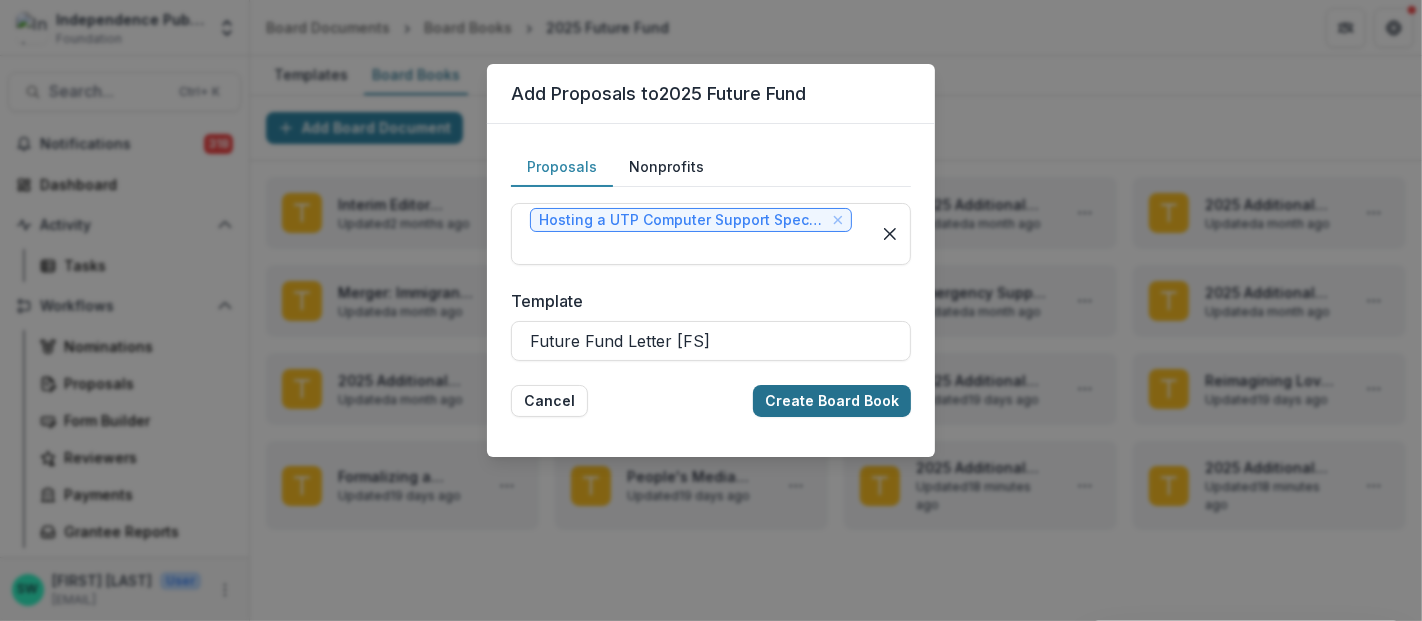 click on "Create Board Book" at bounding box center (832, 401) 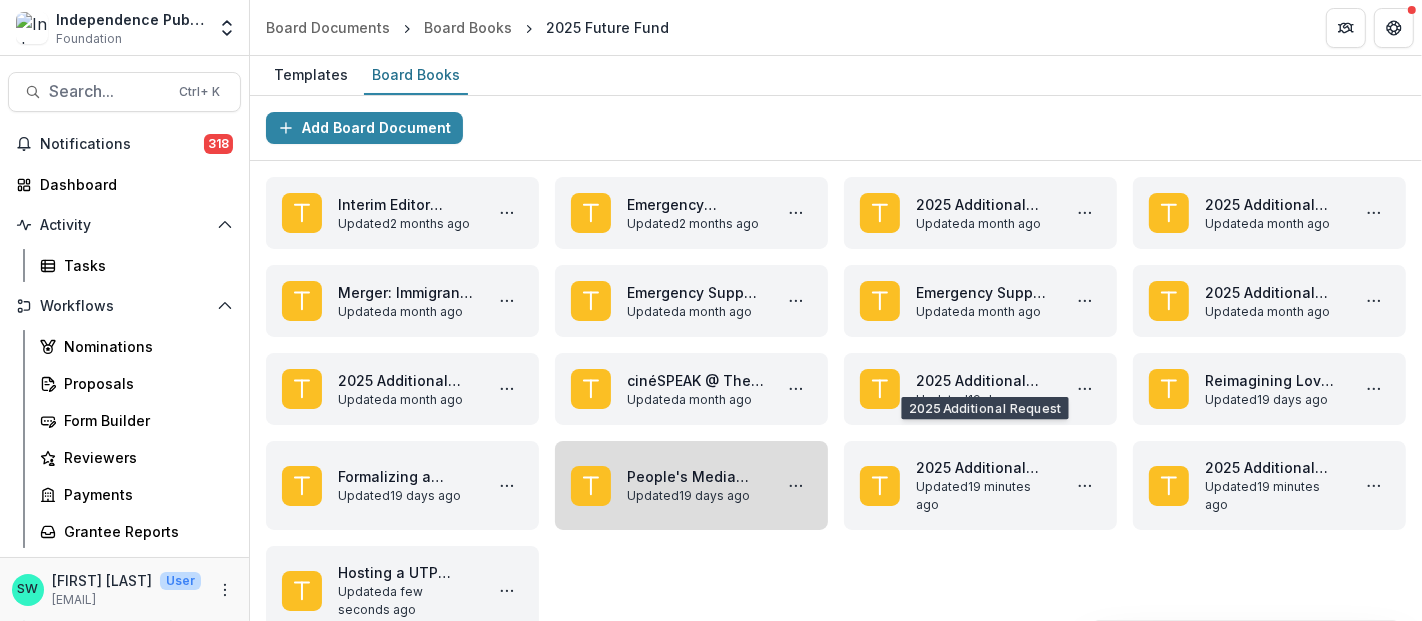 scroll, scrollTop: 28, scrollLeft: 0, axis: vertical 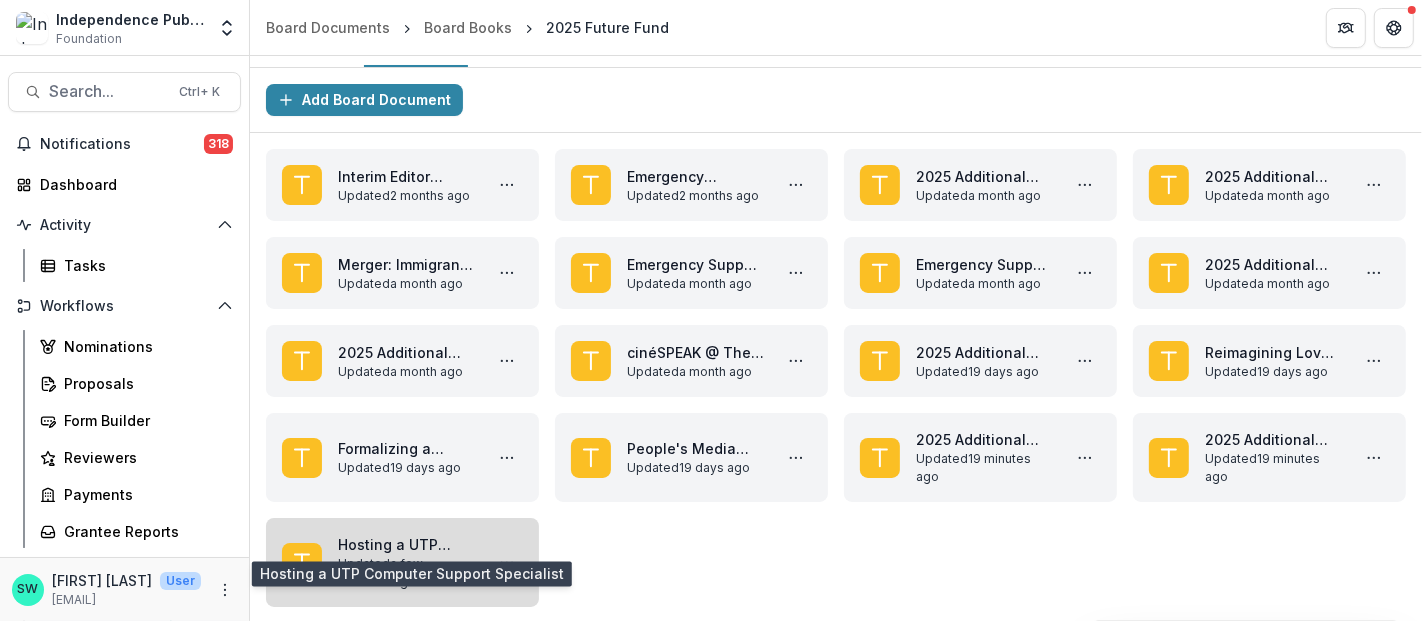 click on "Hosting a UTP Computer Support Specialist" at bounding box center (406, 544) 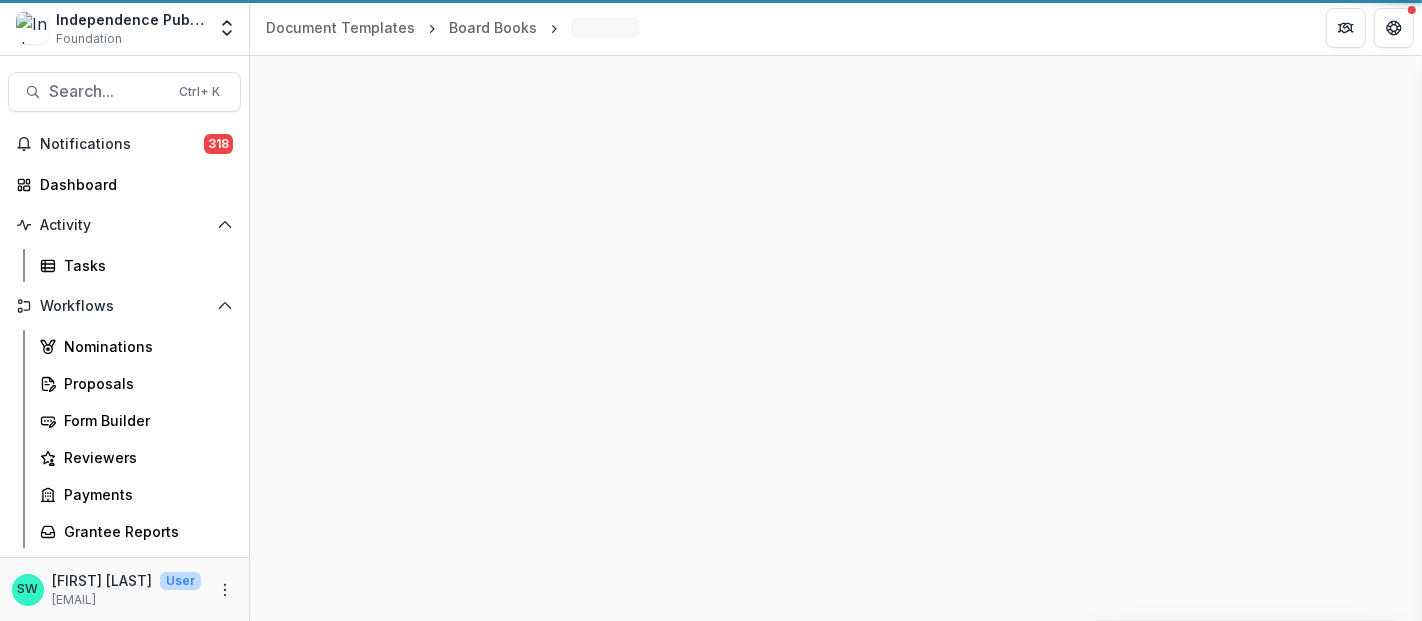 select on "**********" 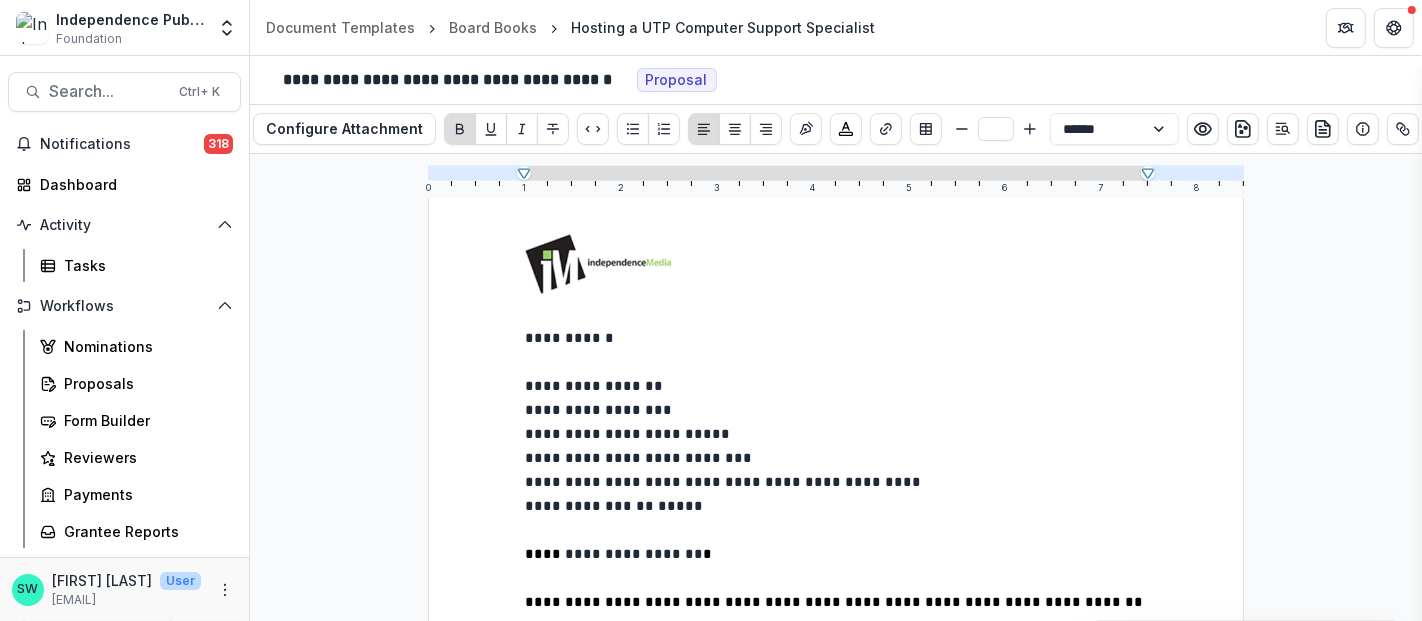 scroll, scrollTop: 168, scrollLeft: 0, axis: vertical 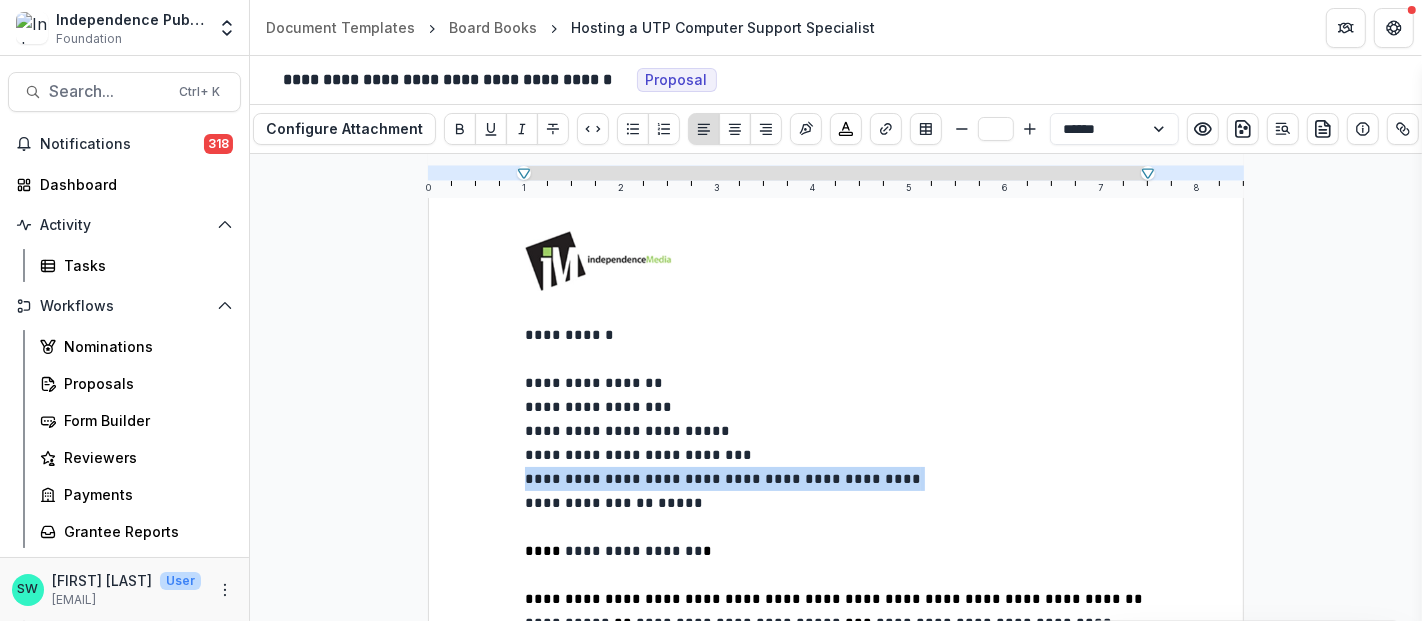 drag, startPoint x: 951, startPoint y: 464, endPoint x: 494, endPoint y: 449, distance: 457.2461 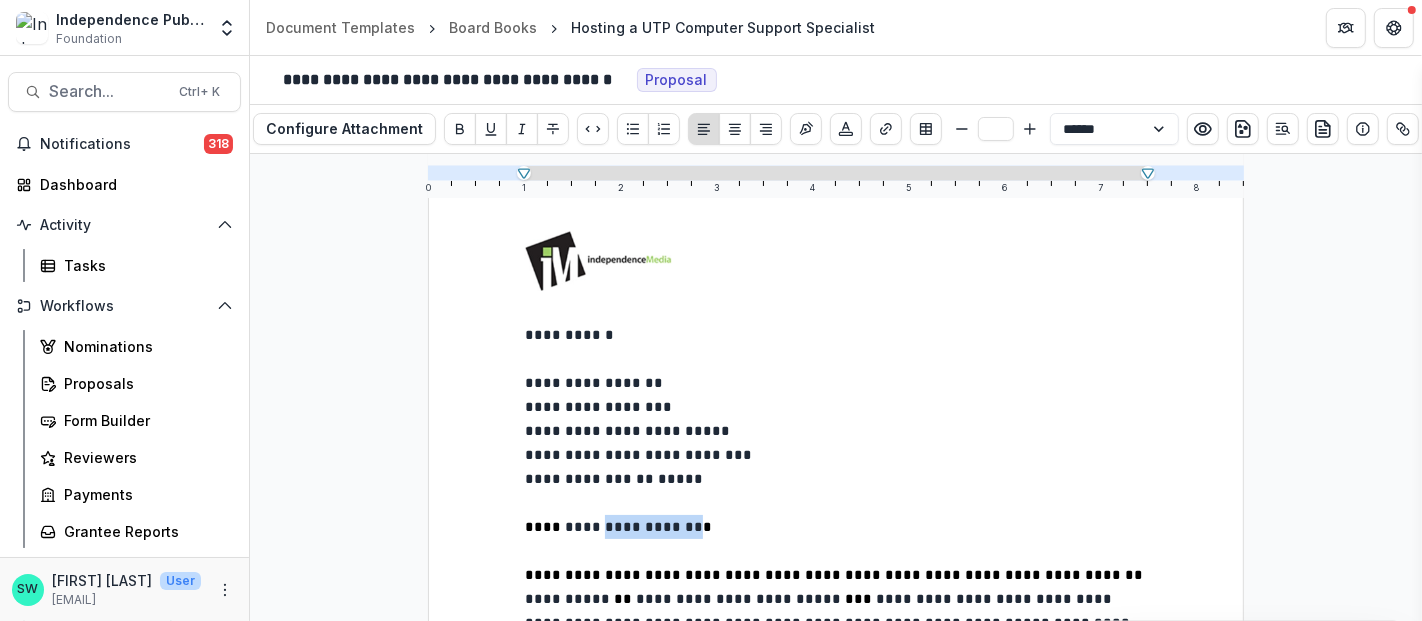 drag, startPoint x: 587, startPoint y: 498, endPoint x: 678, endPoint y: 507, distance: 91.44397 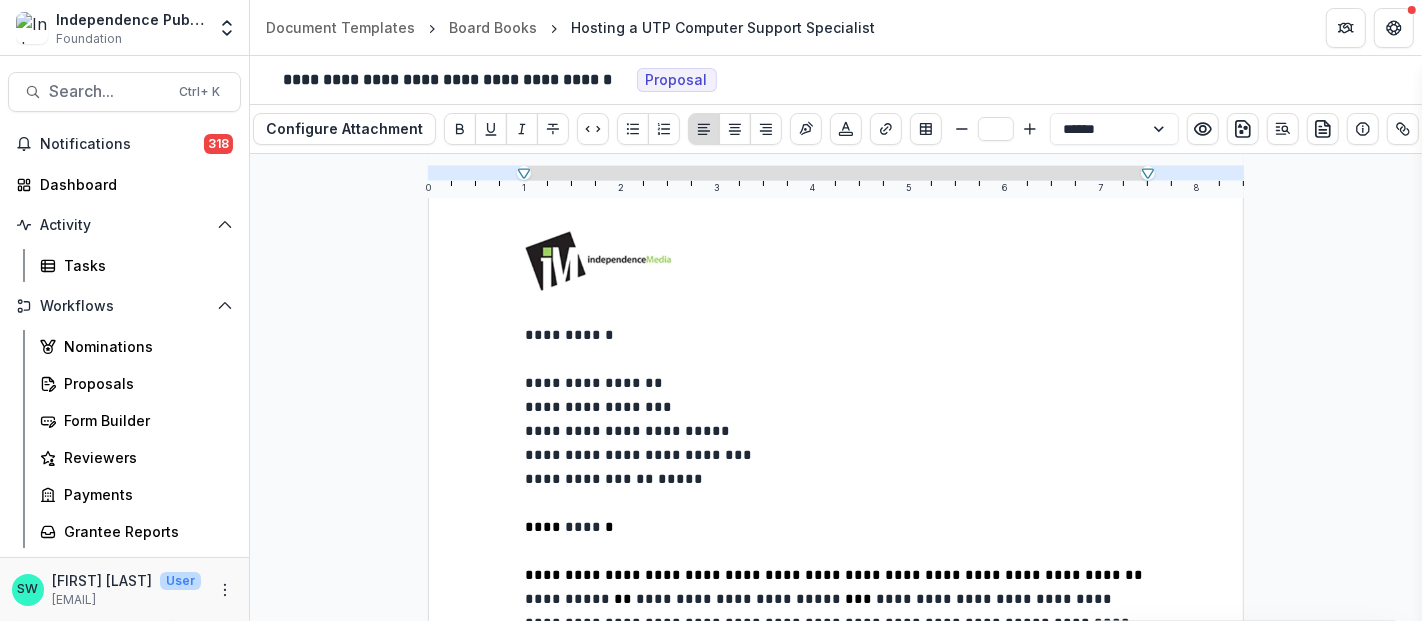 type 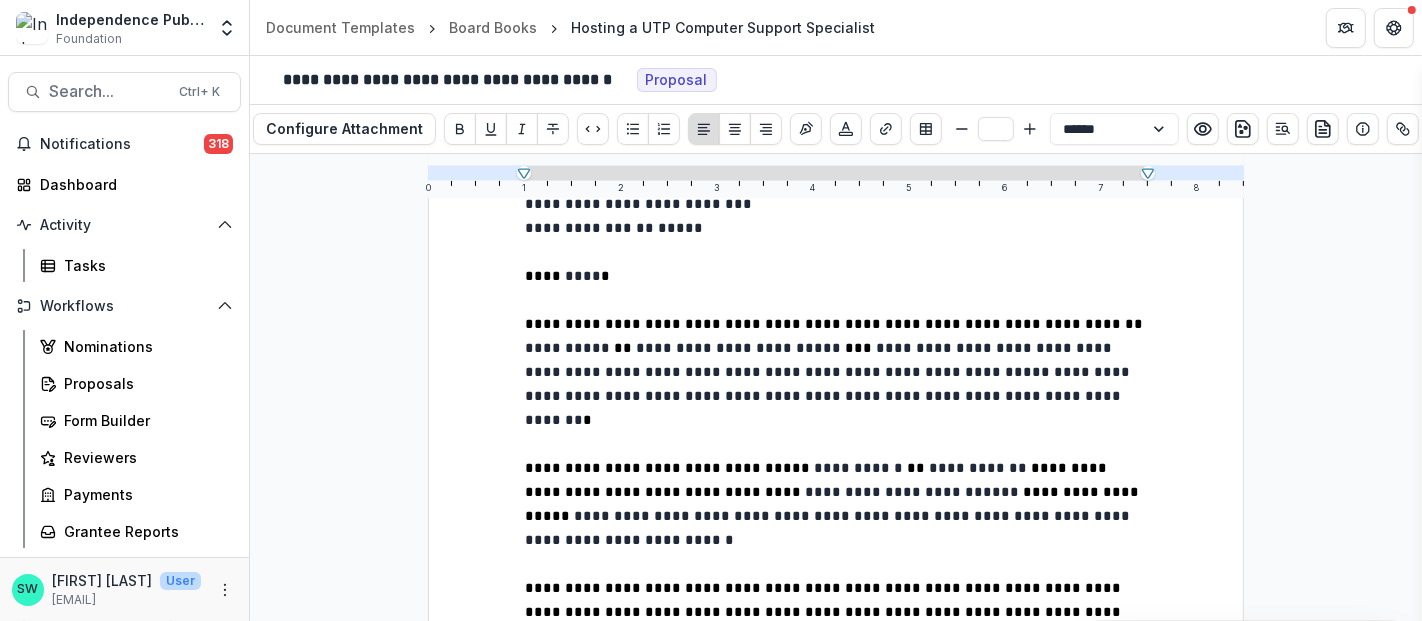 scroll, scrollTop: 420, scrollLeft: 0, axis: vertical 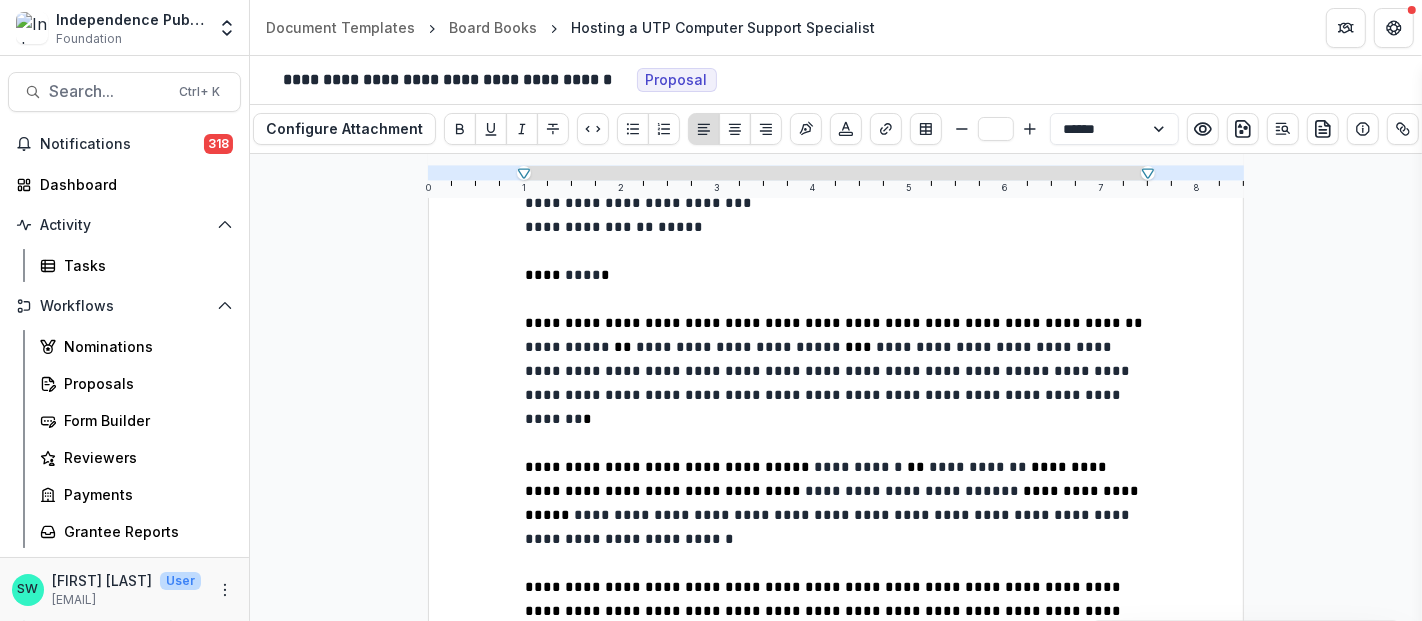 click on "**" at bounding box center [621, 347] 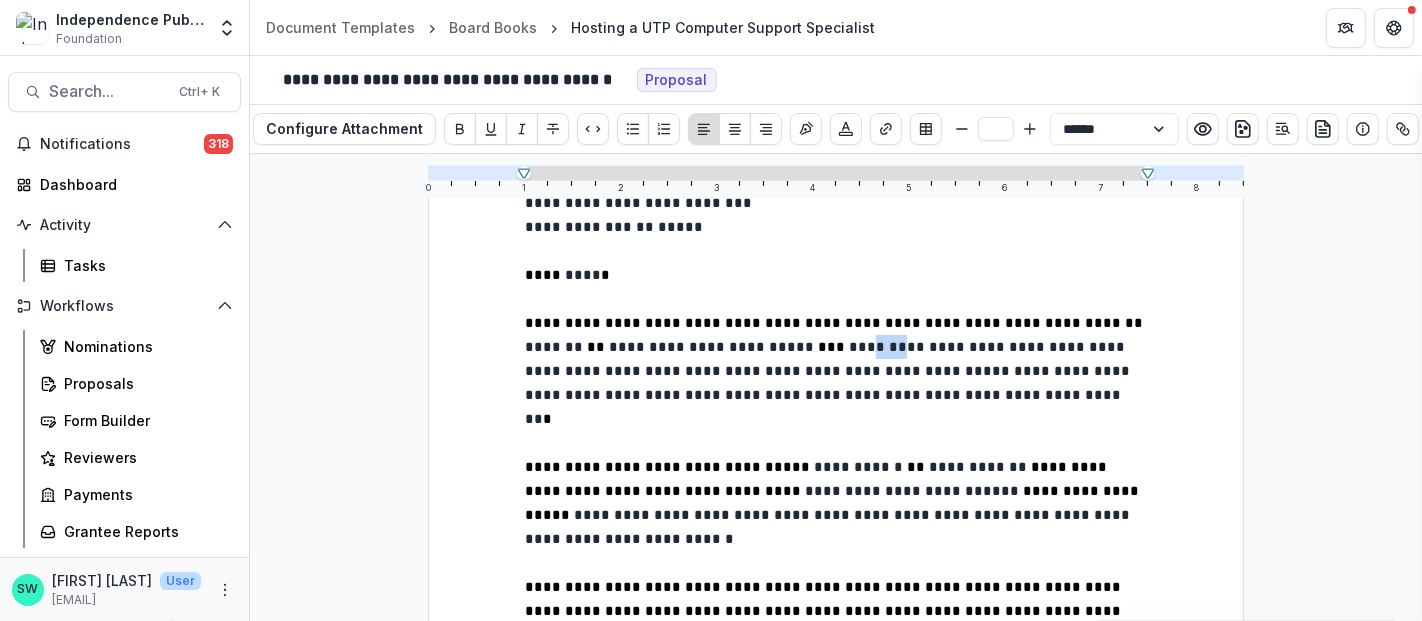 drag, startPoint x: 775, startPoint y: 312, endPoint x: 740, endPoint y: 315, distance: 35.128338 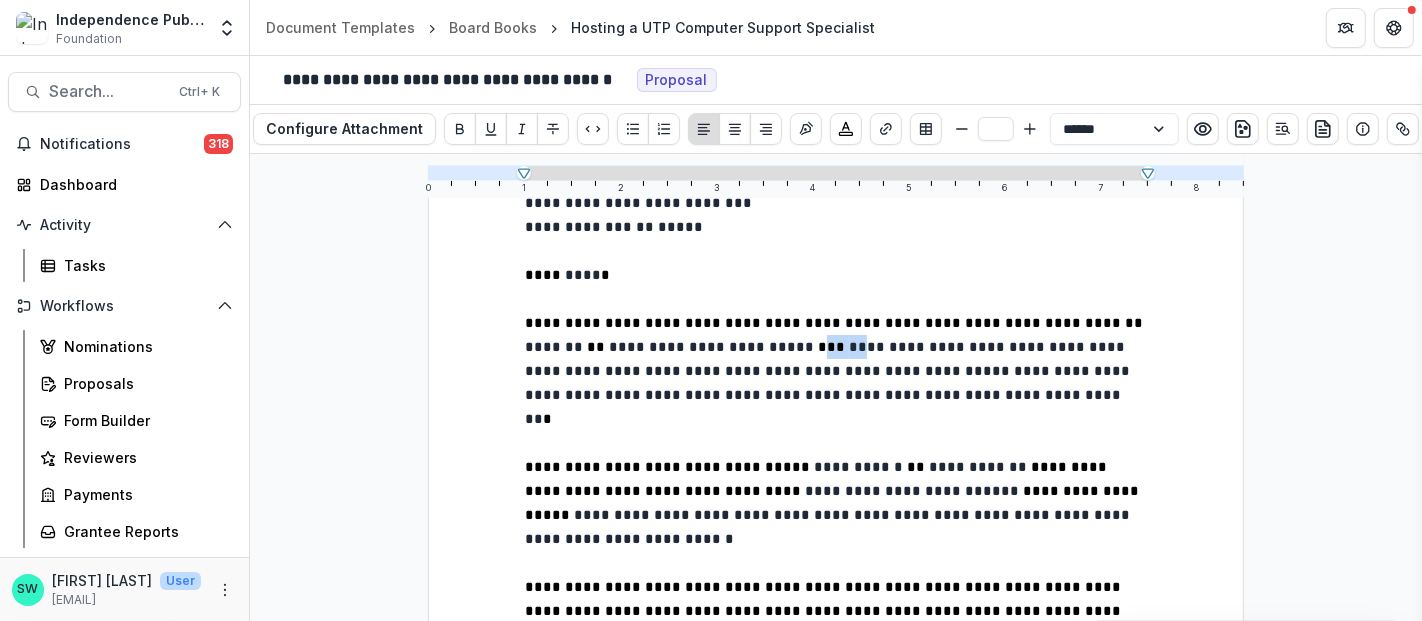 drag, startPoint x: 703, startPoint y: 323, endPoint x: 734, endPoint y: 323, distance: 31 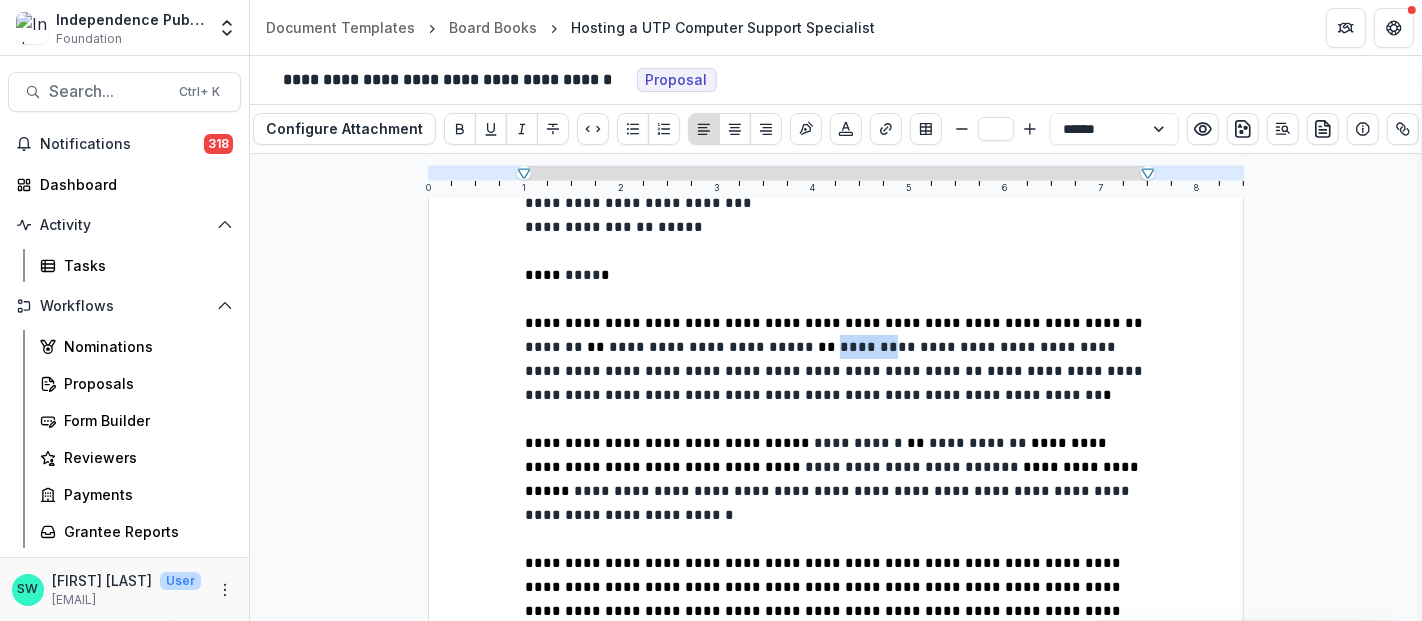 drag, startPoint x: 714, startPoint y: 319, endPoint x: 768, endPoint y: 323, distance: 54.147945 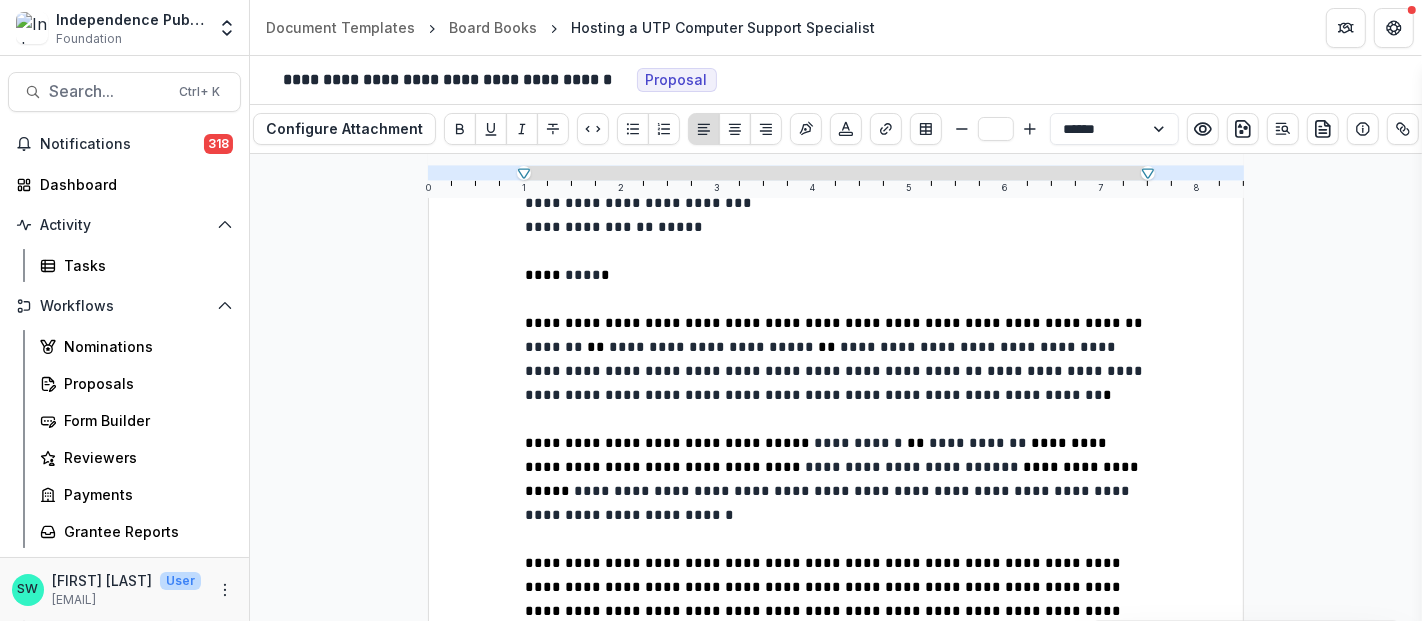 click on "**********" at bounding box center (713, 347) 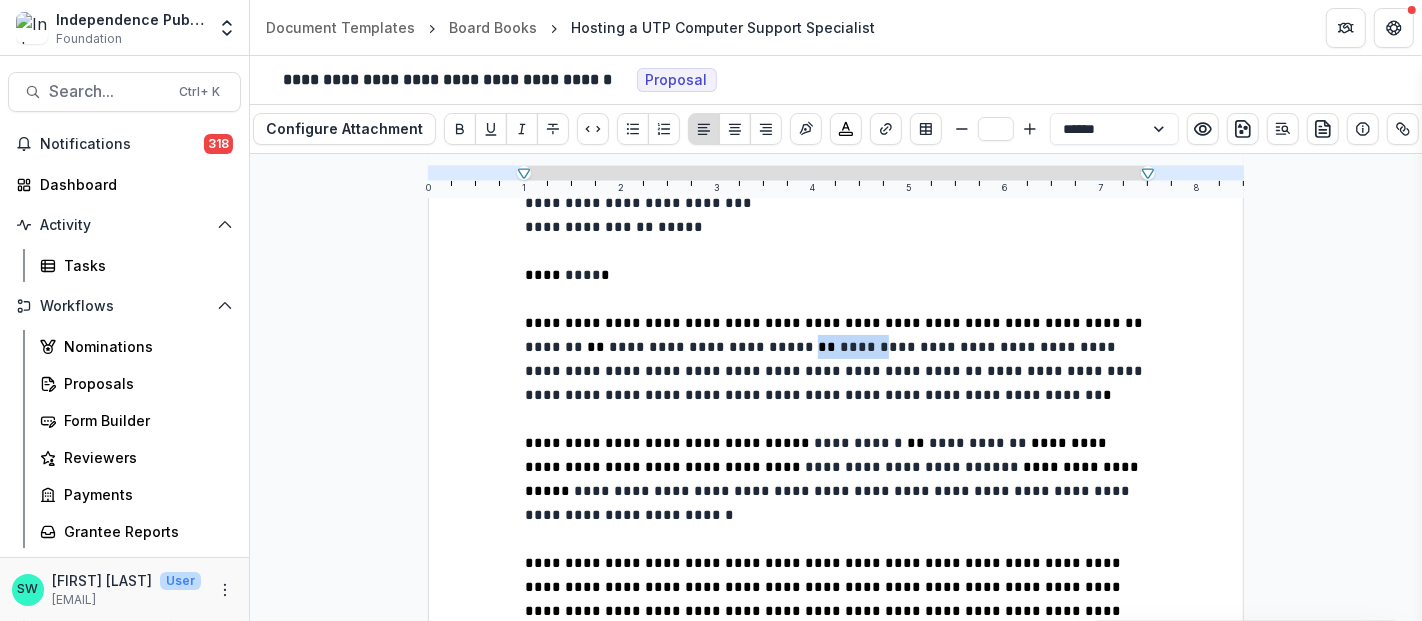 drag, startPoint x: 700, startPoint y: 330, endPoint x: 764, endPoint y: 322, distance: 64.49806 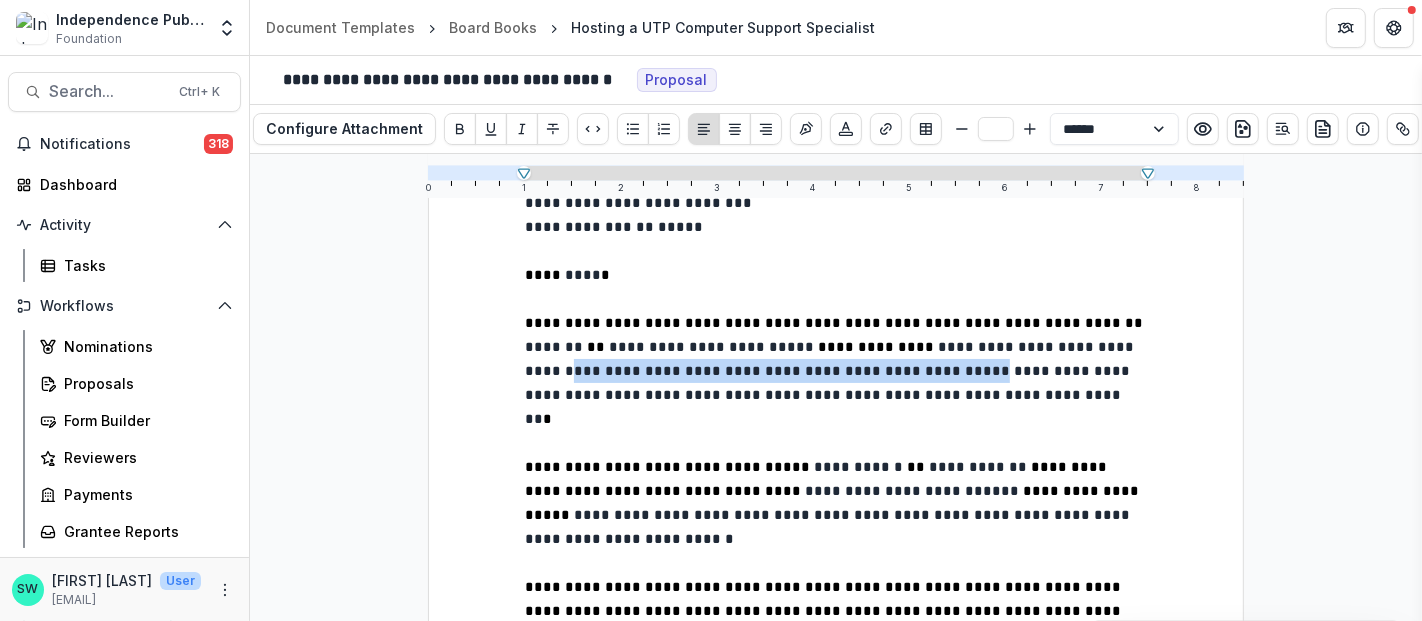drag, startPoint x: 997, startPoint y: 322, endPoint x: 757, endPoint y: 347, distance: 241.29857 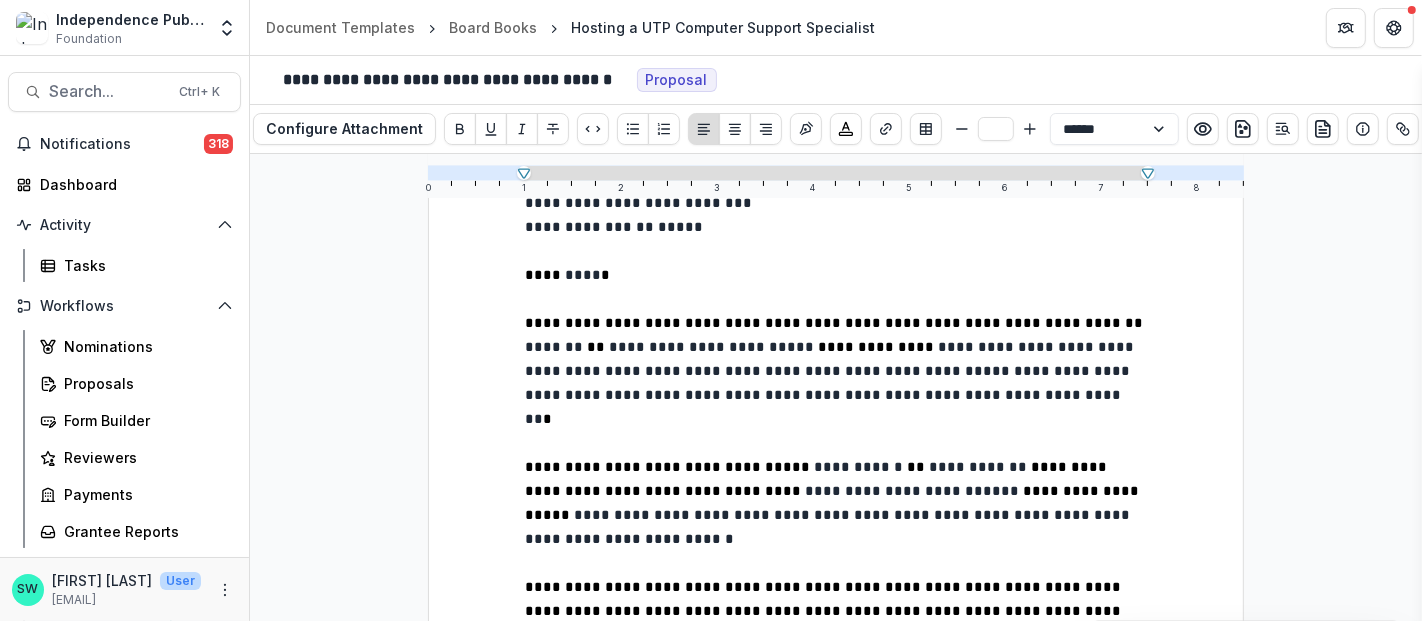 click on "**********" at bounding box center [836, 503] 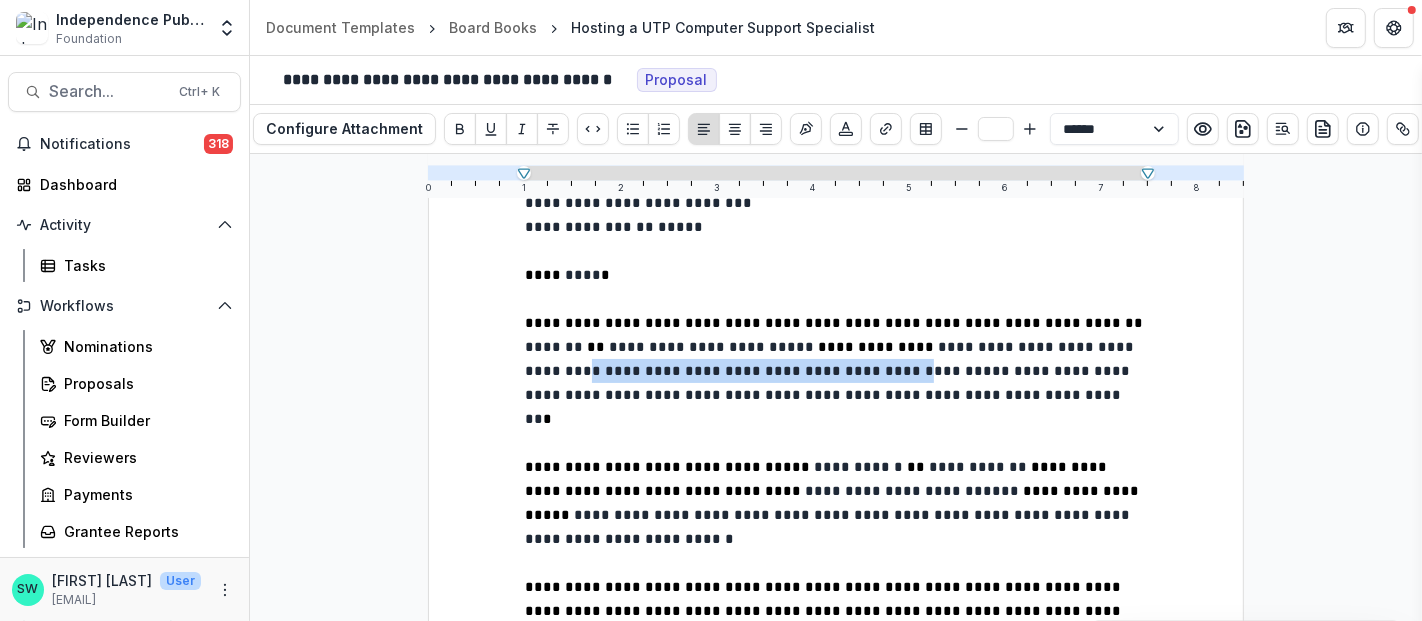 drag, startPoint x: 699, startPoint y: 347, endPoint x: 1011, endPoint y: 323, distance: 312.92172 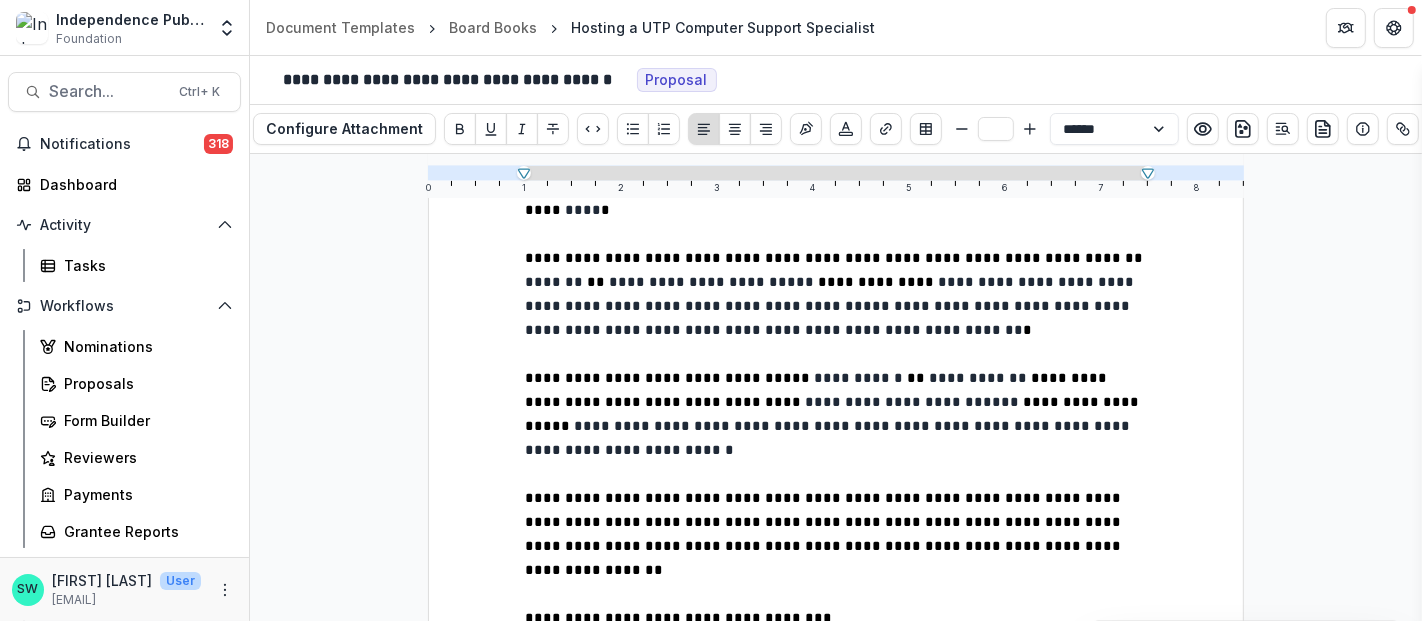 scroll, scrollTop: 512, scrollLeft: 0, axis: vertical 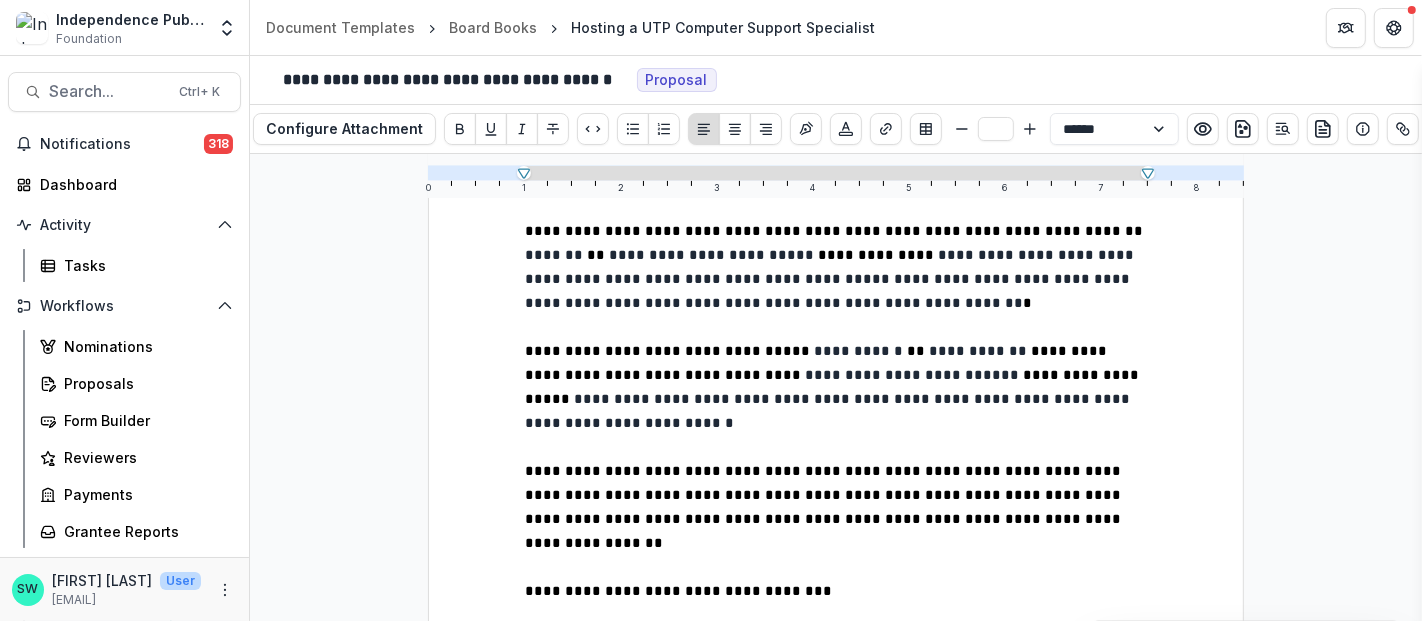 click on "**********" at bounding box center (980, 351) 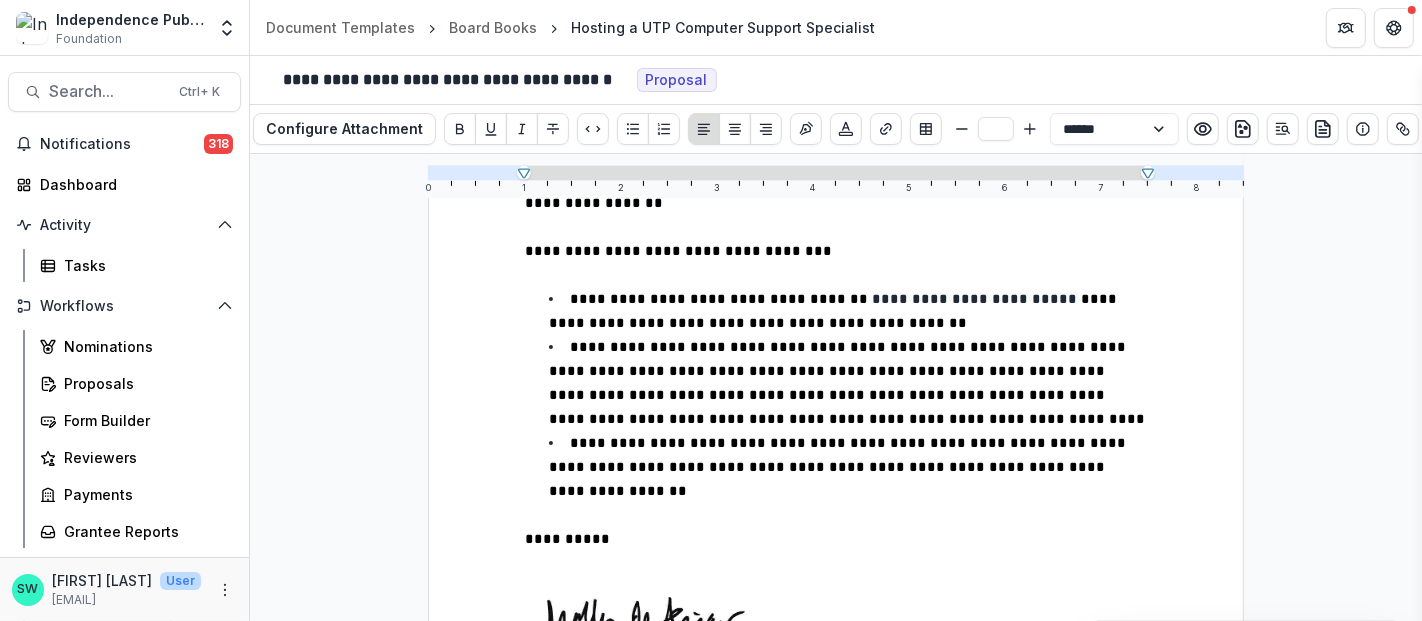 scroll, scrollTop: 1077, scrollLeft: 0, axis: vertical 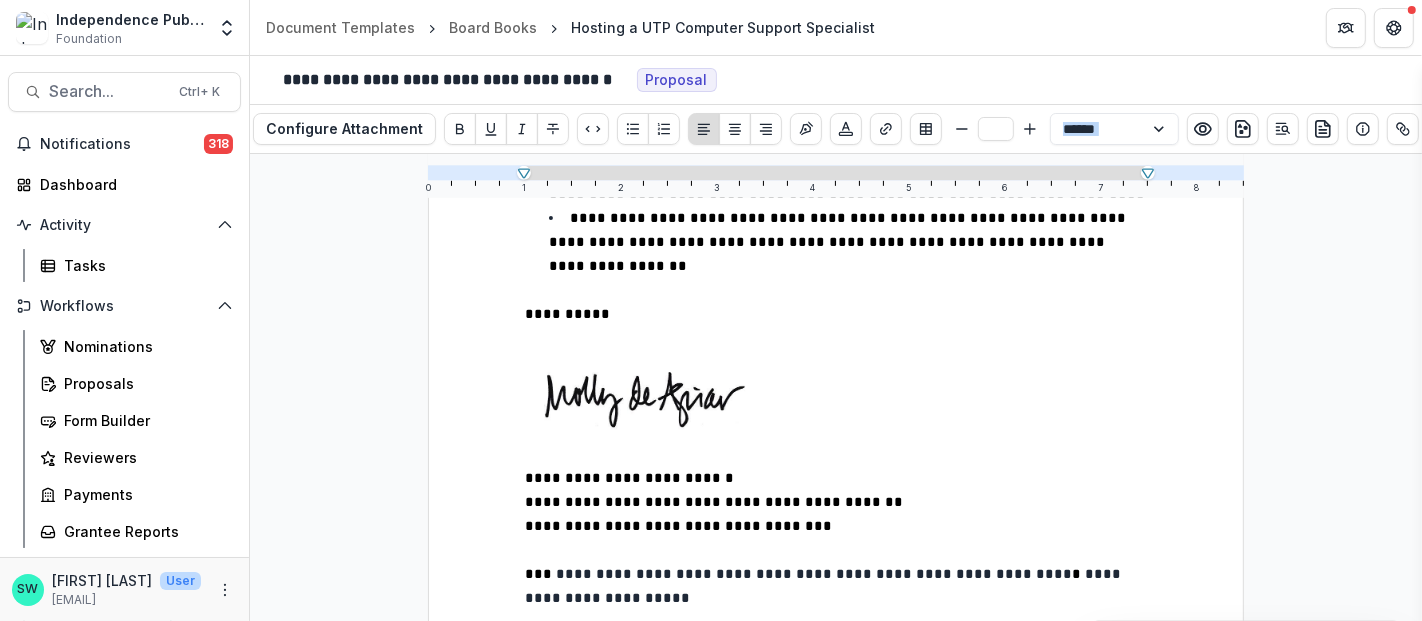 drag, startPoint x: 708, startPoint y: 517, endPoint x: 546, endPoint y: 470, distance: 168.68018 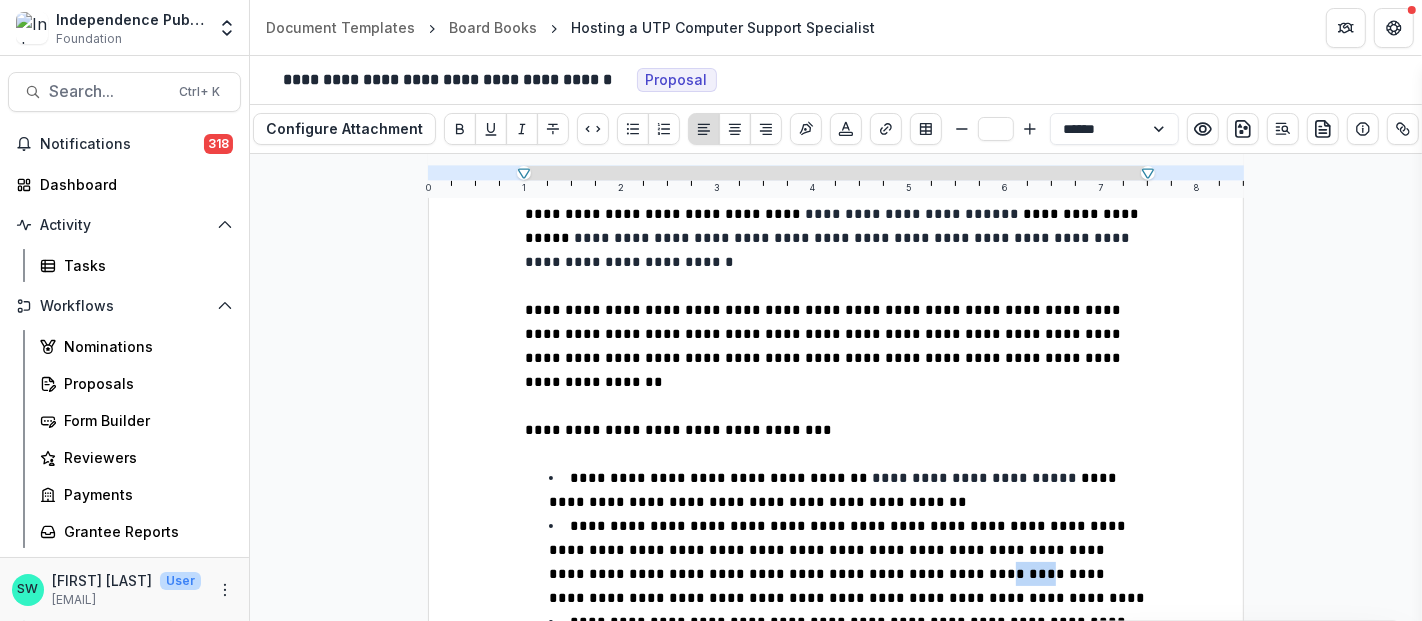 click on "**********" at bounding box center (847, 562) 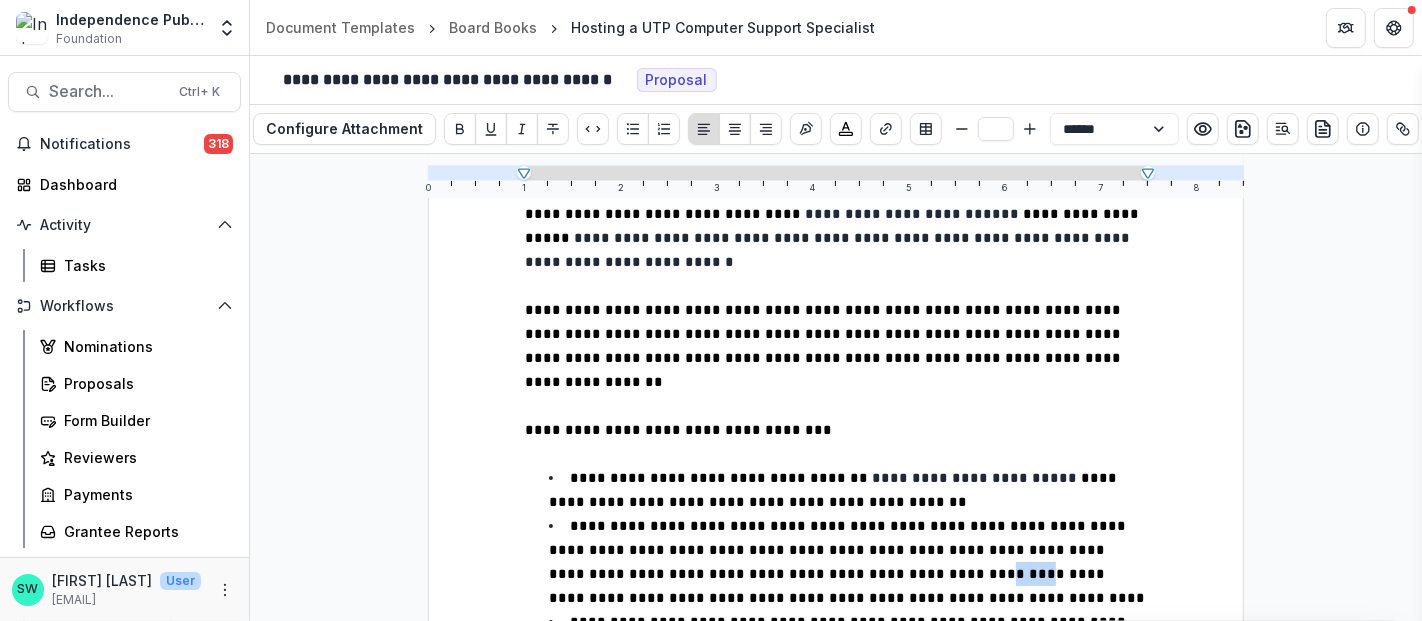 scroll, scrollTop: 1077, scrollLeft: 0, axis: vertical 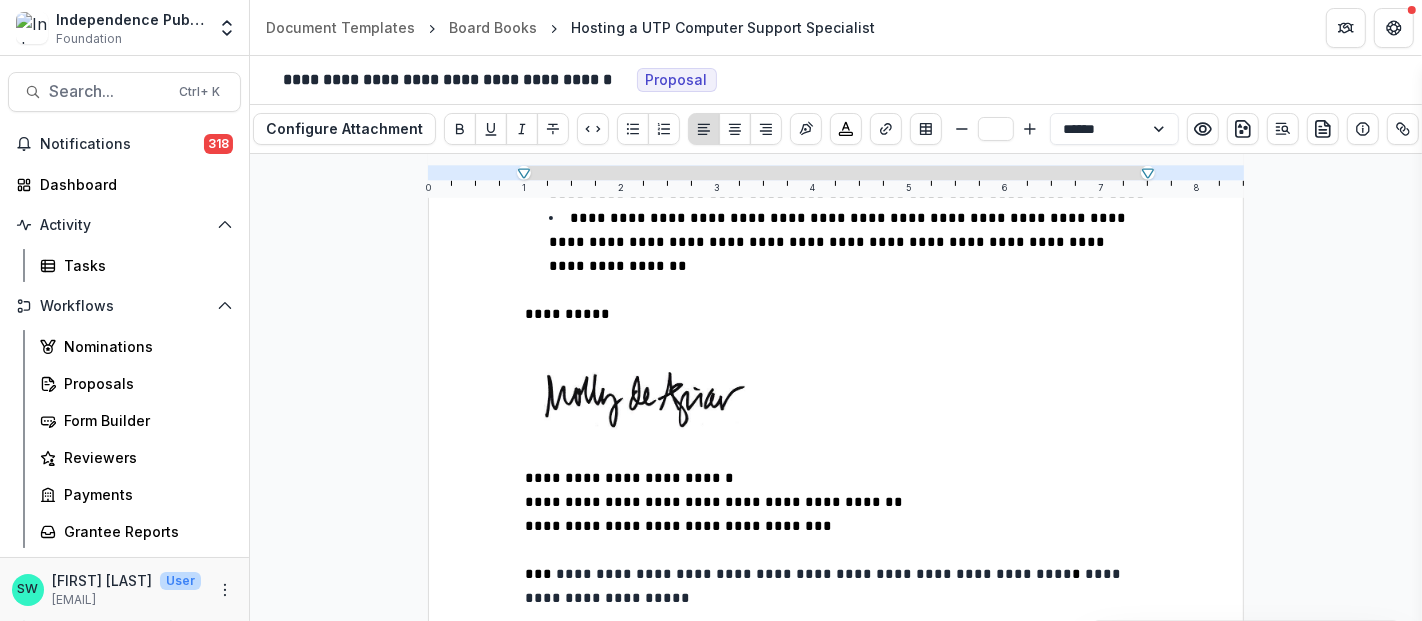 click on "**********" at bounding box center [836, -82] 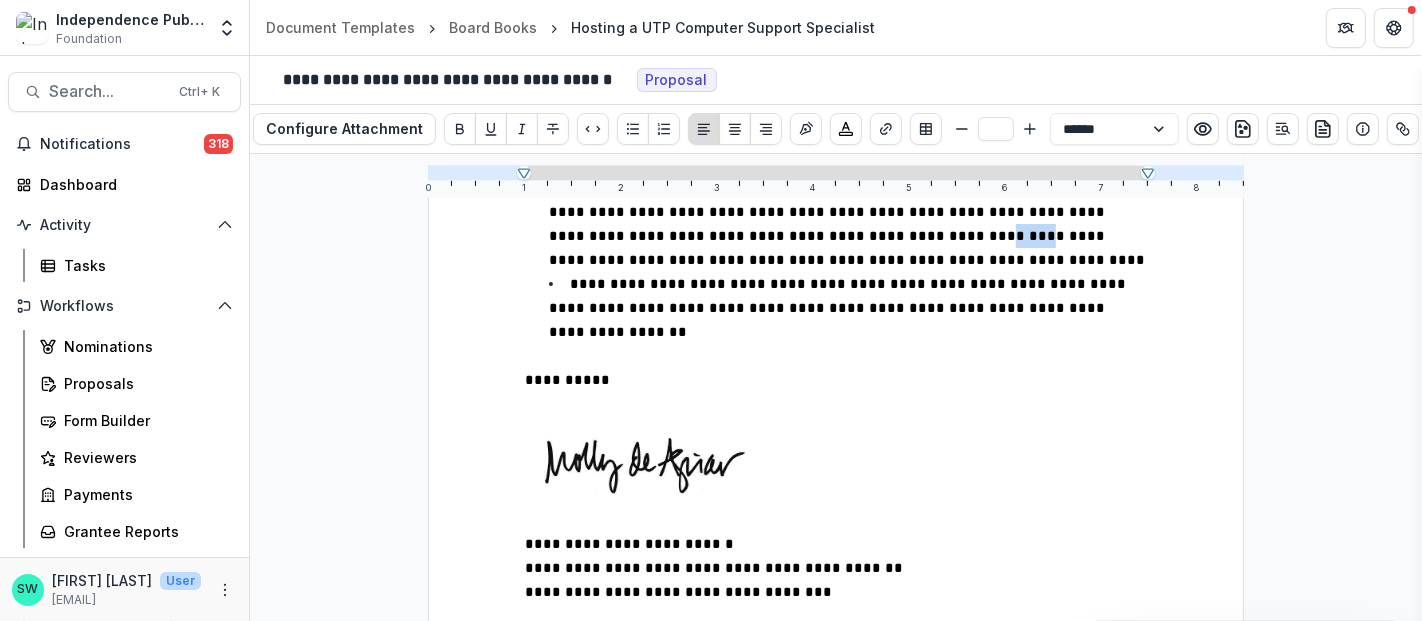 click on "**********" at bounding box center (836, -16) 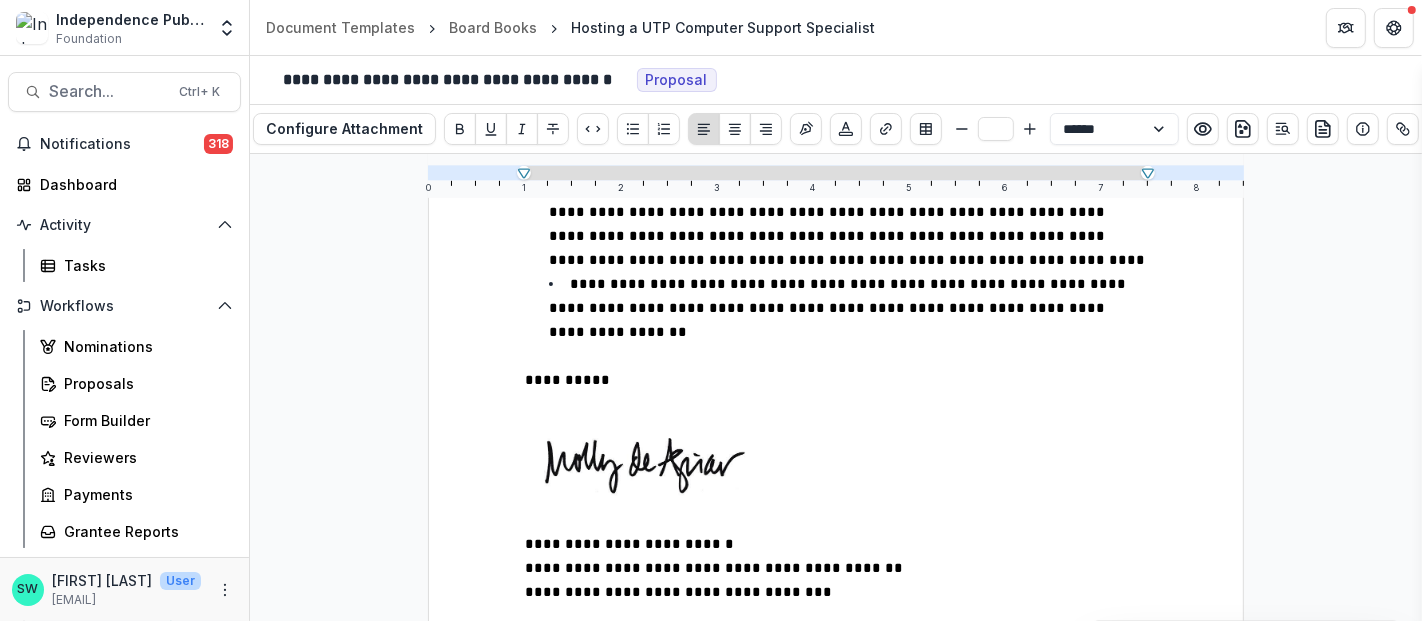 drag, startPoint x: 618, startPoint y: 552, endPoint x: 650, endPoint y: 559, distance: 32.75668 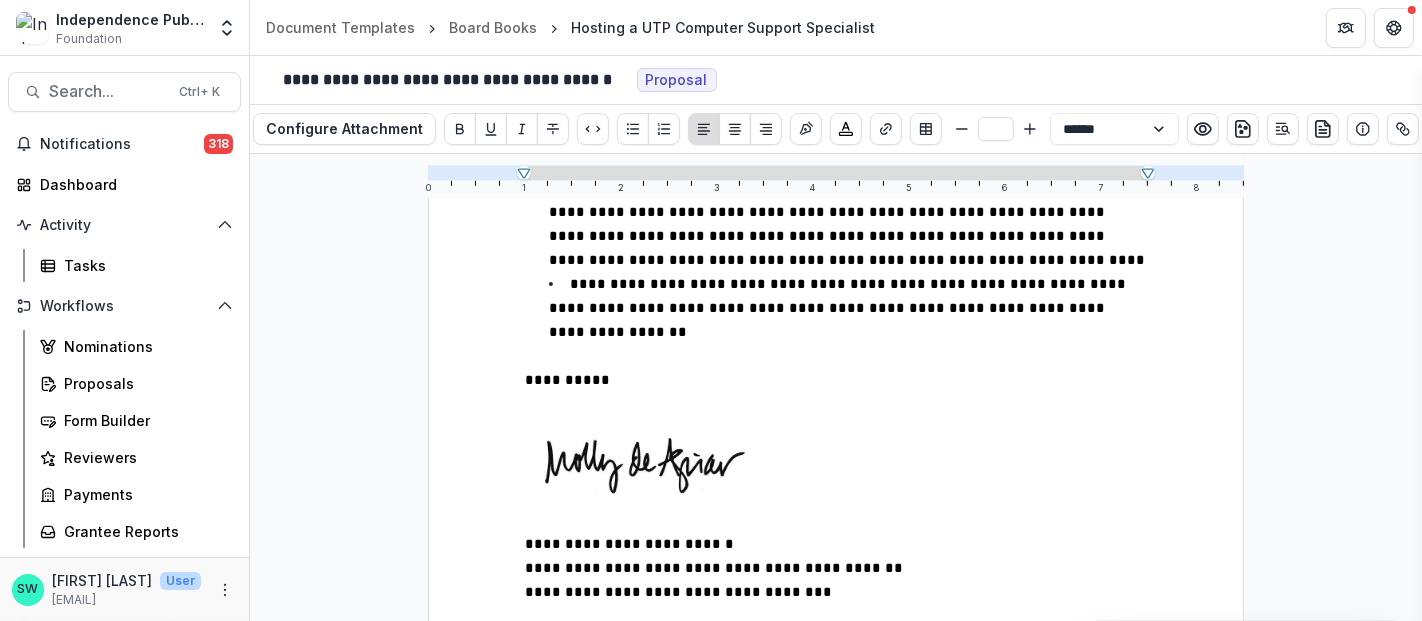 click on "*" at bounding box center [1078, 640] 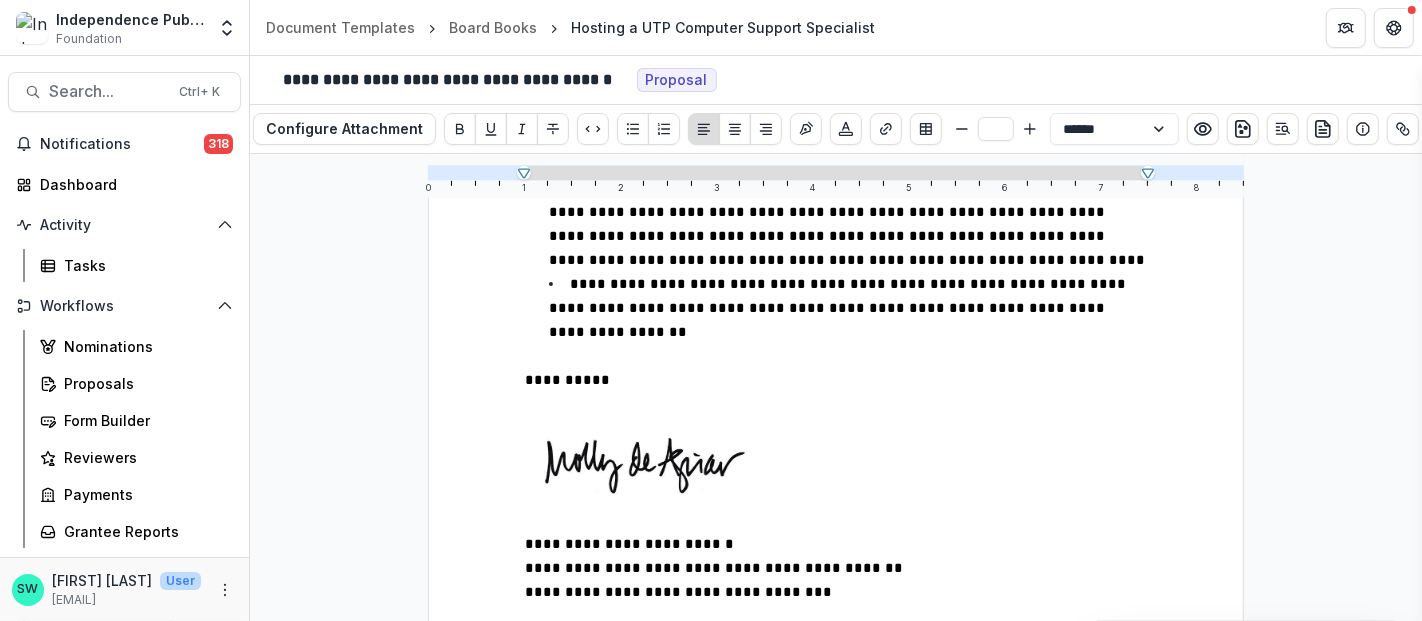 drag, startPoint x: 1088, startPoint y: 546, endPoint x: 546, endPoint y: 552, distance: 542.0332 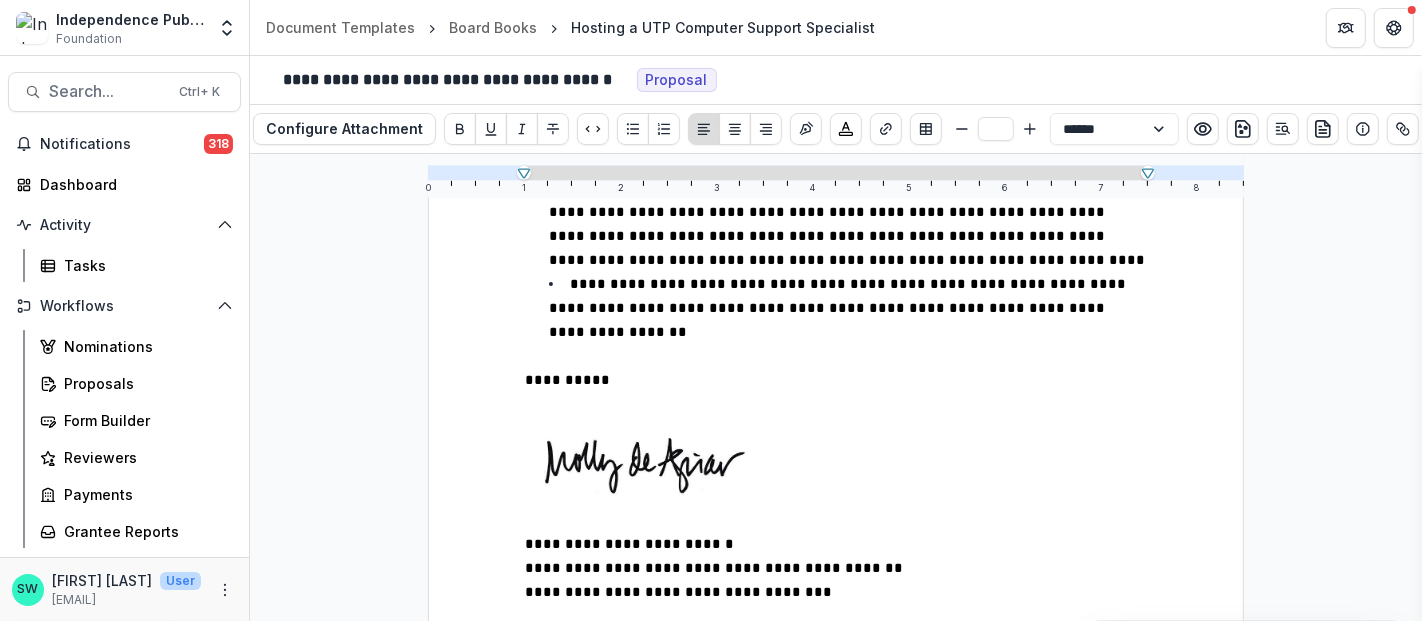 drag, startPoint x: 782, startPoint y: 552, endPoint x: 869, endPoint y: 553, distance: 87.005745 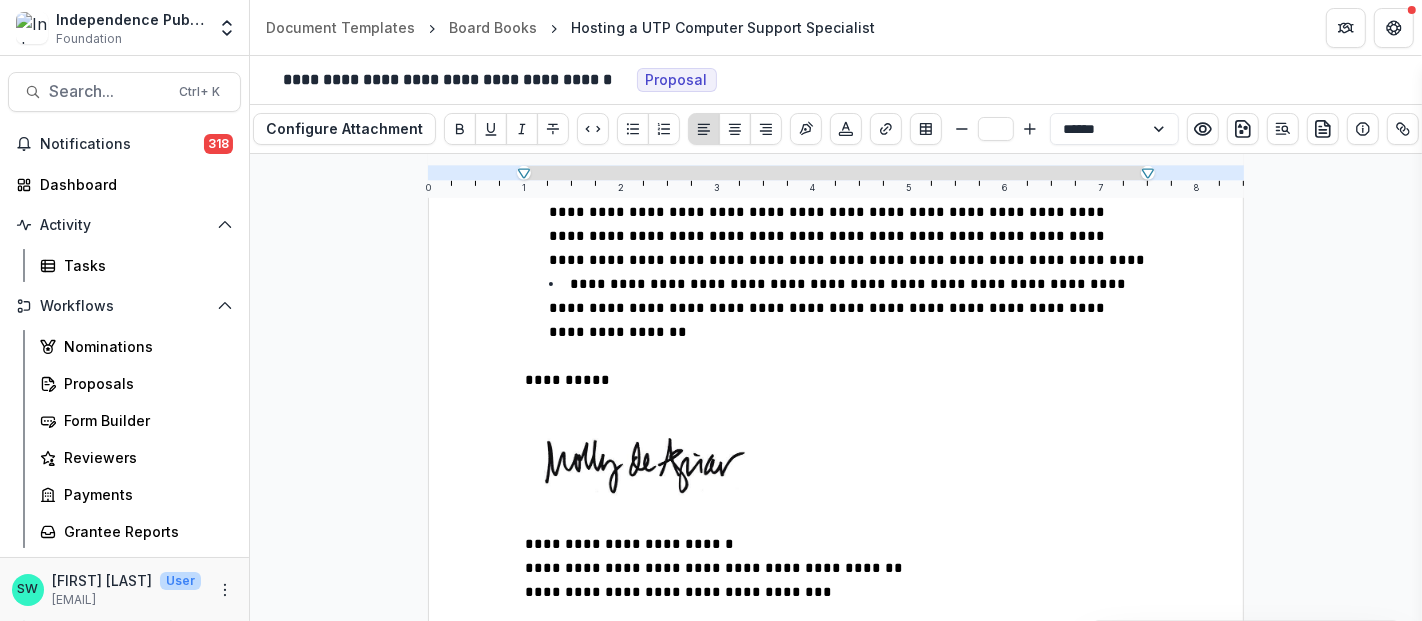 drag, startPoint x: 965, startPoint y: 546, endPoint x: 1198, endPoint y: 534, distance: 233.3088 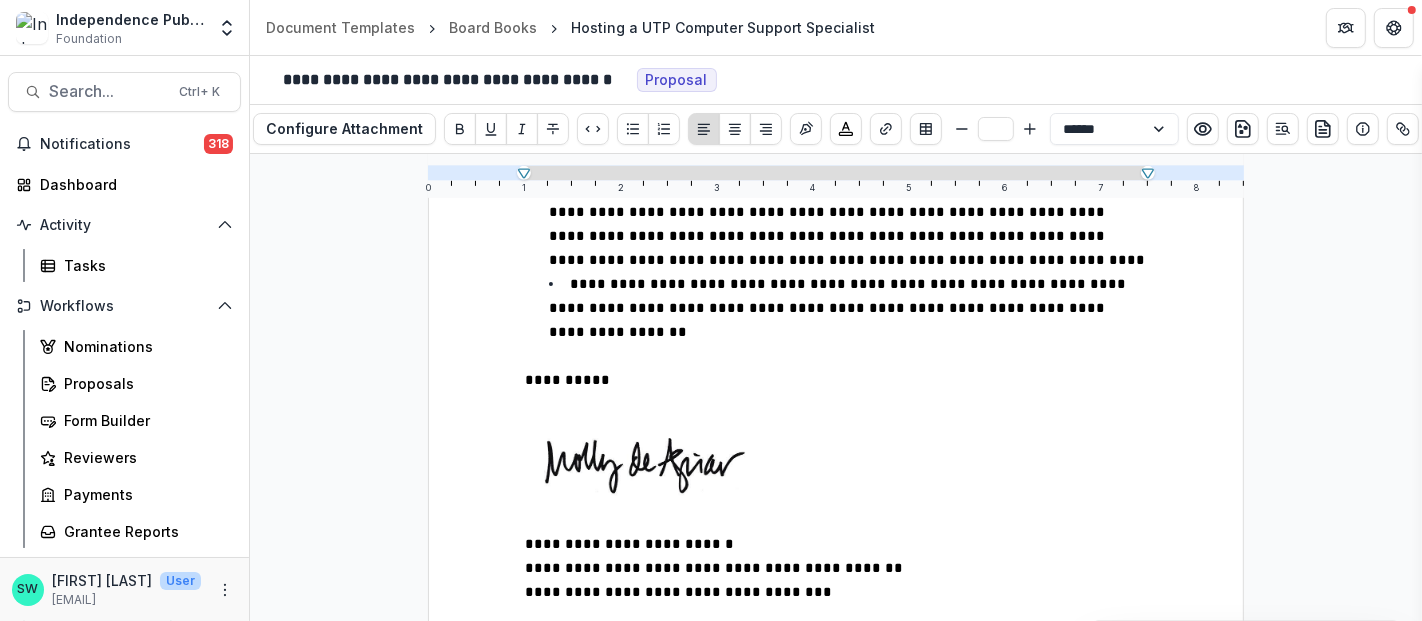click on "**********" at bounding box center (831, 652) 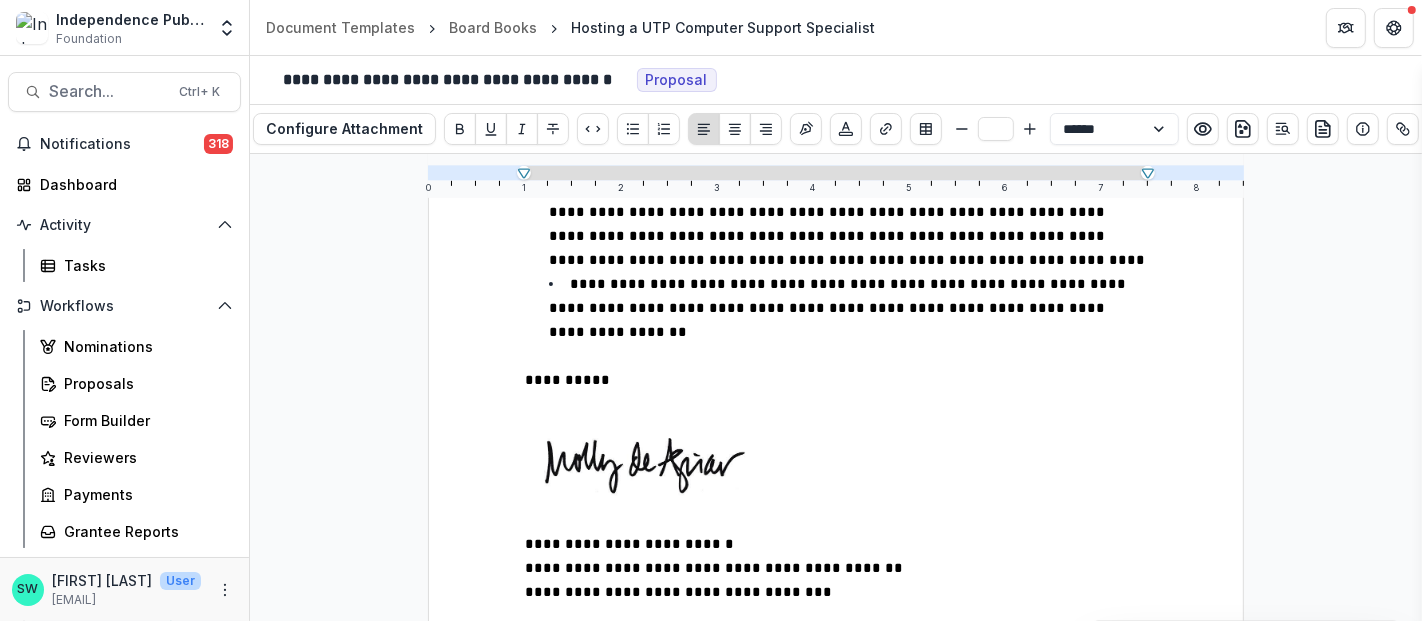 drag, startPoint x: 1145, startPoint y: 574, endPoint x: 1189, endPoint y: 551, distance: 49.648766 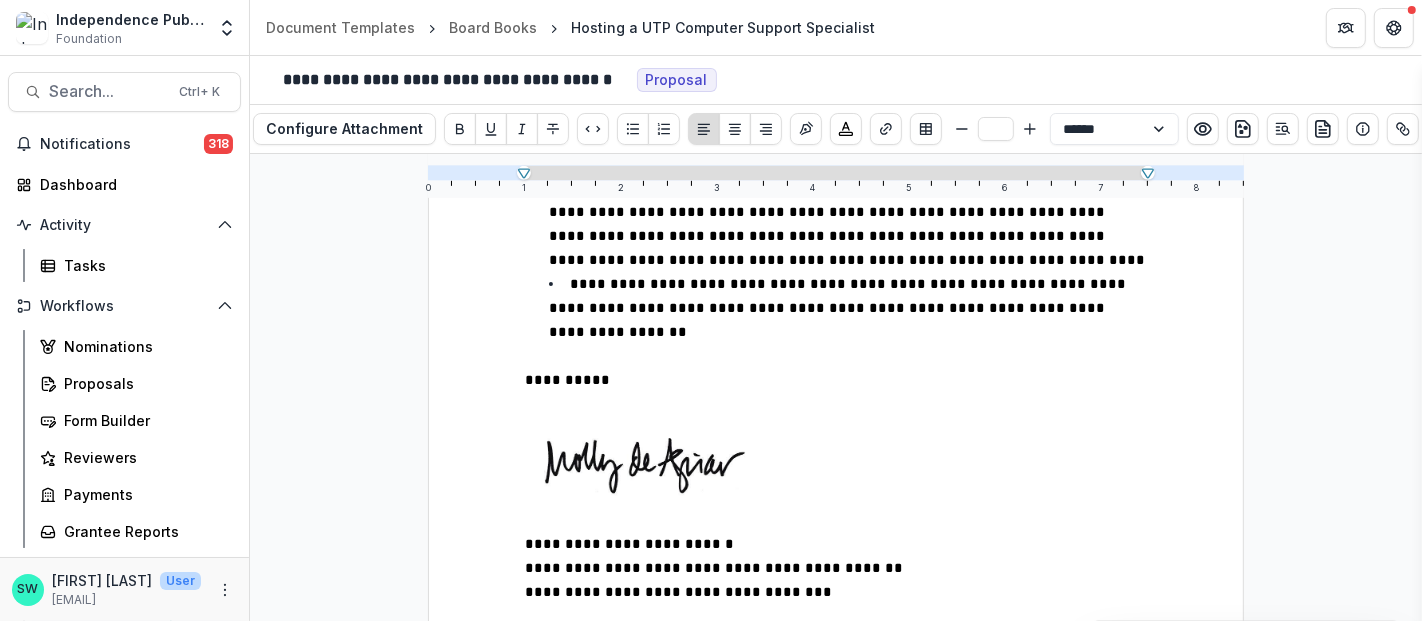 drag, startPoint x: 785, startPoint y: 544, endPoint x: 1061, endPoint y: 545, distance: 276.0018 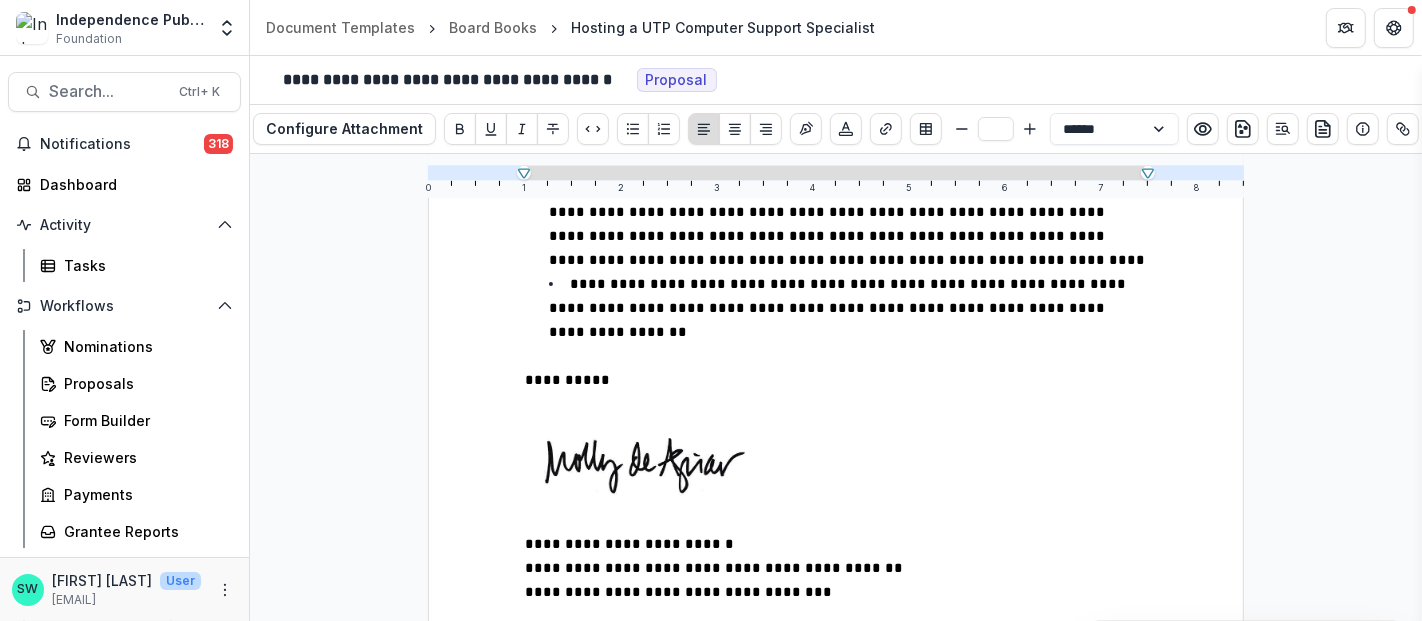 click on "**********" at bounding box center [831, 652] 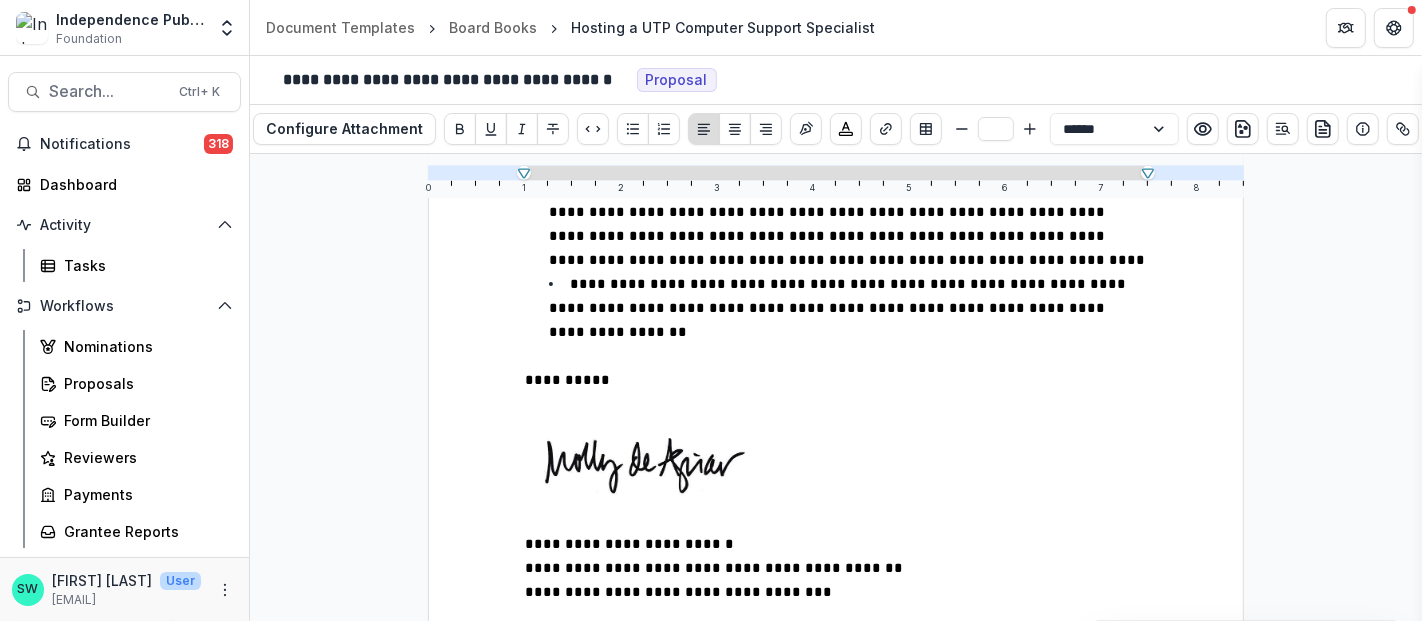 click on "**********" at bounding box center [787, 640] 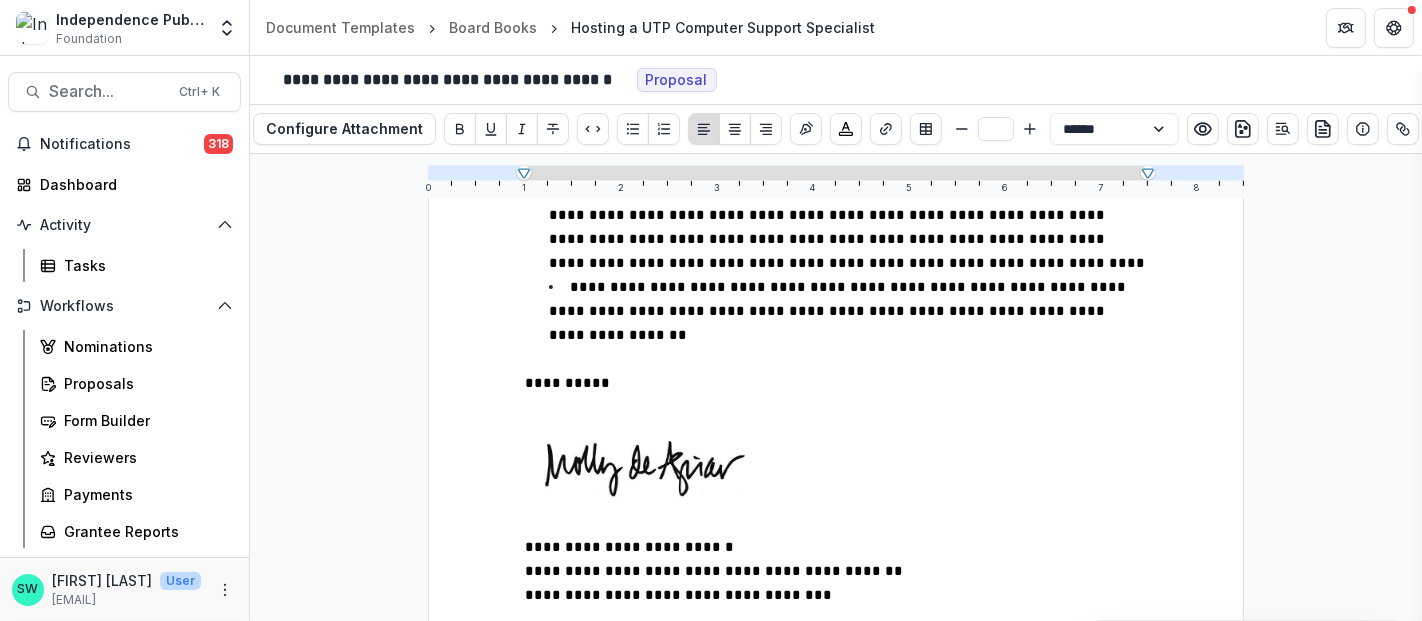 scroll, scrollTop: 1053, scrollLeft: 0, axis: vertical 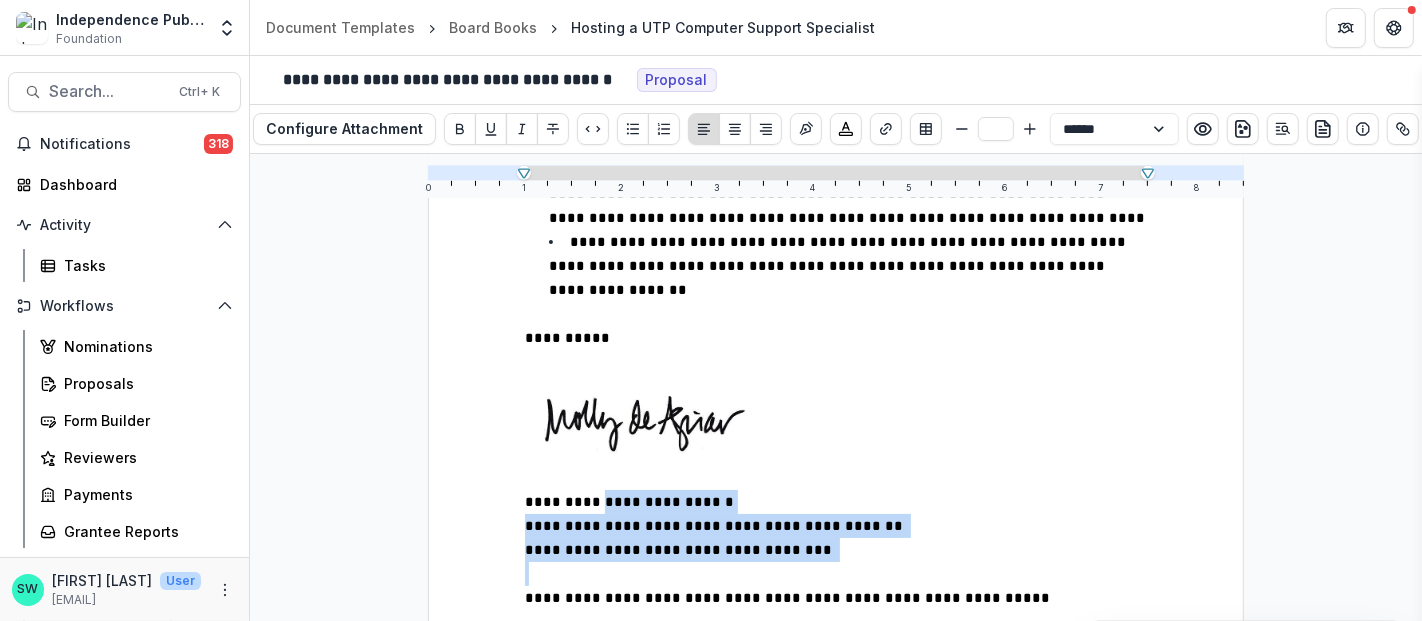 drag, startPoint x: 1010, startPoint y: 491, endPoint x: 588, endPoint y: 407, distance: 430.279 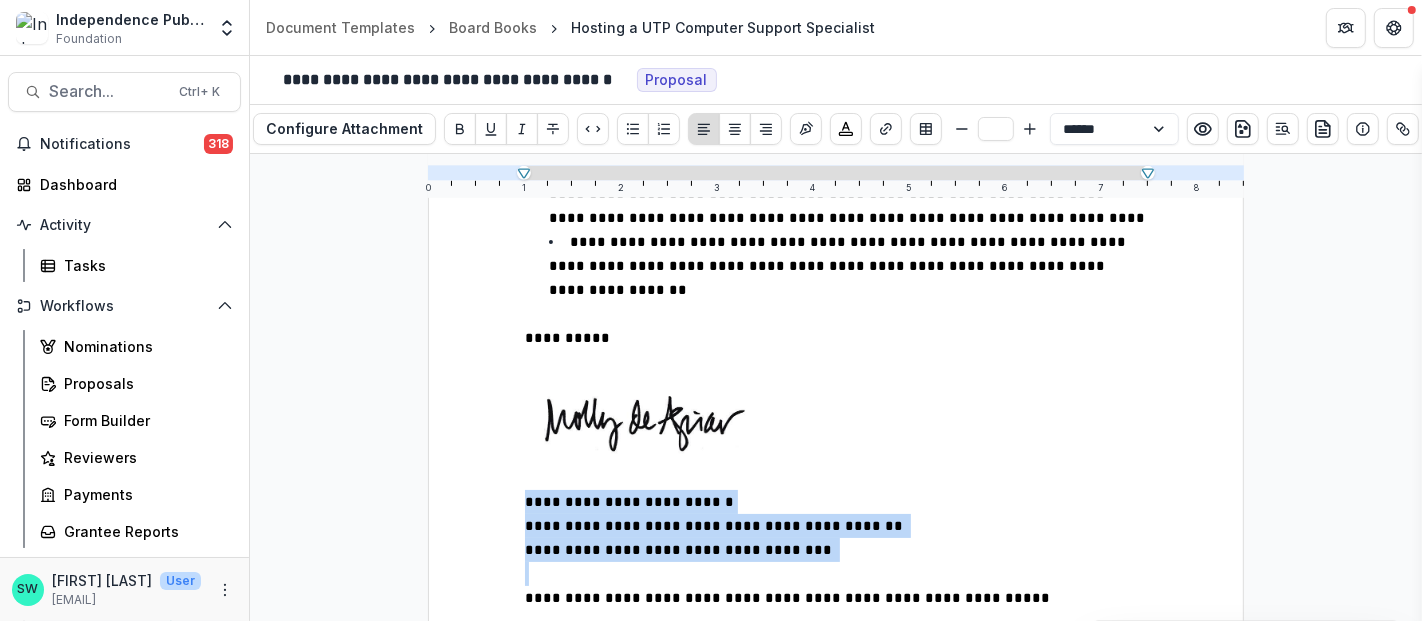 drag, startPoint x: 1005, startPoint y: 518, endPoint x: 561, endPoint y: 367, distance: 468.97443 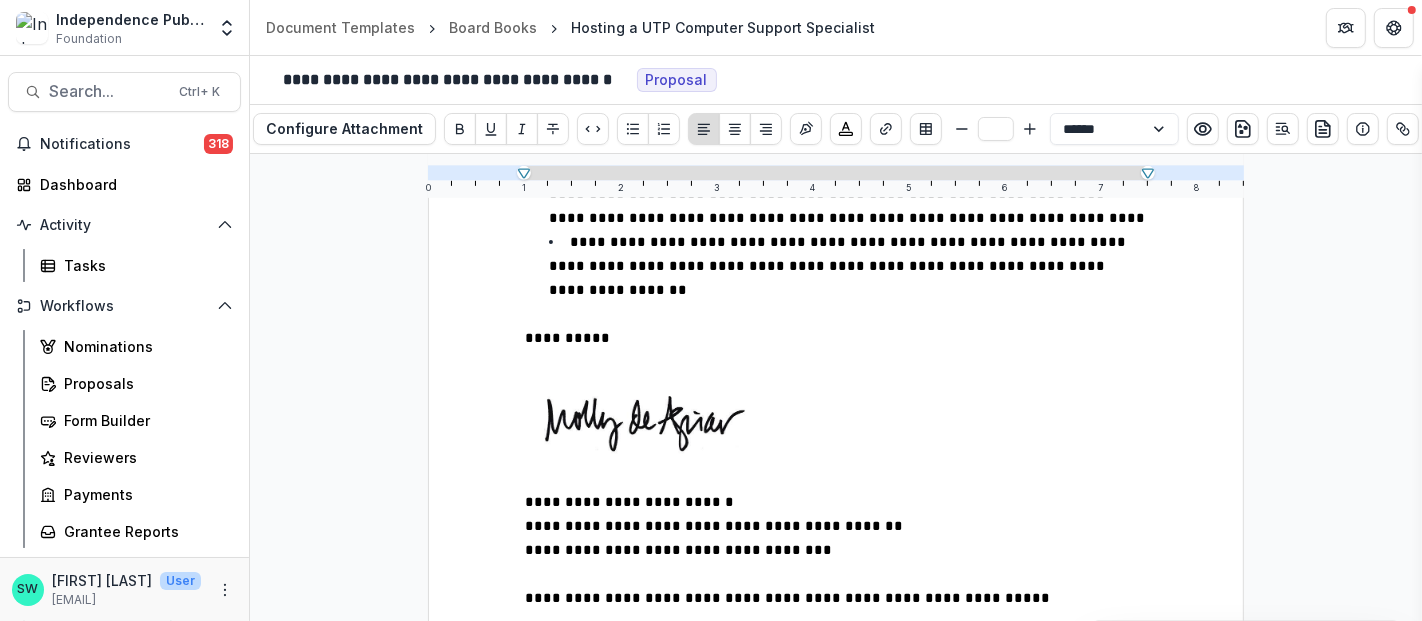 click on "**********" at bounding box center [787, 598] 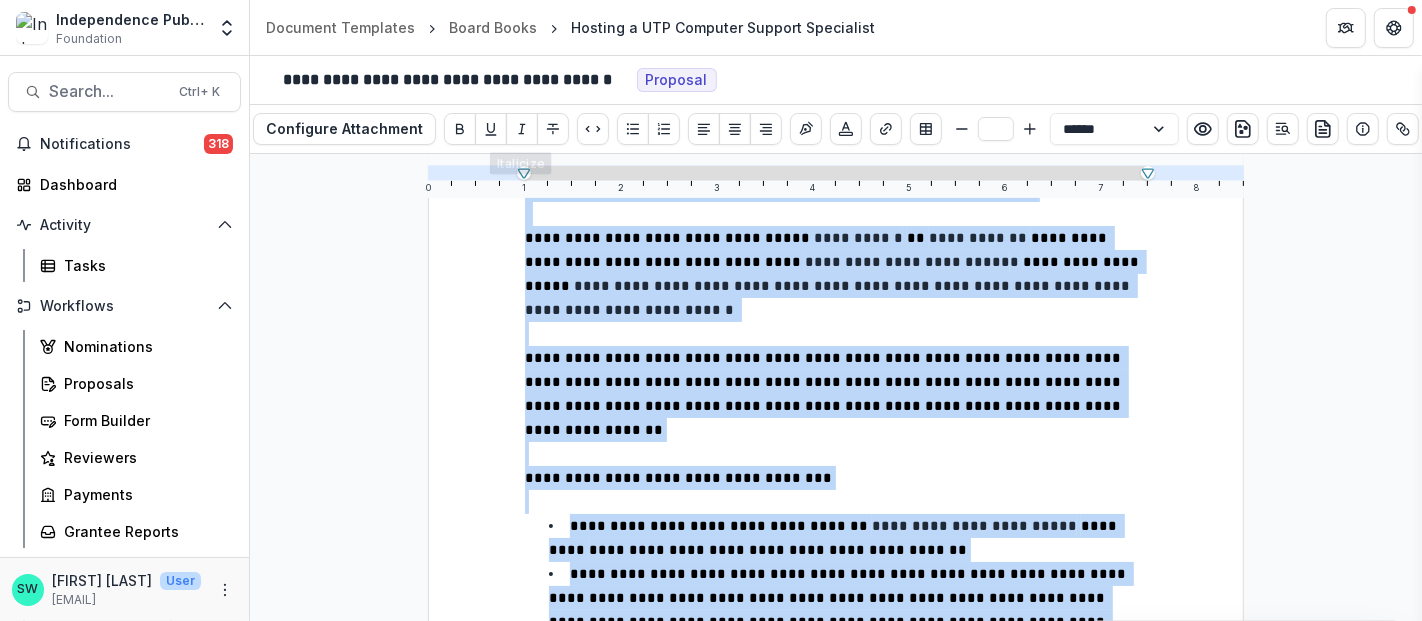 scroll, scrollTop: 0, scrollLeft: 0, axis: both 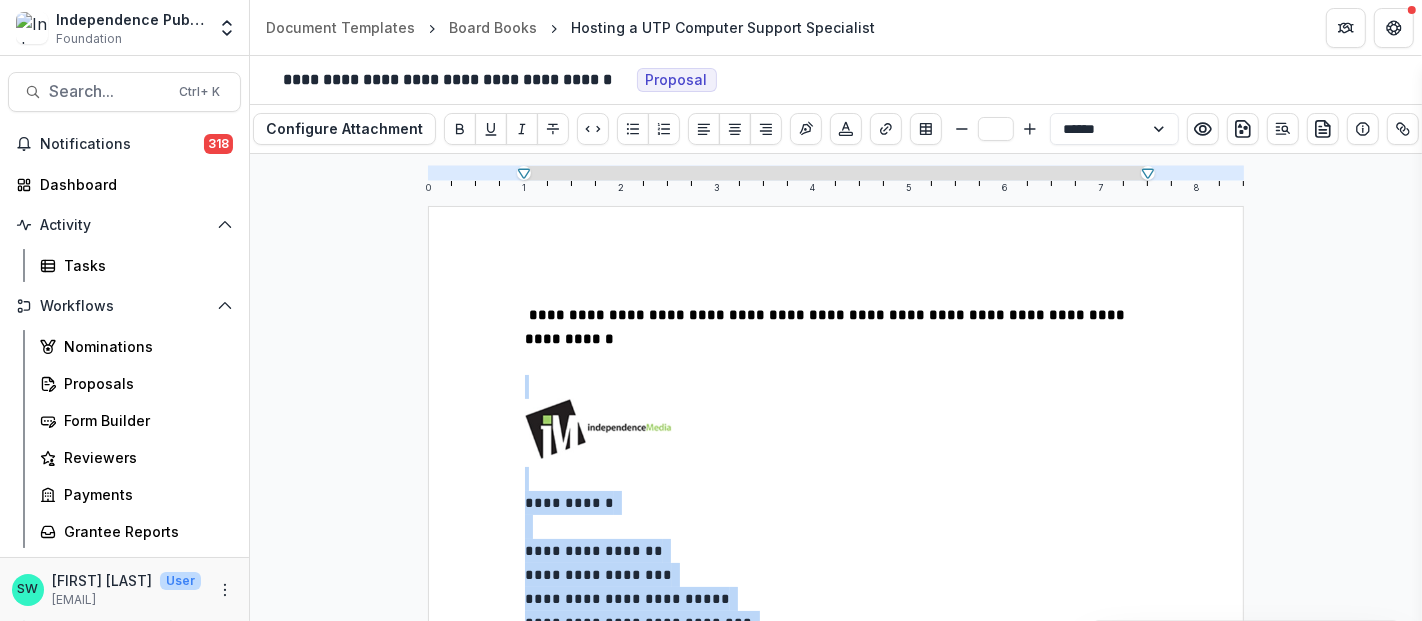 drag, startPoint x: 968, startPoint y: 504, endPoint x: 534, endPoint y: 351, distance: 460.17932 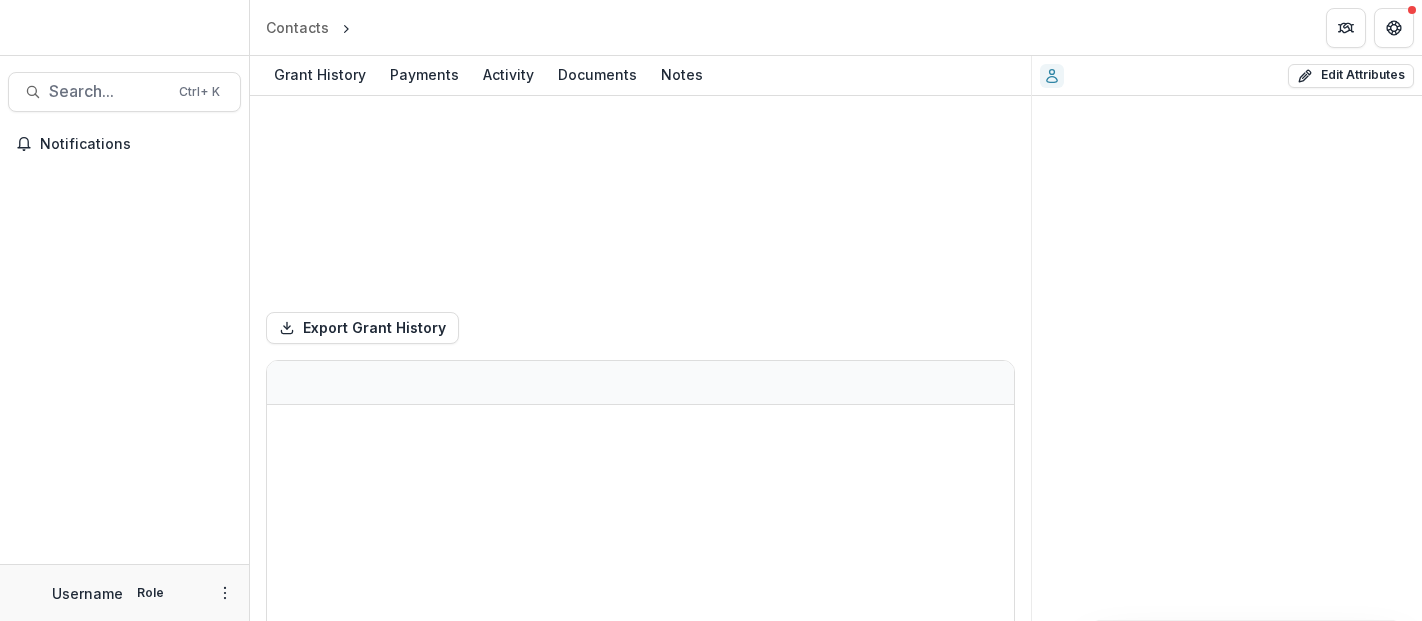 scroll, scrollTop: 0, scrollLeft: 0, axis: both 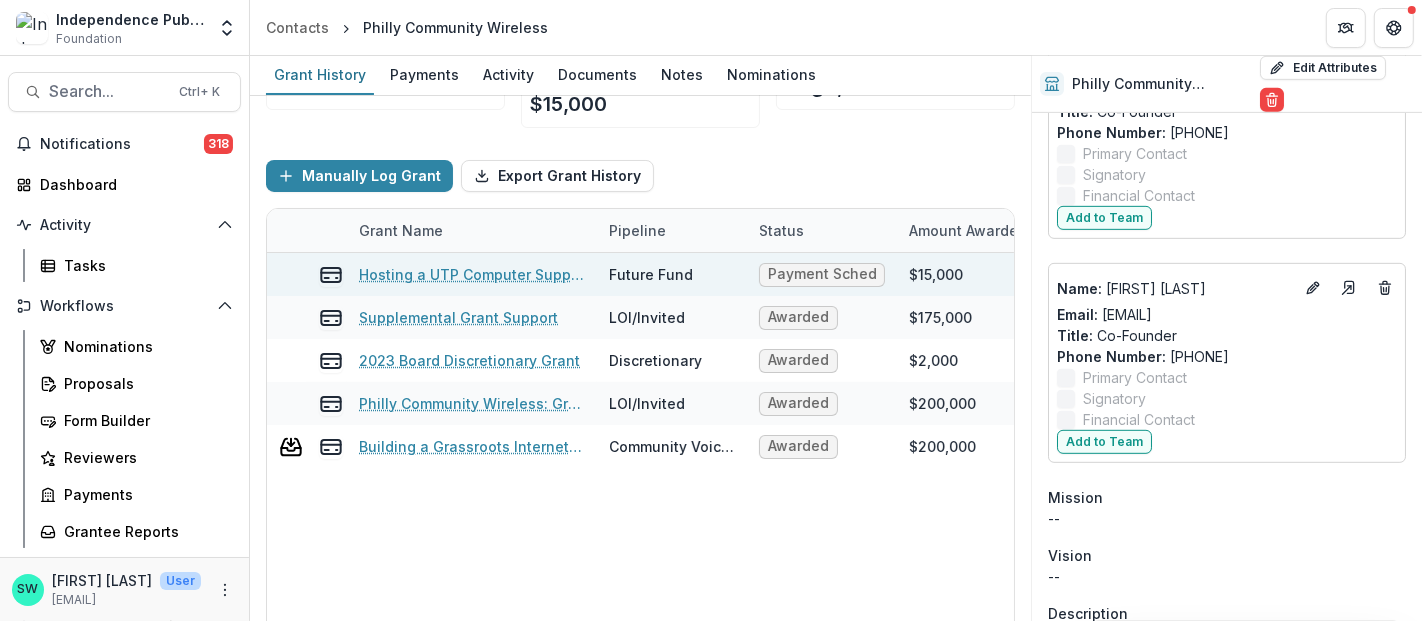 click on "Hosting a UTP Computer Support Specialist" at bounding box center [472, 274] 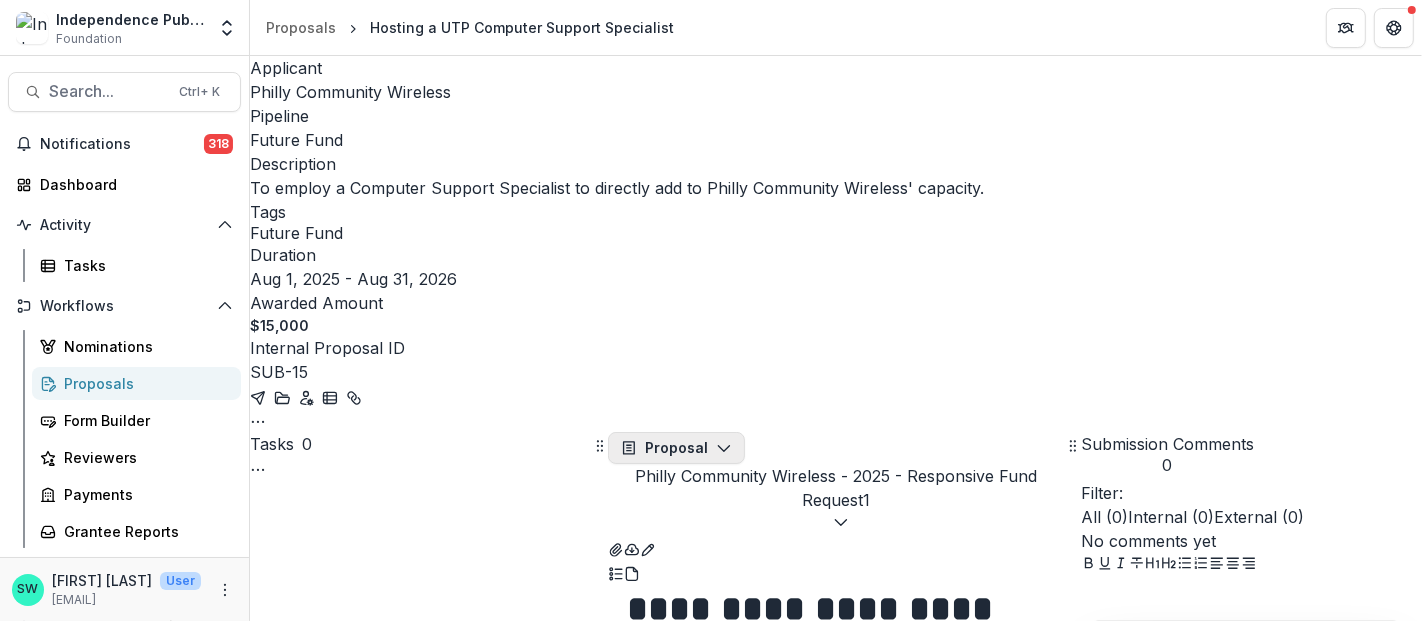 click on "Proposal" at bounding box center [676, 448] 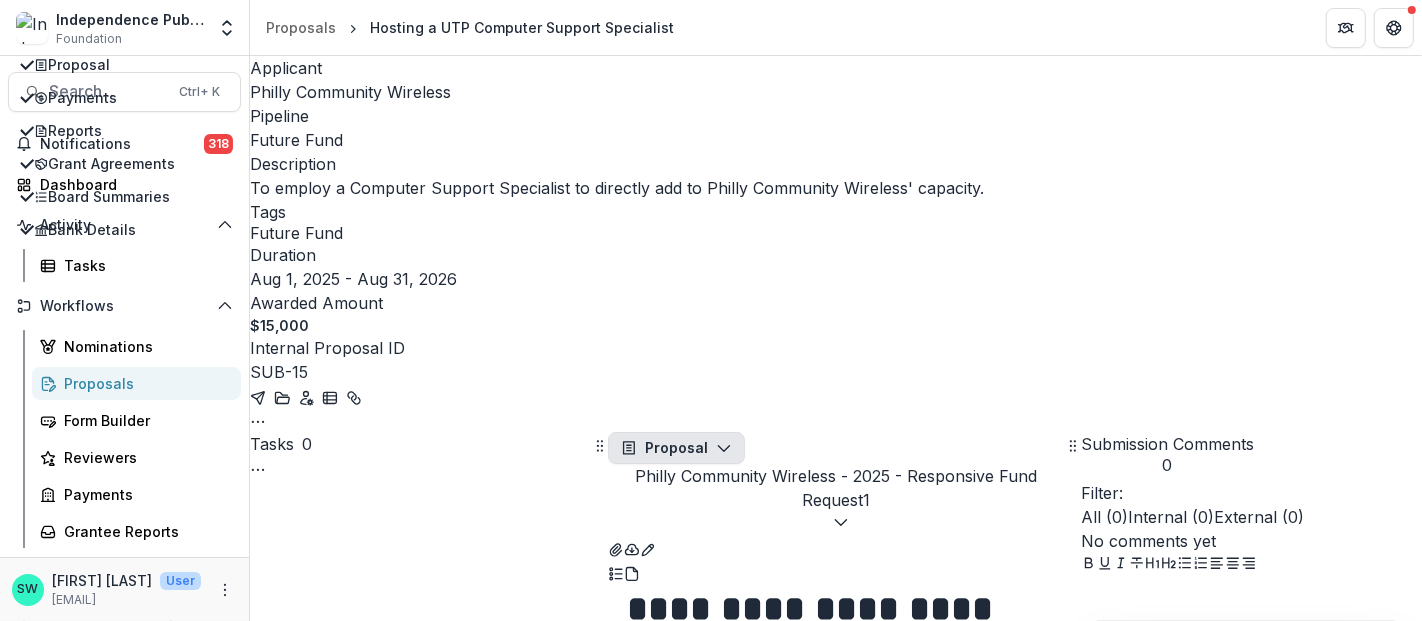 click on "Proposal" at bounding box center [676, 448] 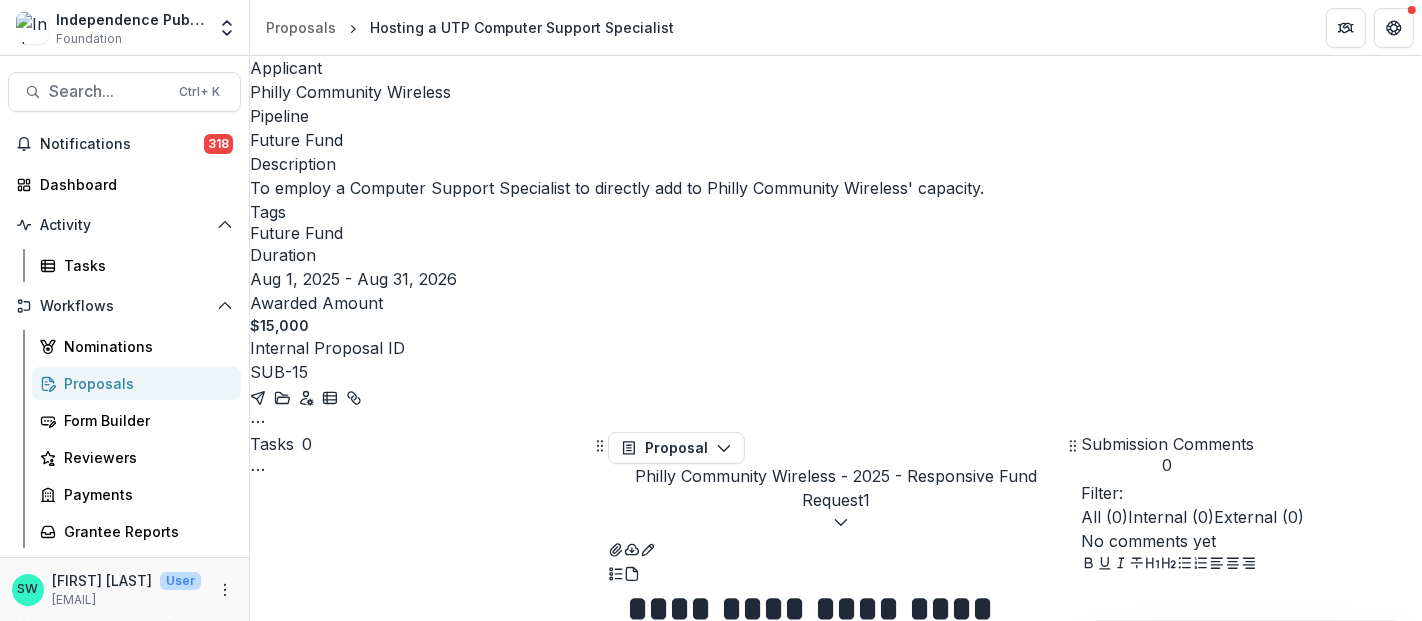 scroll, scrollTop: 0, scrollLeft: 358, axis: horizontal 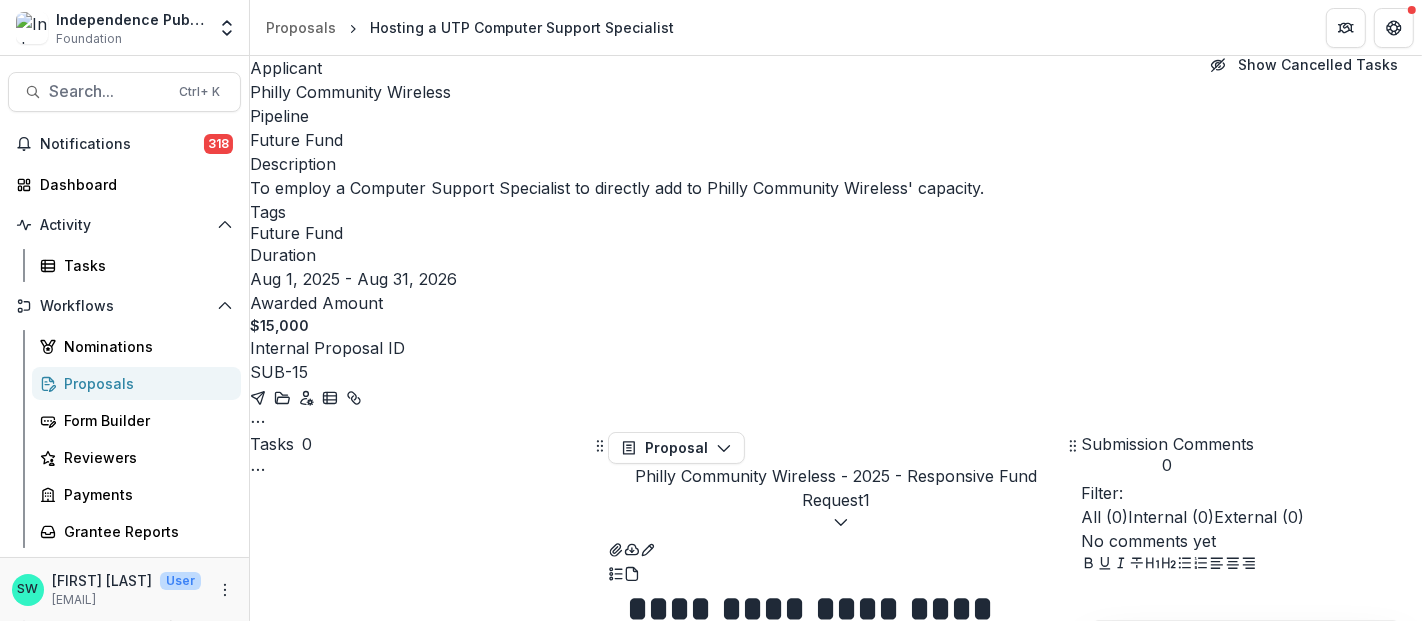 click at bounding box center (258, 468) 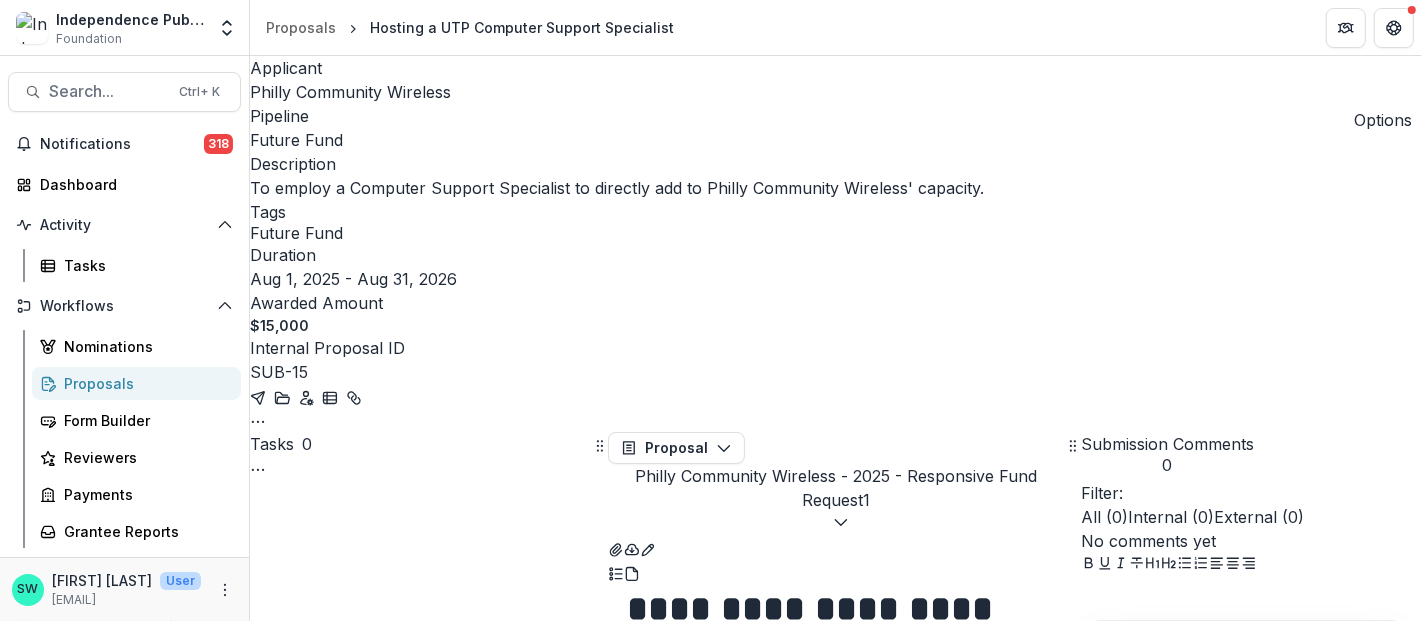 click at bounding box center [258, 420] 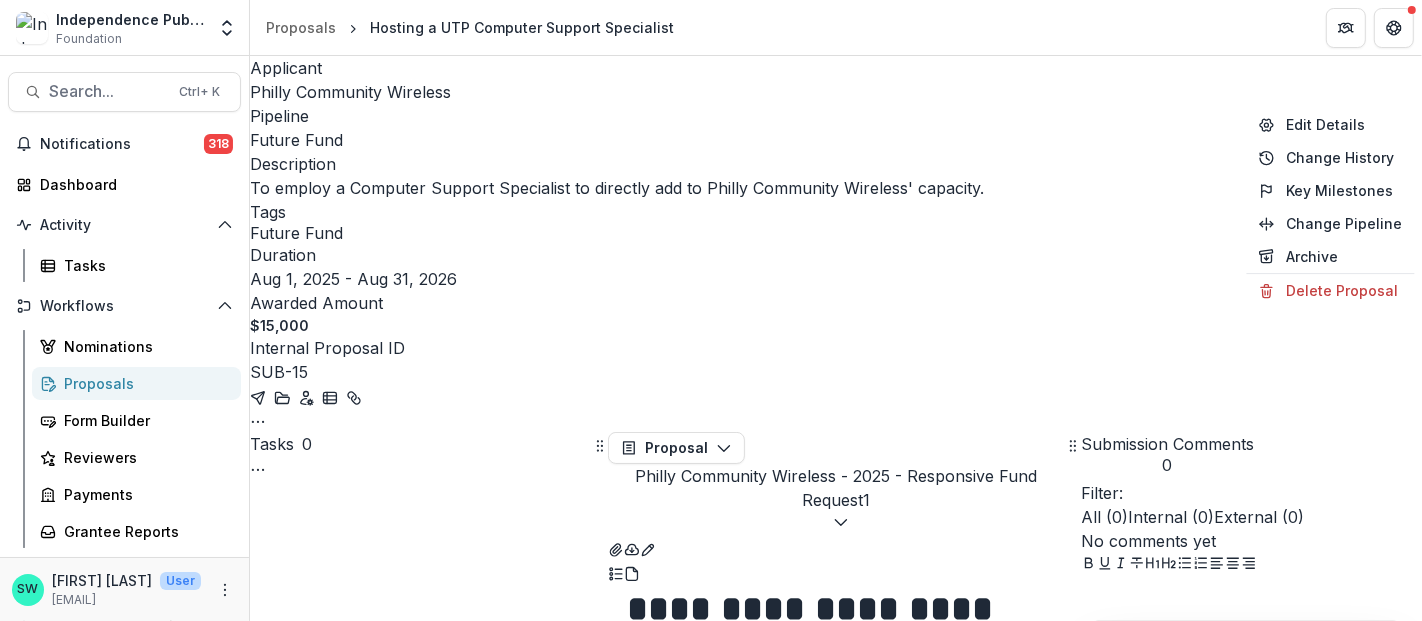 click on "Proposals Hosting a UTP Computer Support Specialist" at bounding box center [836, 27] 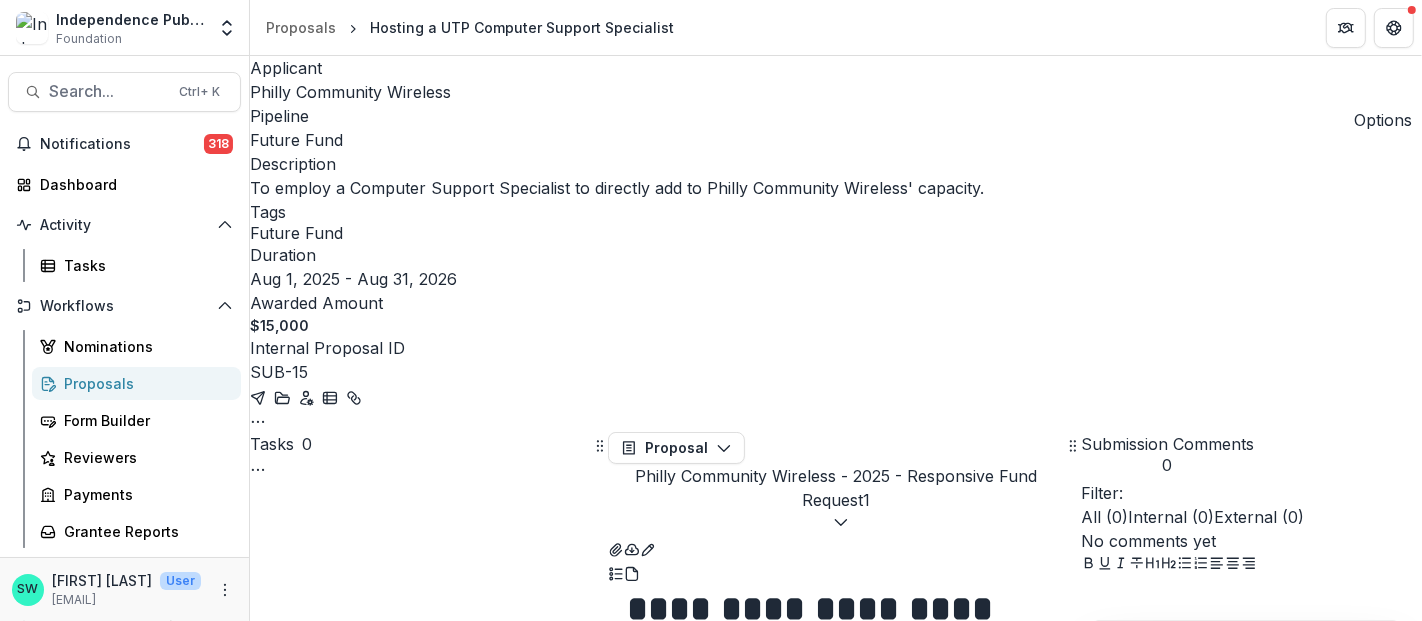 click on "Philly Community Wireless" at bounding box center [350, 92] 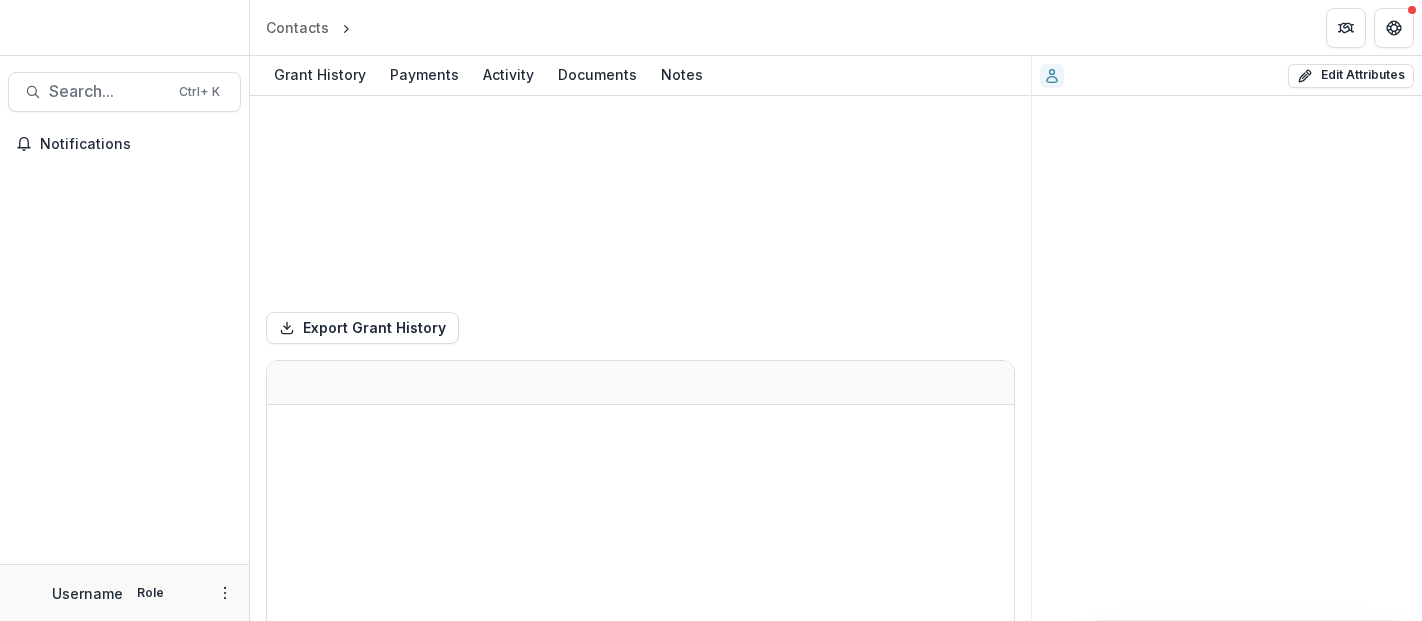 scroll, scrollTop: 0, scrollLeft: 0, axis: both 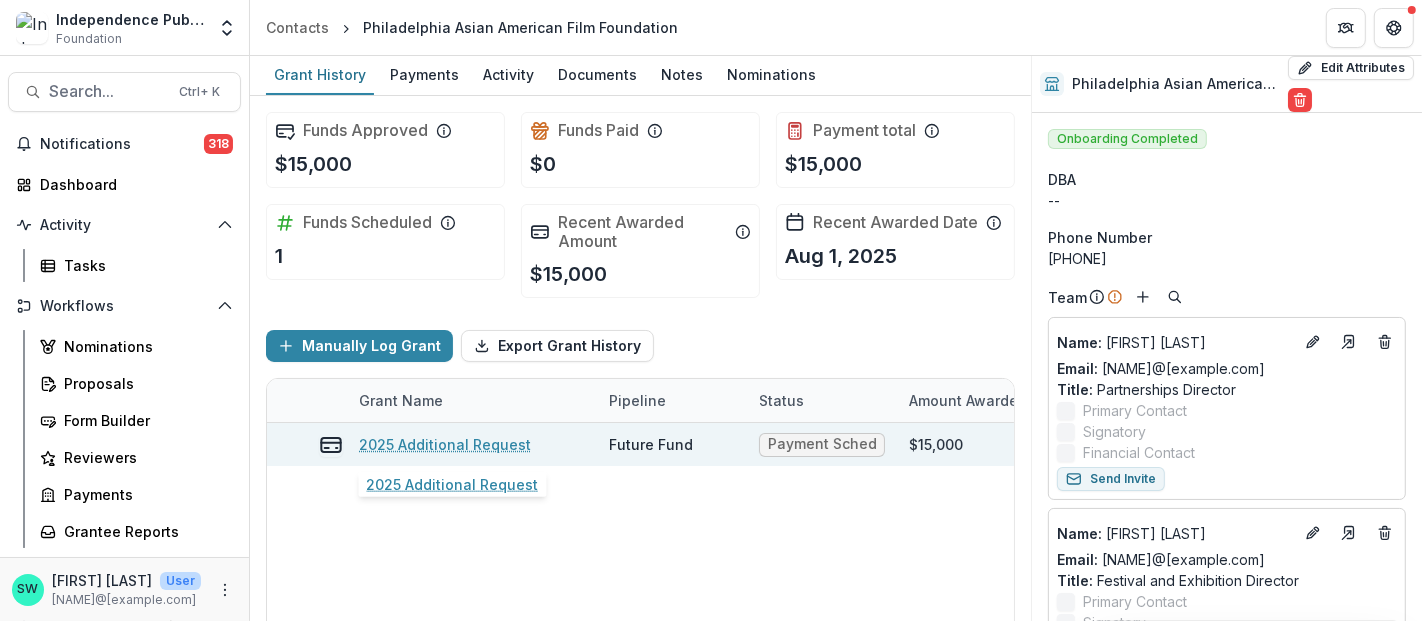 click on "2025 Additional Request" at bounding box center [445, 444] 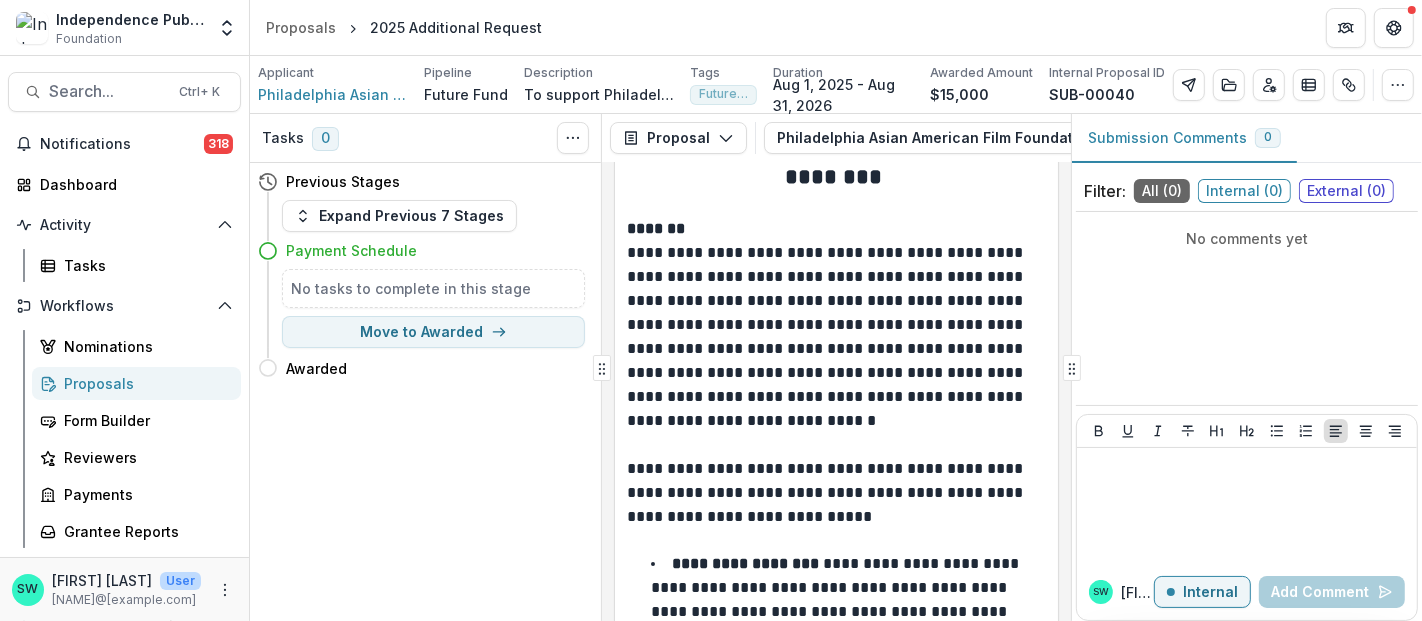 scroll, scrollTop: 0, scrollLeft: 0, axis: both 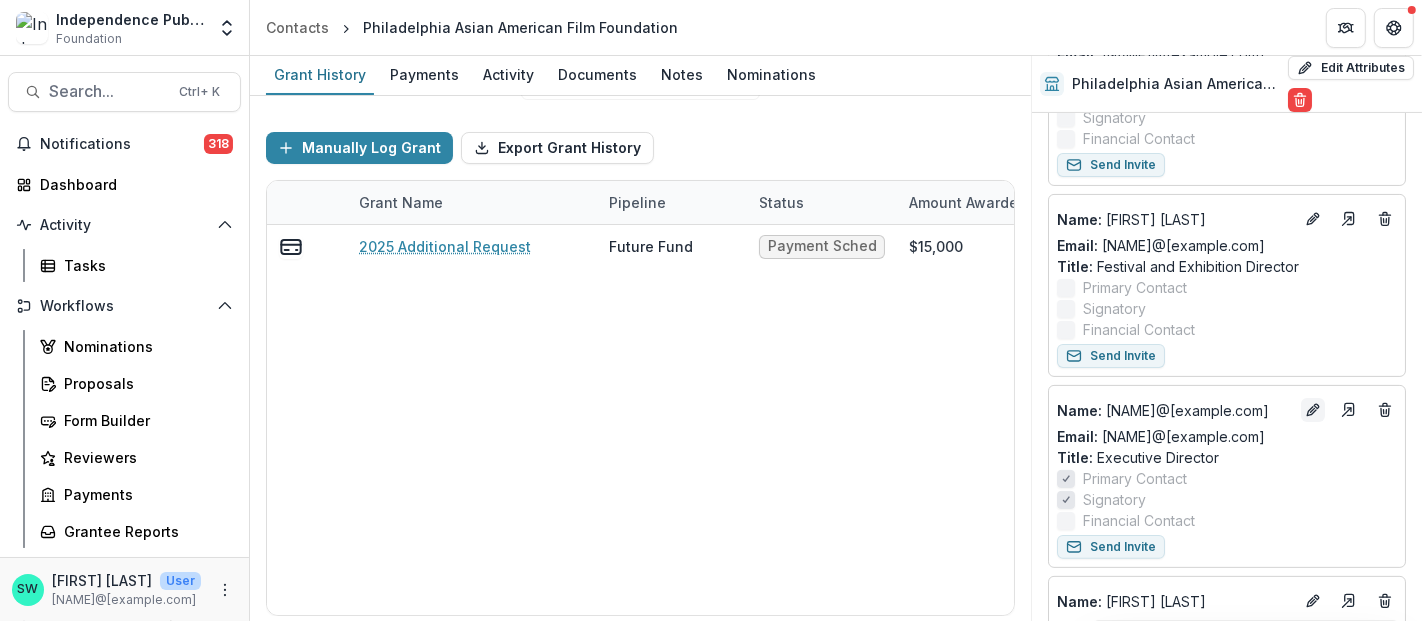 click 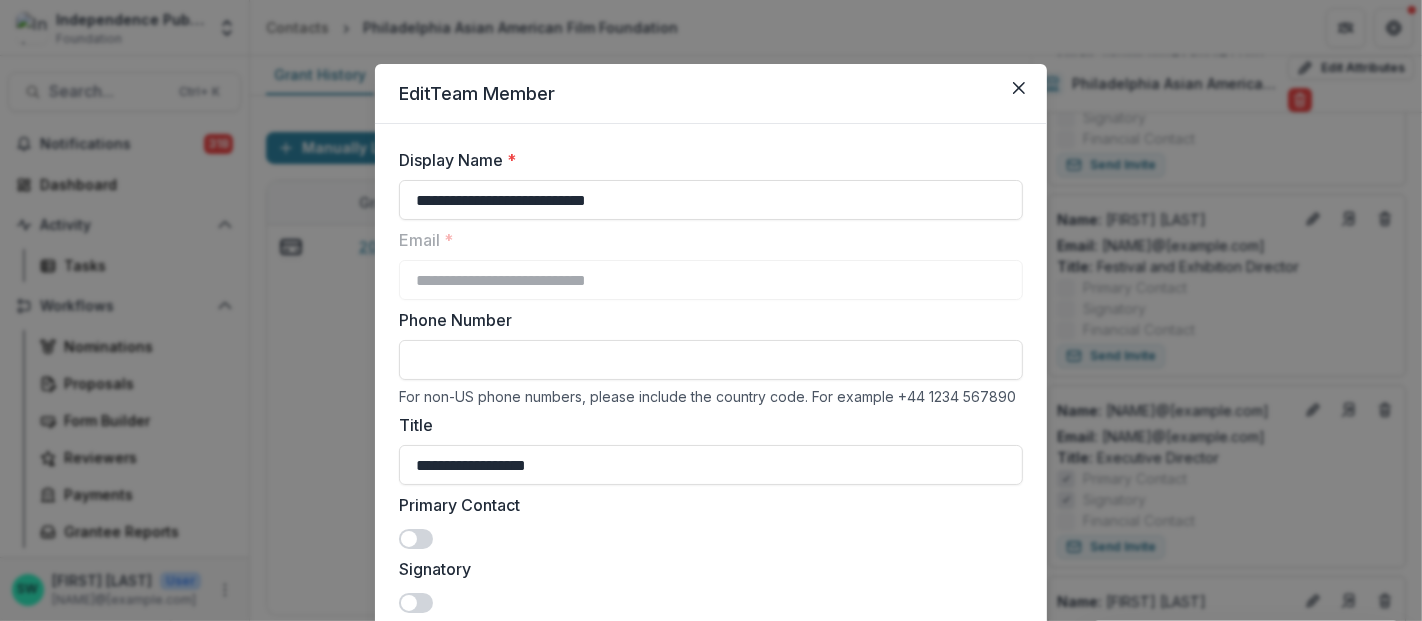 drag, startPoint x: 661, startPoint y: 192, endPoint x: 325, endPoint y: 216, distance: 336.85605 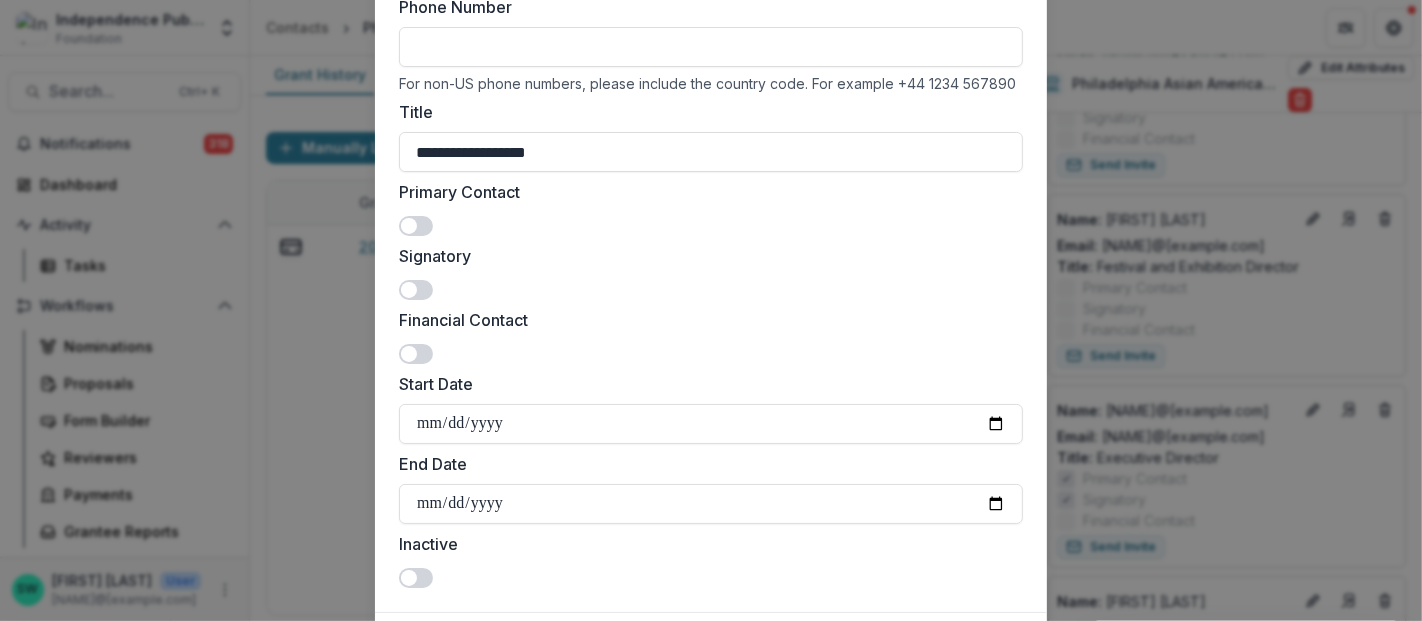 scroll, scrollTop: 431, scrollLeft: 0, axis: vertical 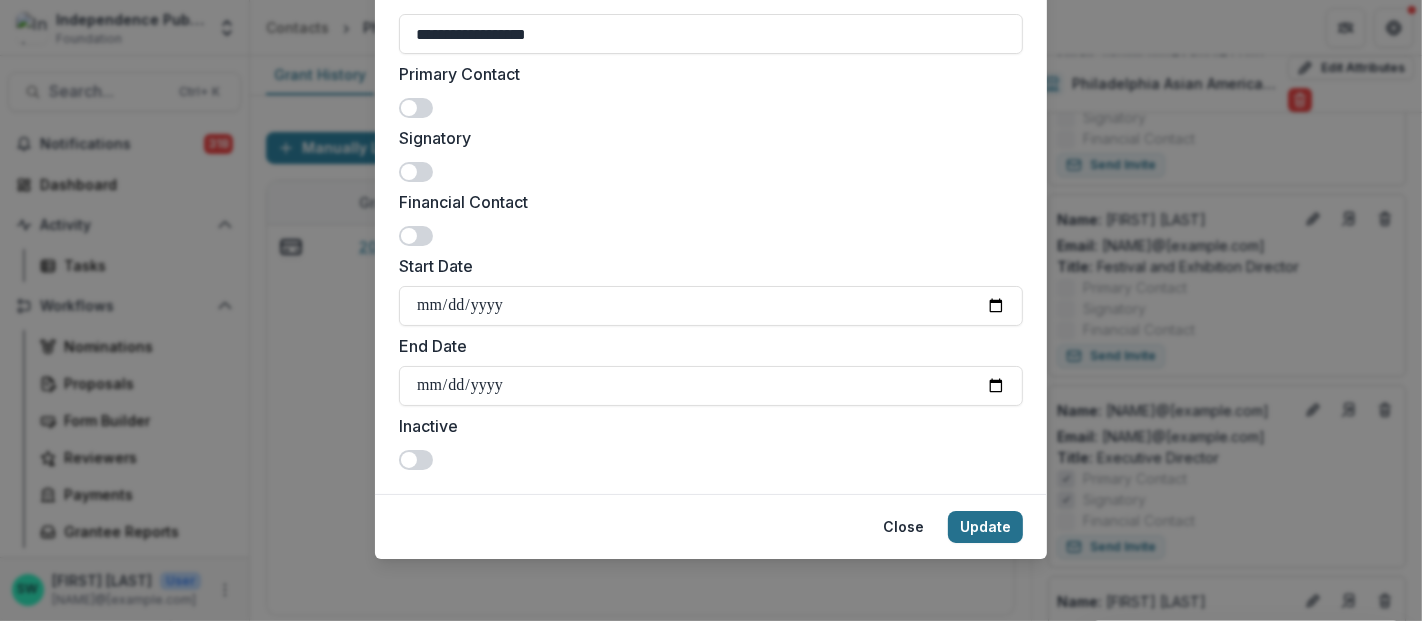 type on "*********" 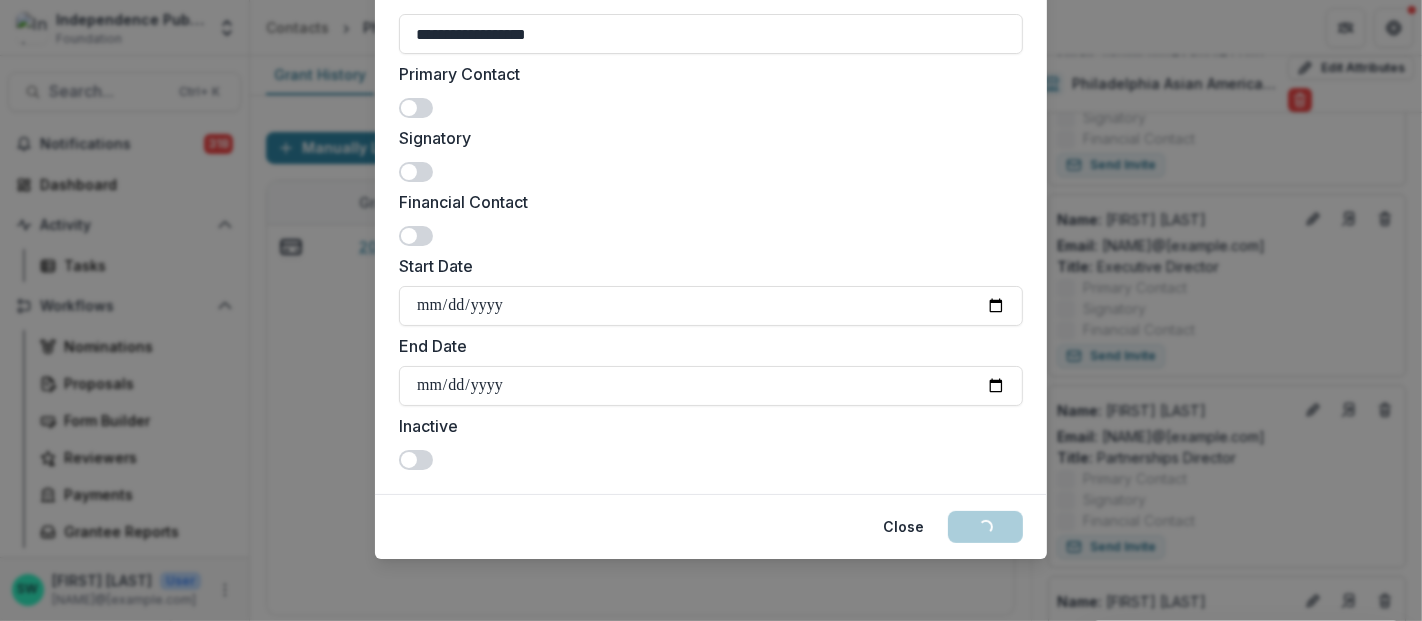 scroll, scrollTop: 124, scrollLeft: 0, axis: vertical 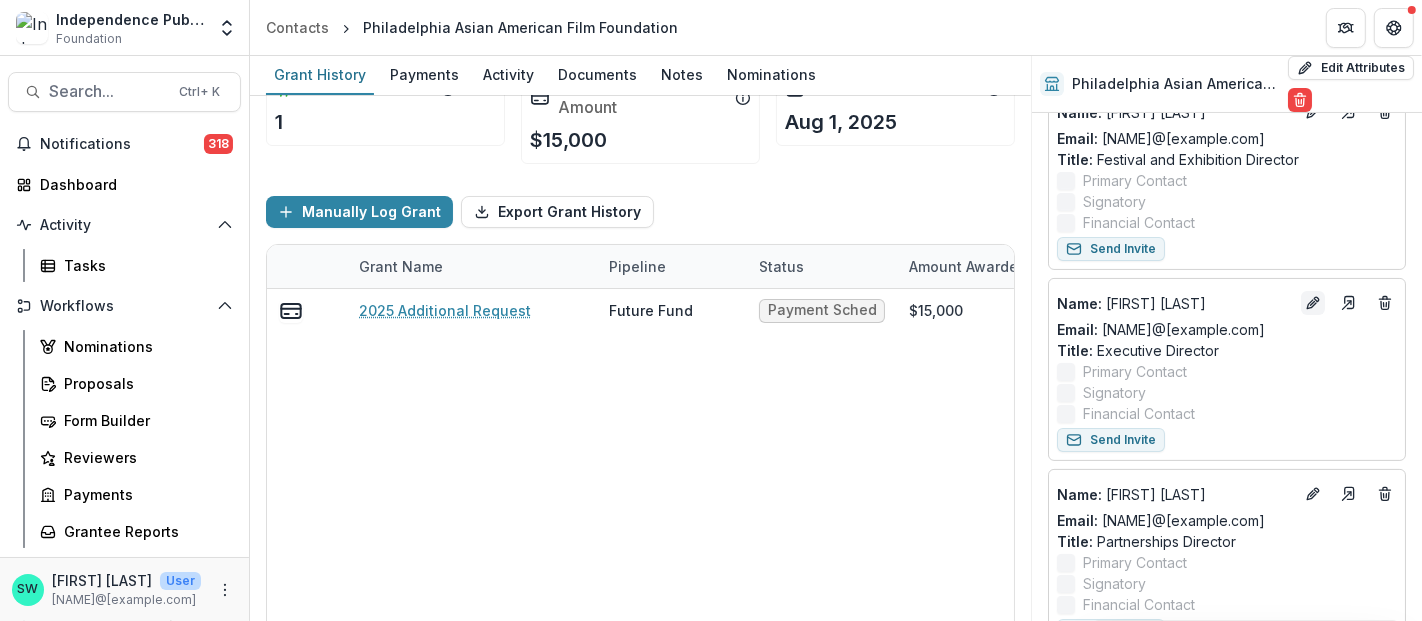 click 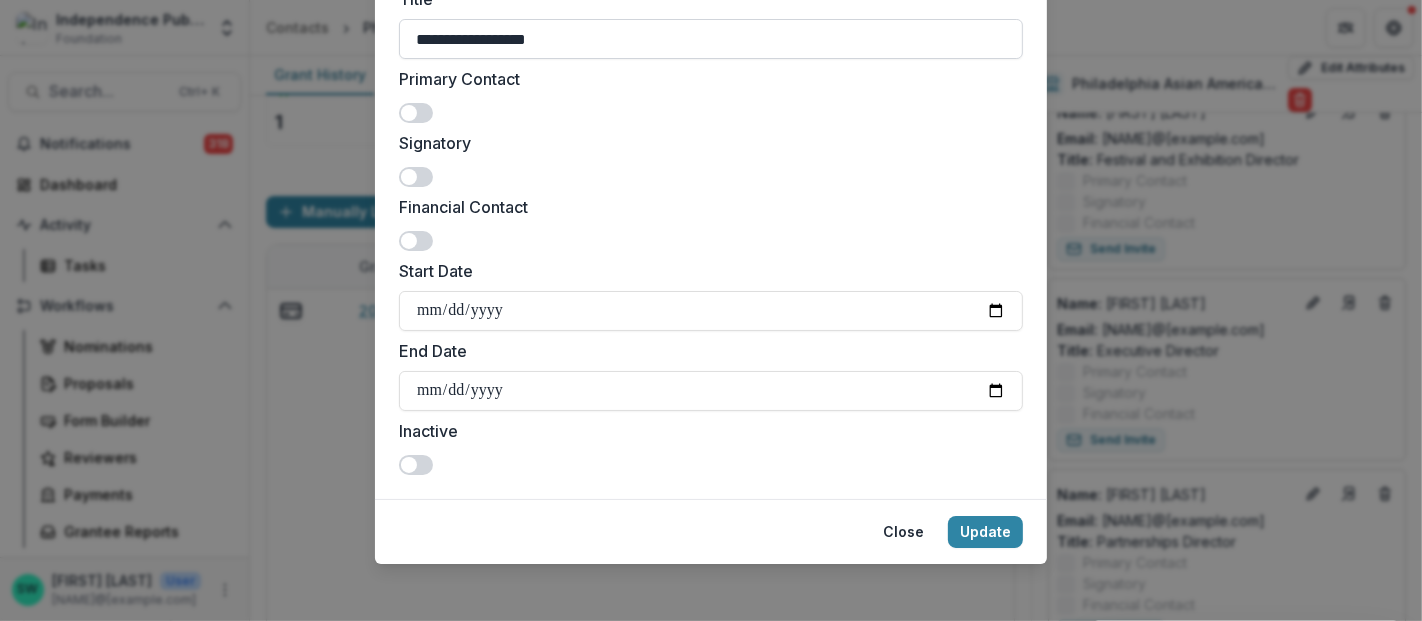 scroll, scrollTop: 431, scrollLeft: 0, axis: vertical 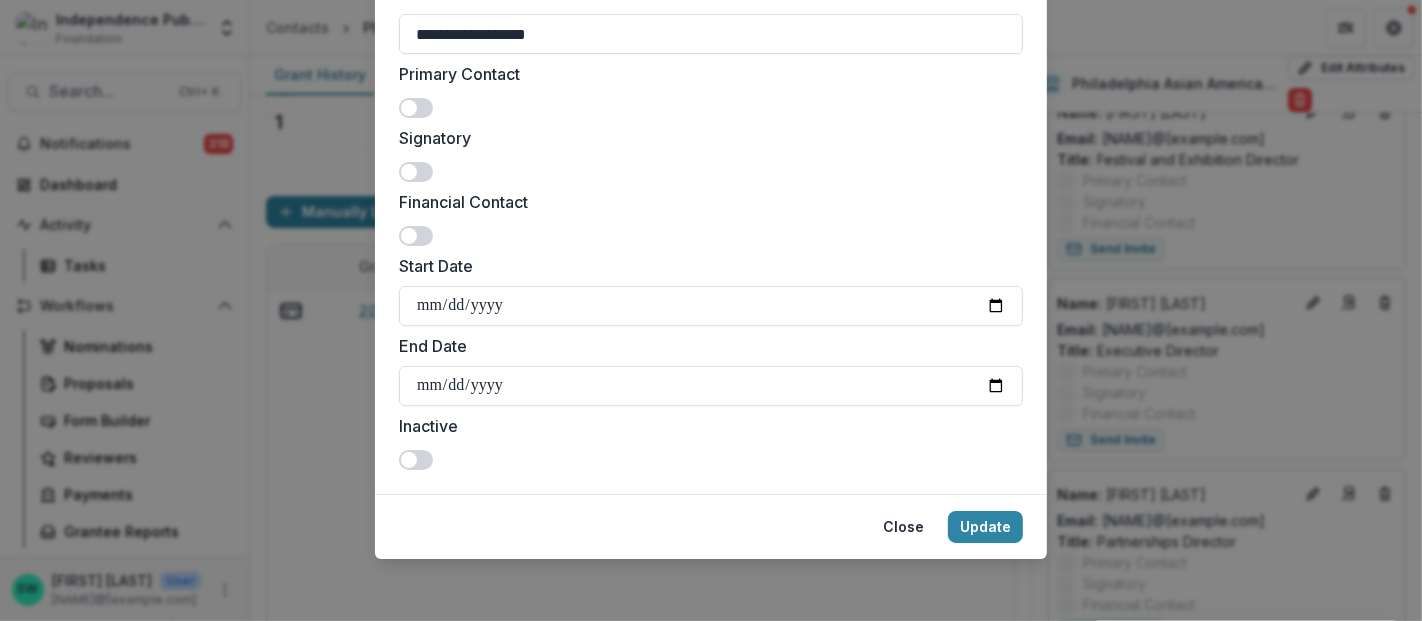 click at bounding box center (416, 108) 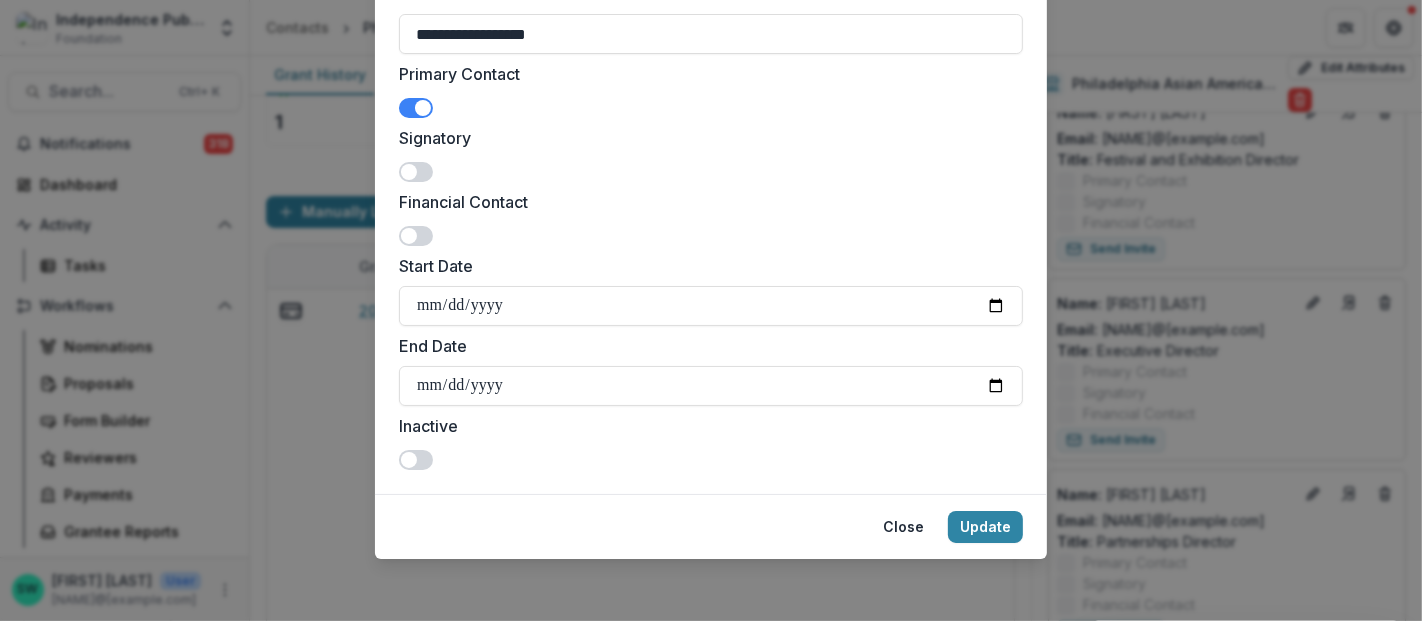 click at bounding box center (416, 172) 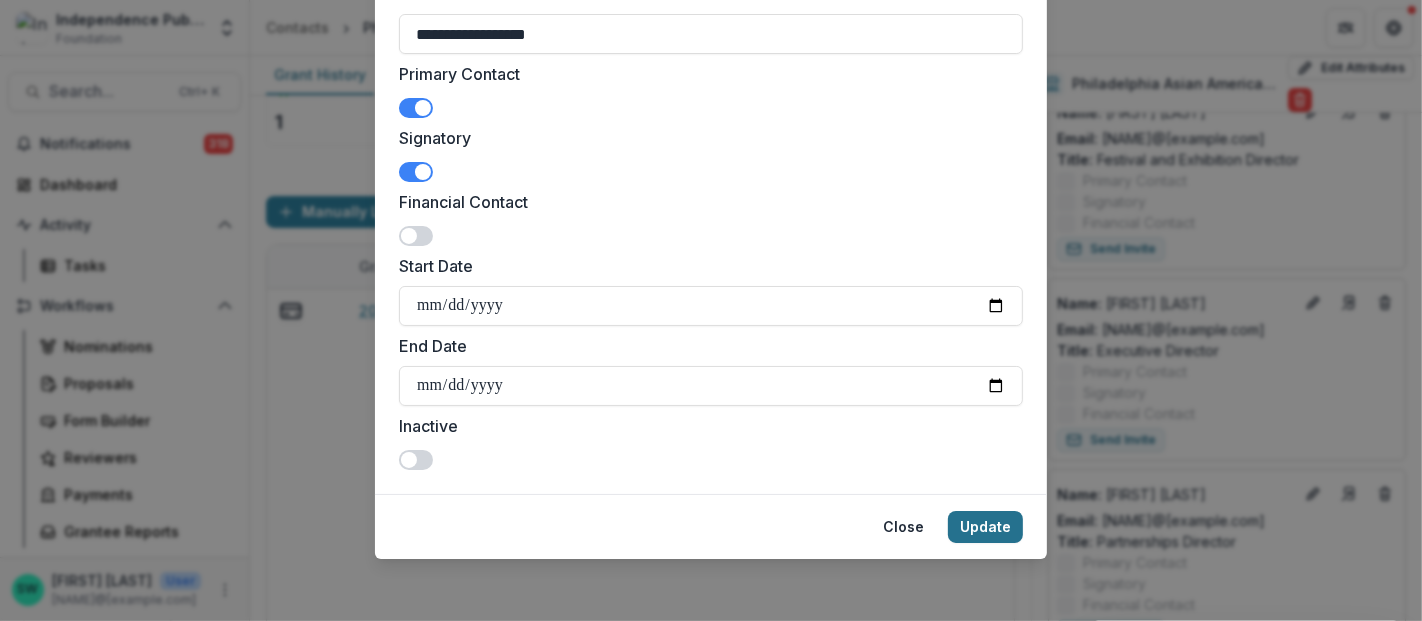 click on "Update" at bounding box center [985, 527] 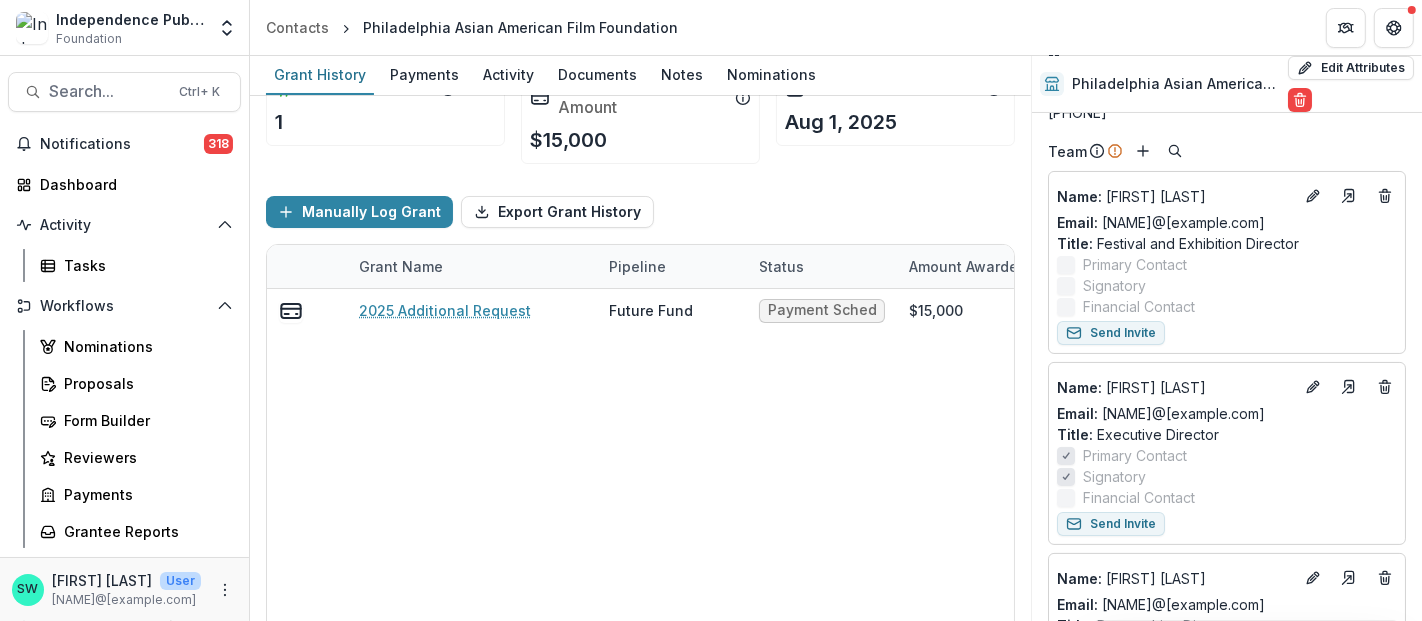 scroll, scrollTop: 145, scrollLeft: 0, axis: vertical 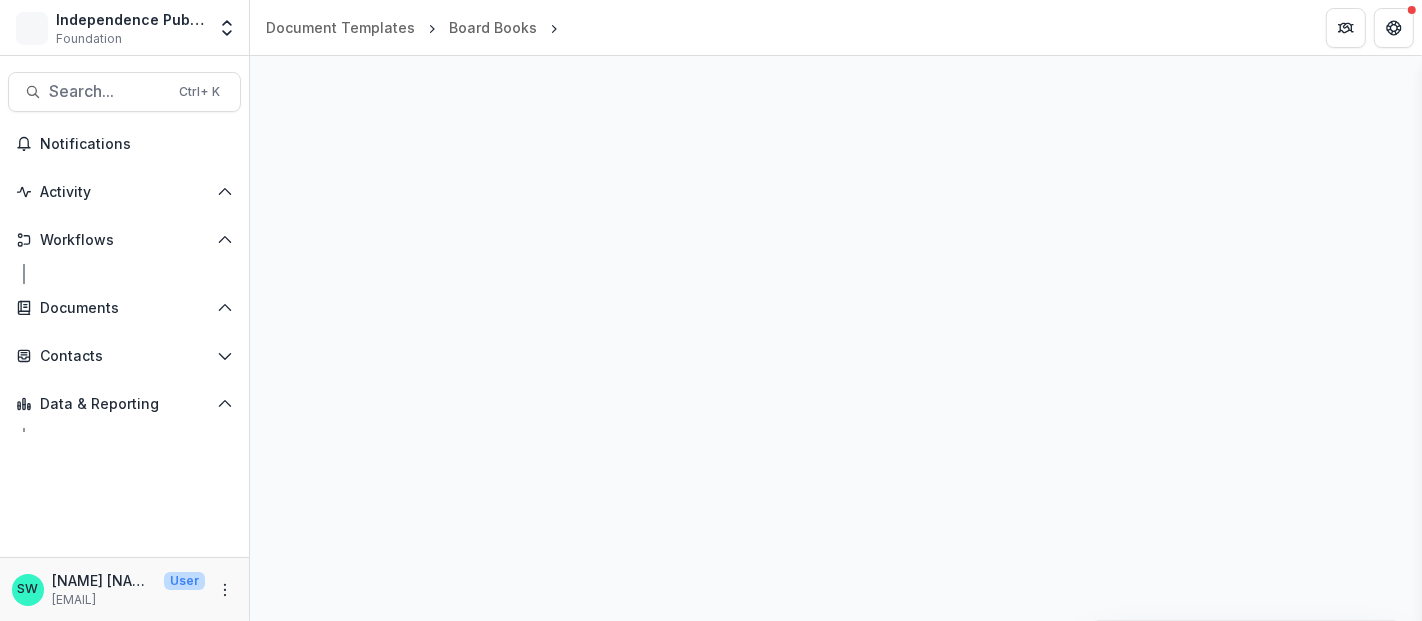 select on "**********" 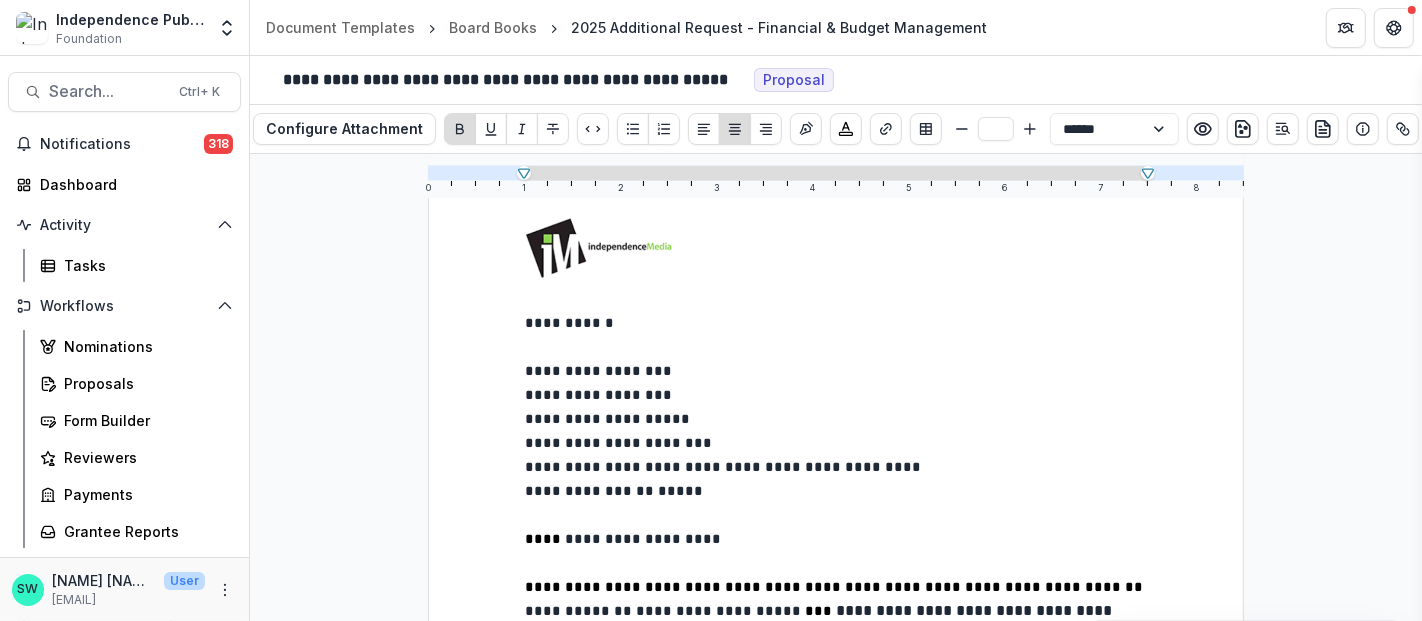 scroll, scrollTop: 183, scrollLeft: 0, axis: vertical 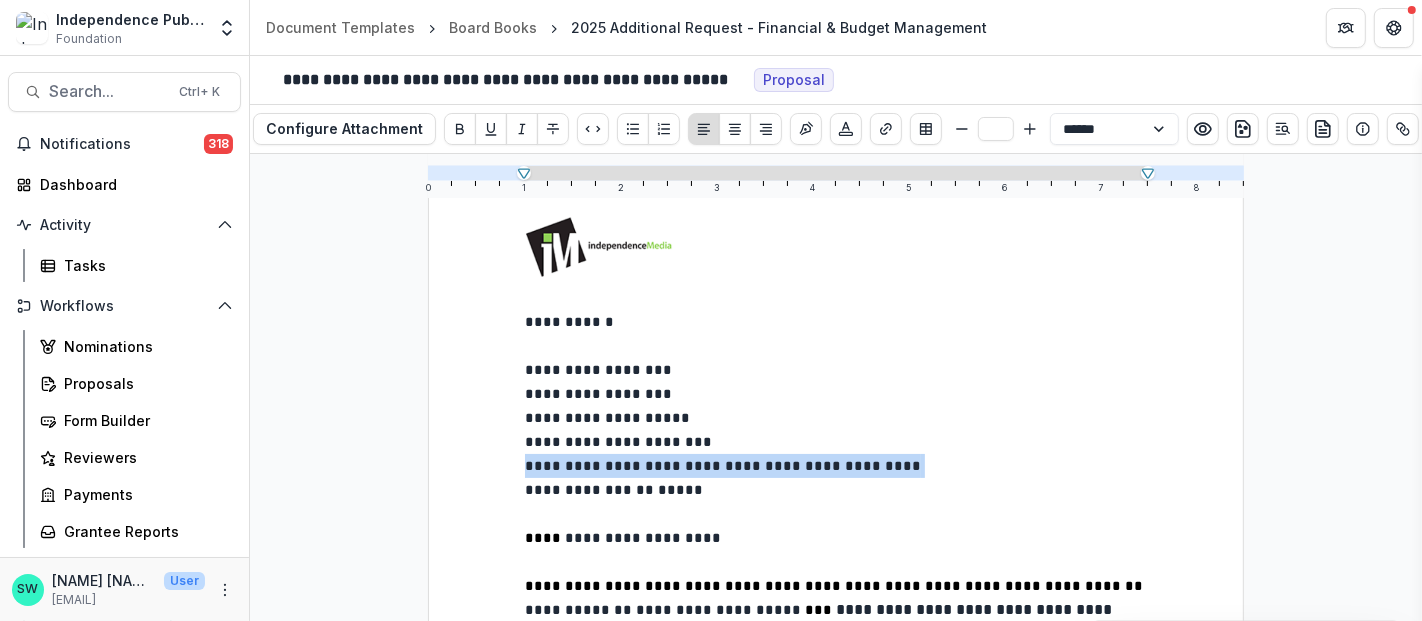drag, startPoint x: 957, startPoint y: 435, endPoint x: 497, endPoint y: 444, distance: 460.08804 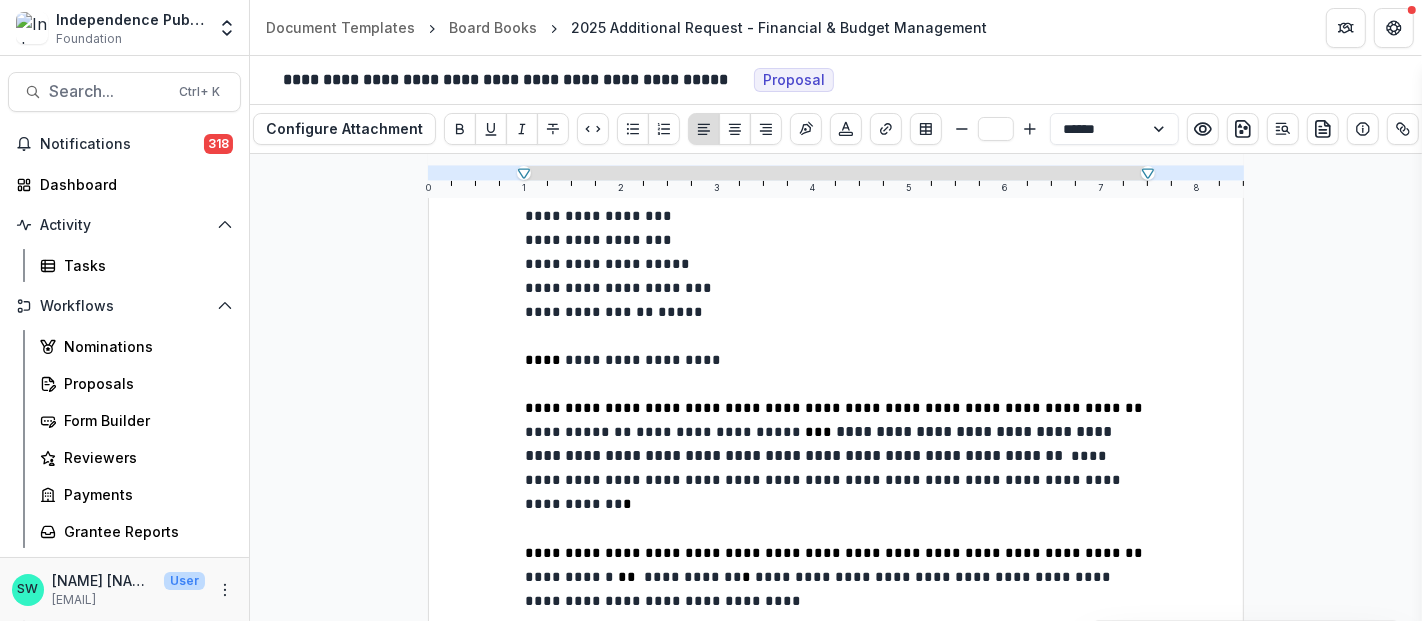 scroll, scrollTop: 363, scrollLeft: 0, axis: vertical 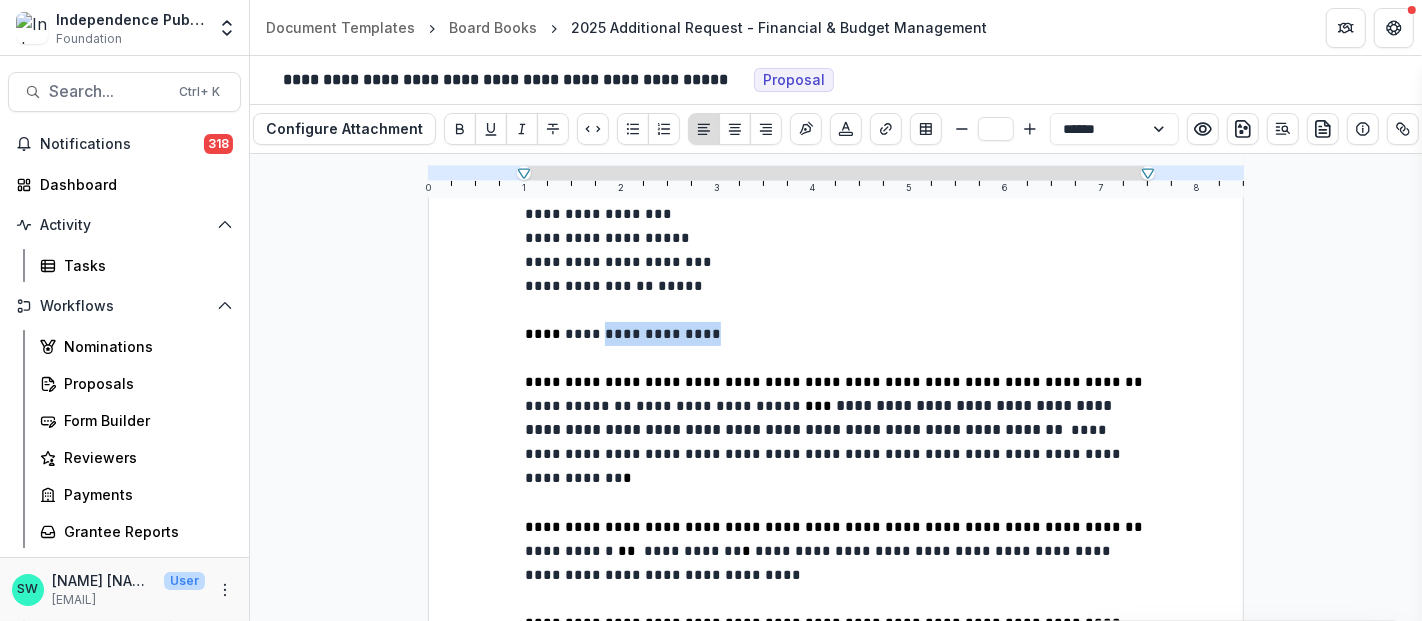 drag, startPoint x: 595, startPoint y: 312, endPoint x: 684, endPoint y: 312, distance: 89 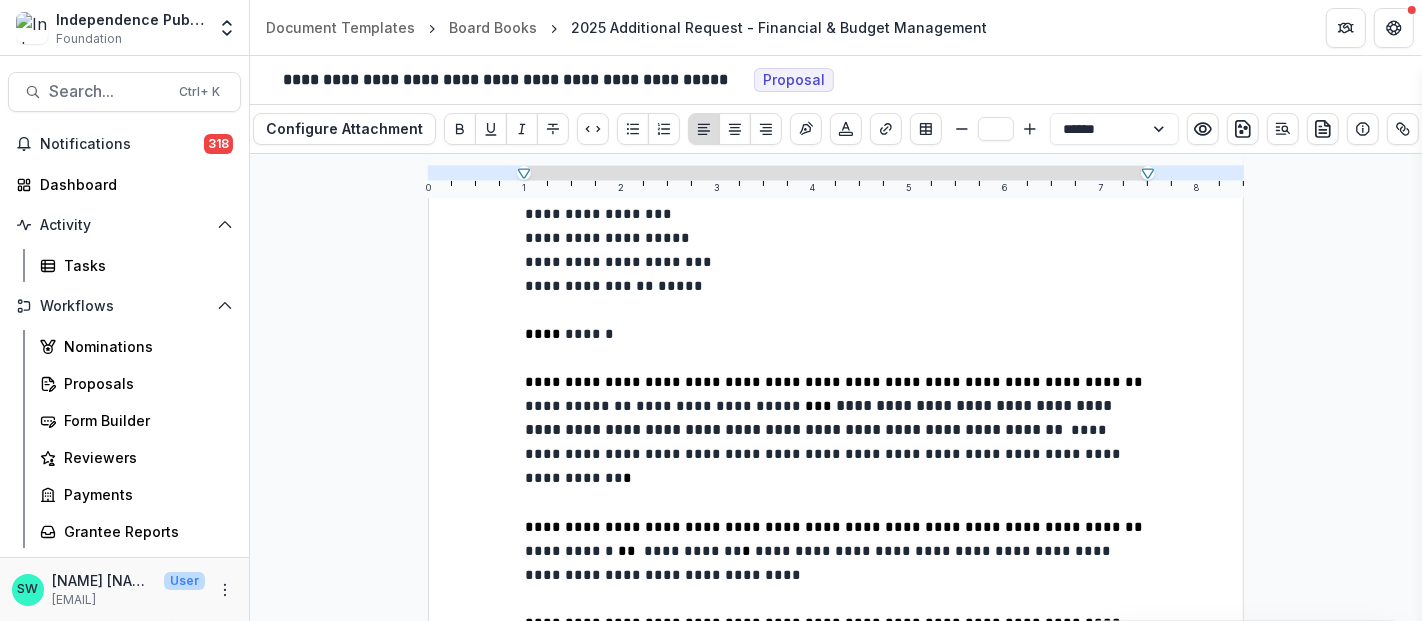 type 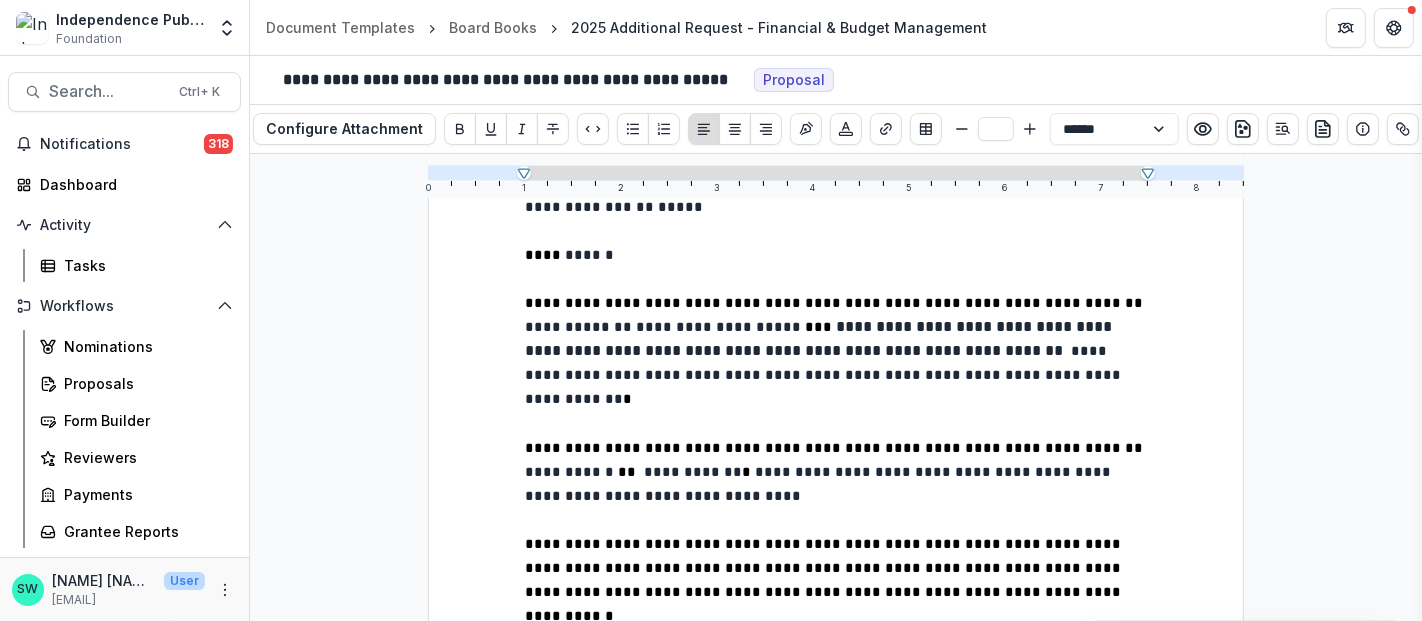 scroll, scrollTop: 485, scrollLeft: 0, axis: vertical 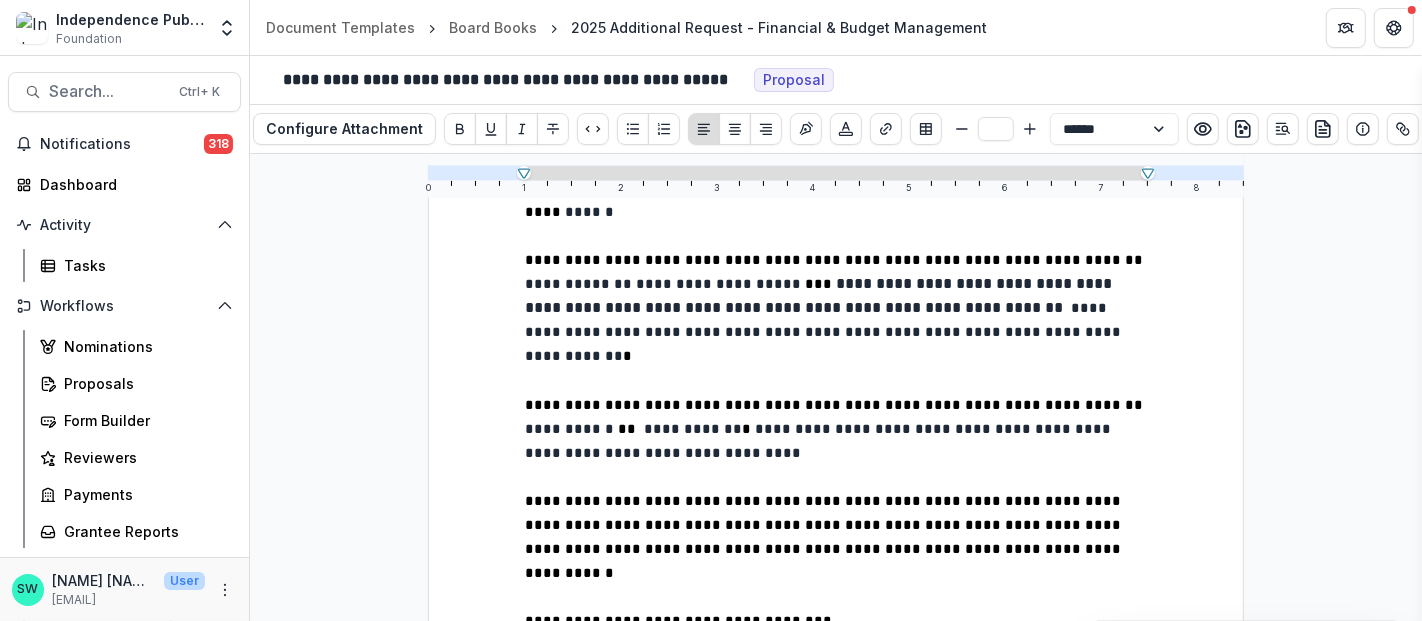 click on "**********" at bounding box center (578, 284) 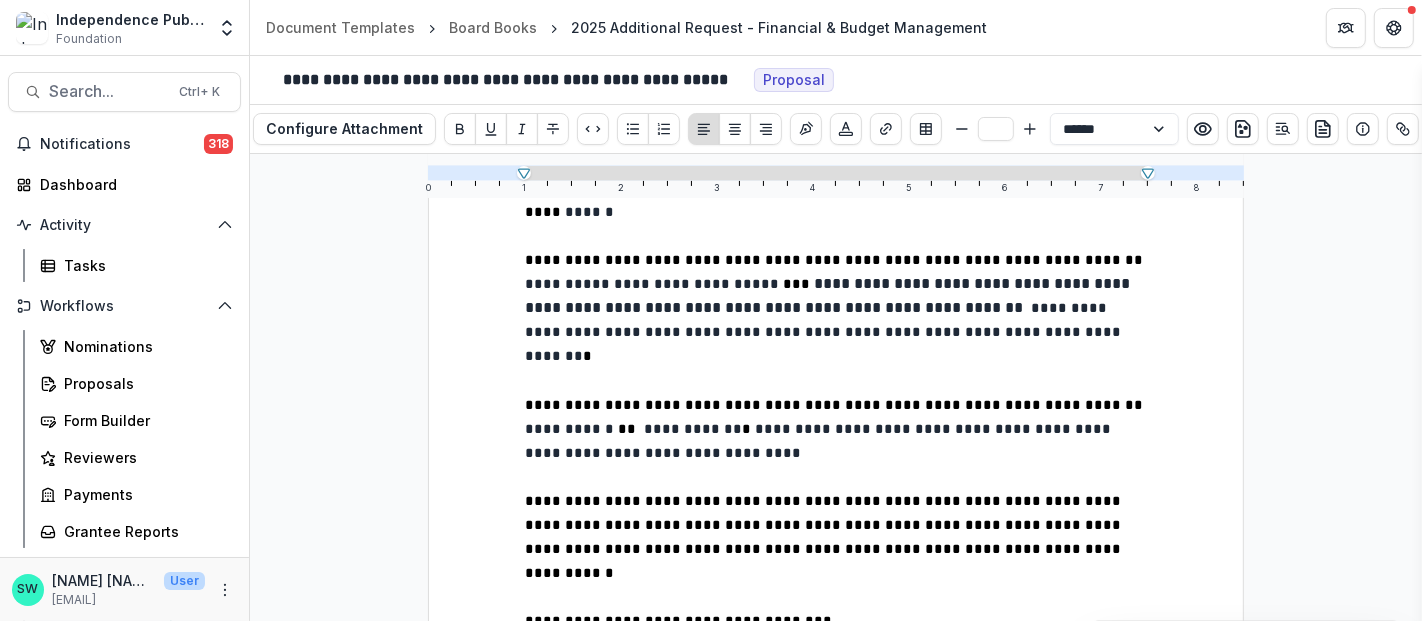 type on "**" 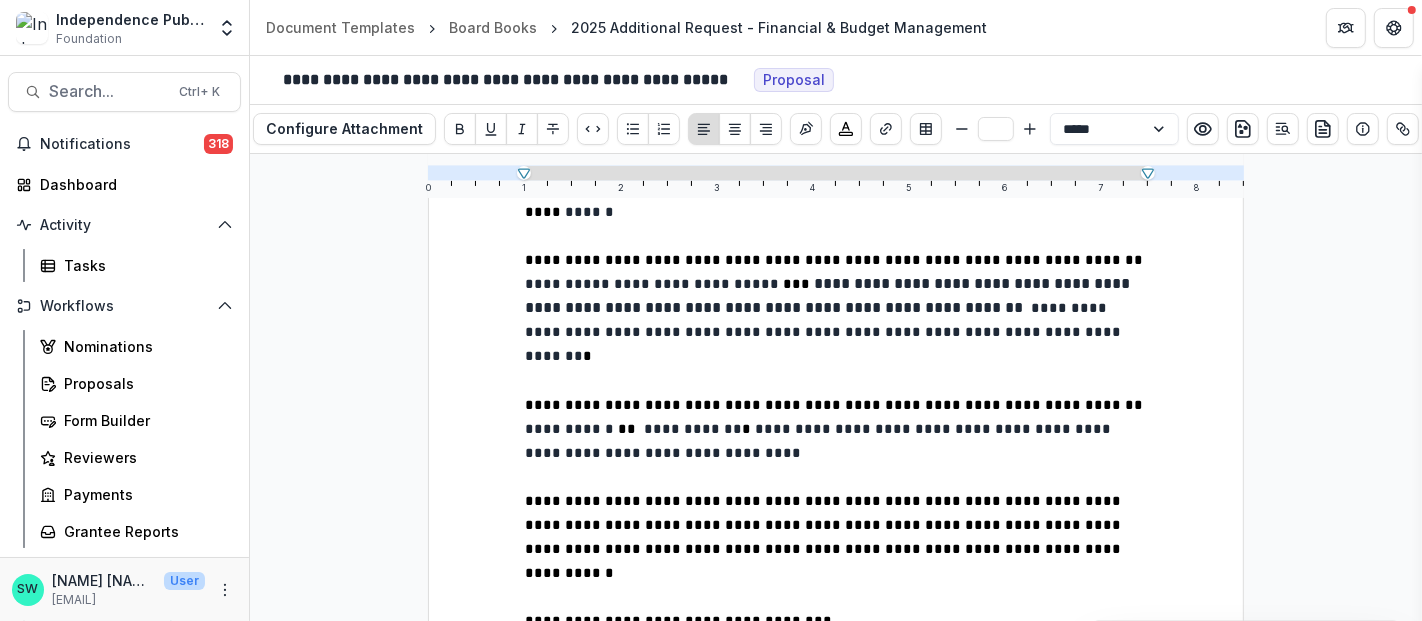 click on "**********" at bounding box center (836, 308) 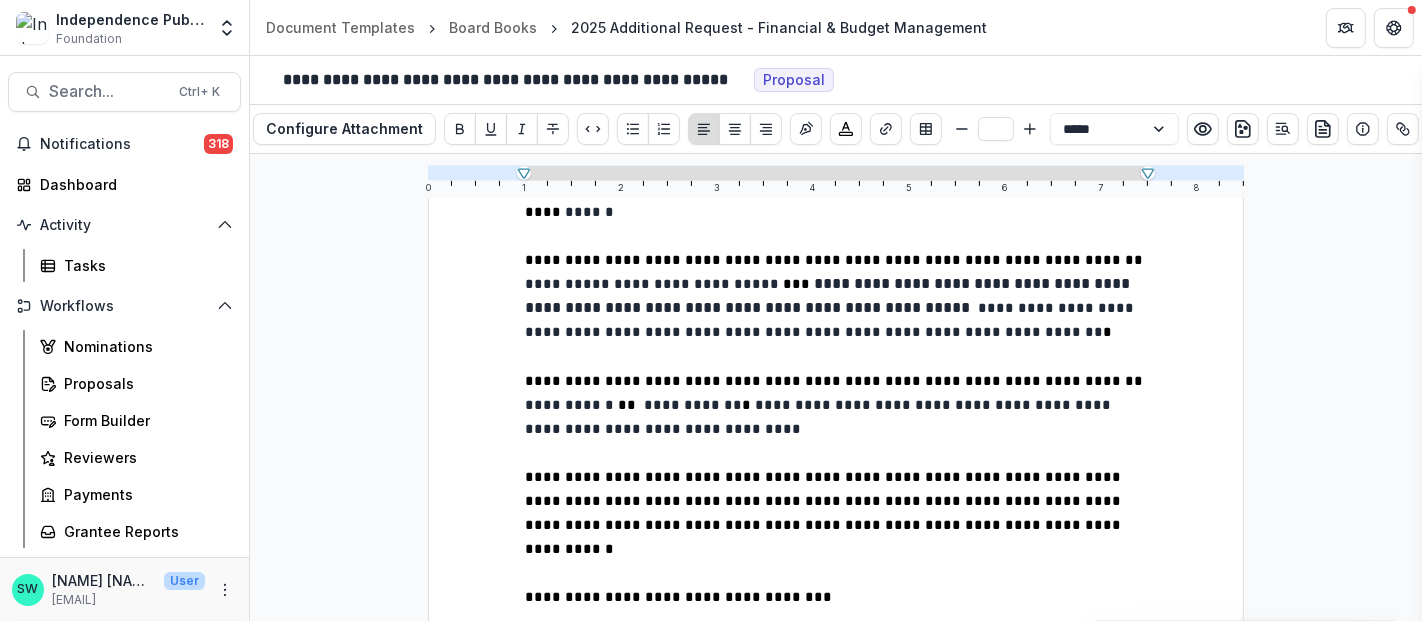 type on "**" 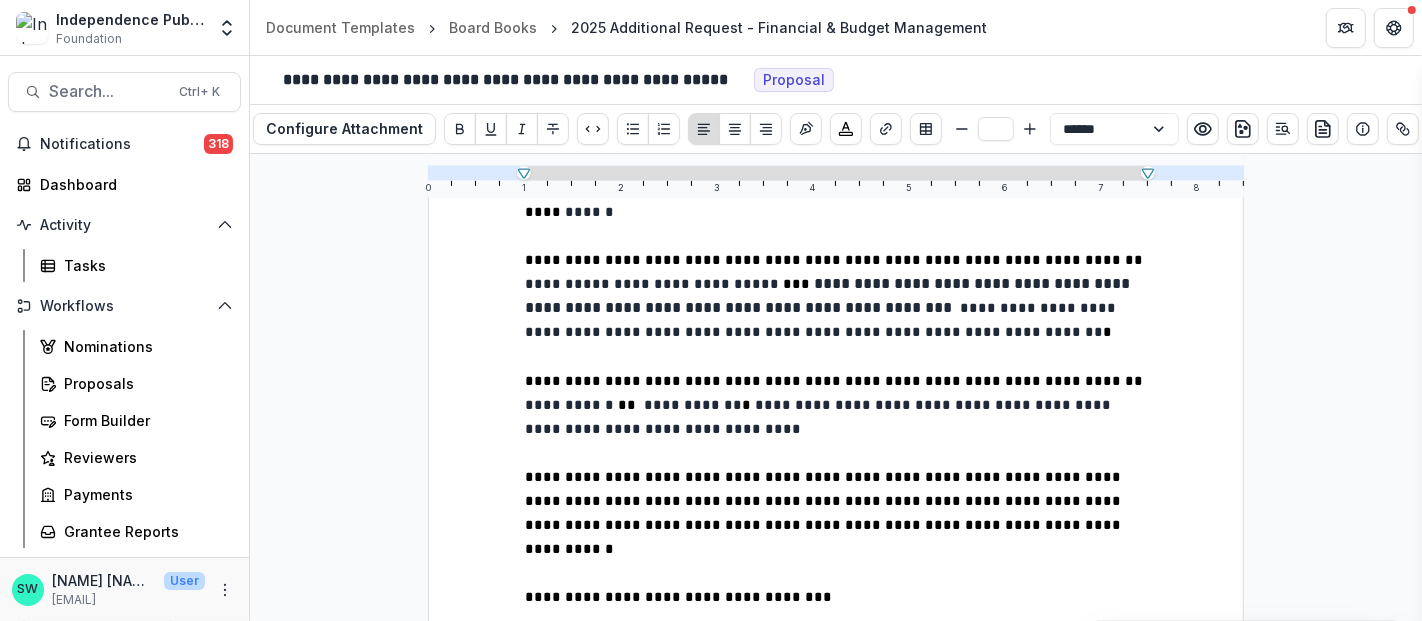 type on "**" 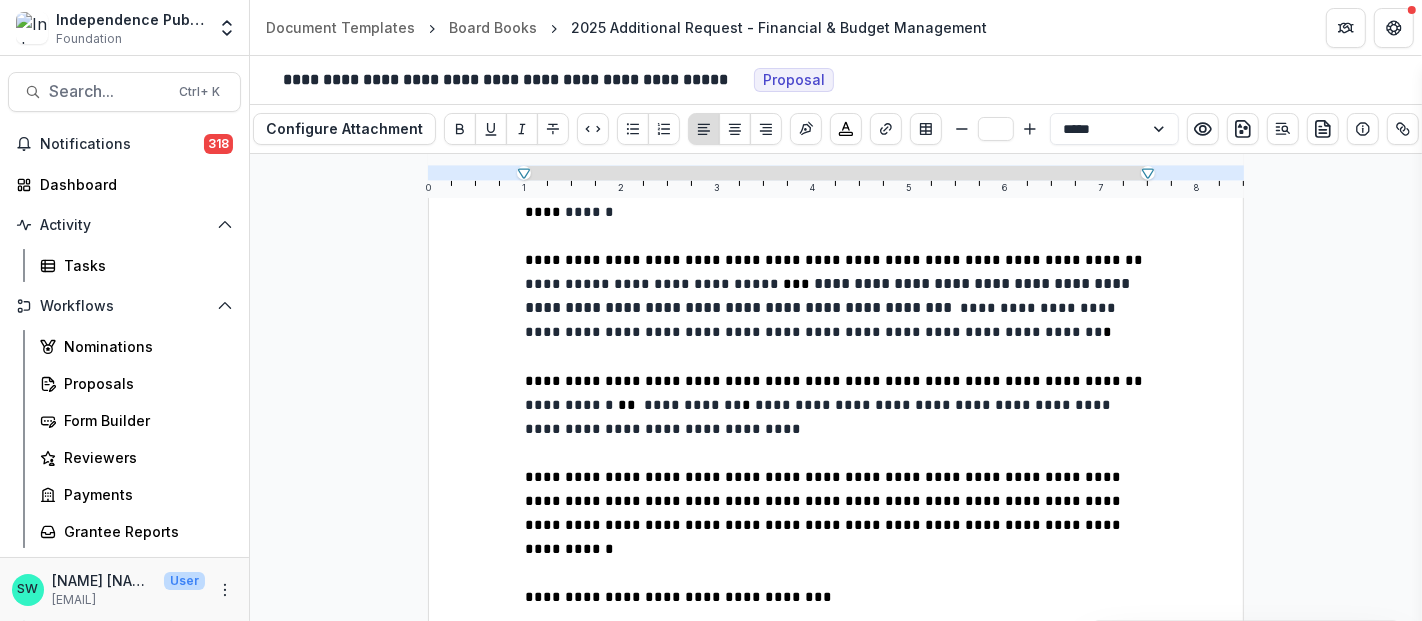 click on "**********" at bounding box center (836, 296) 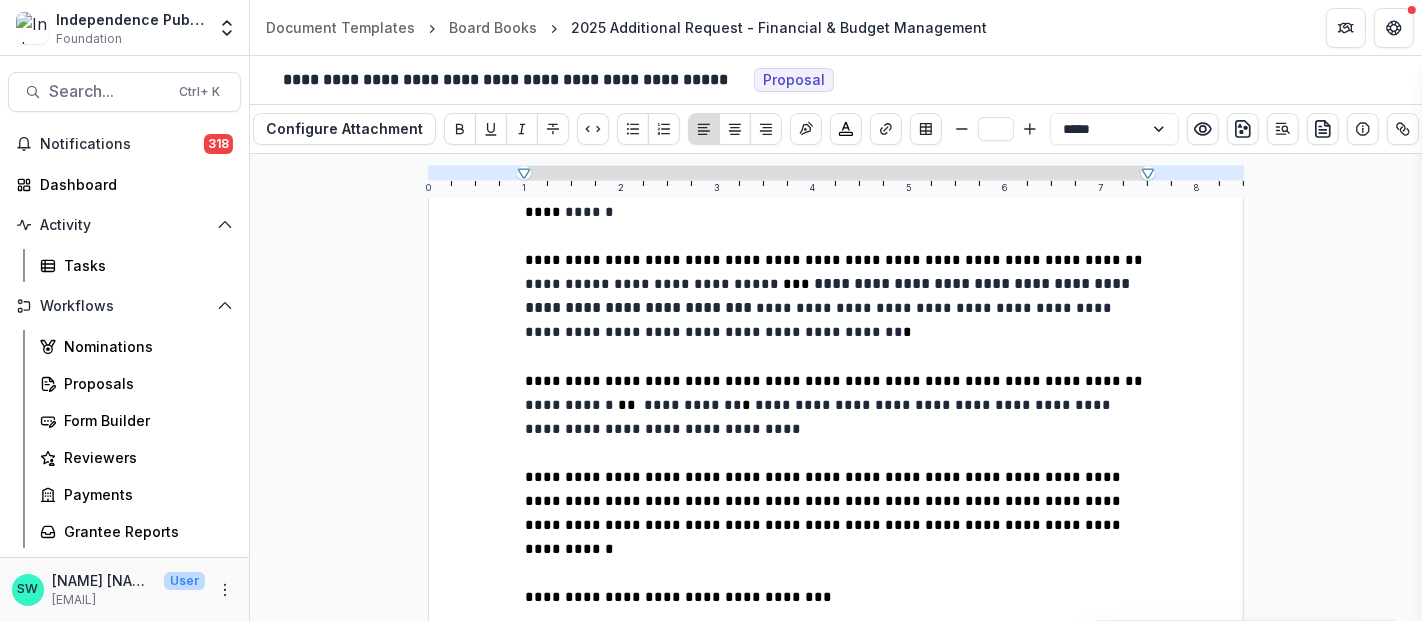 type on "**" 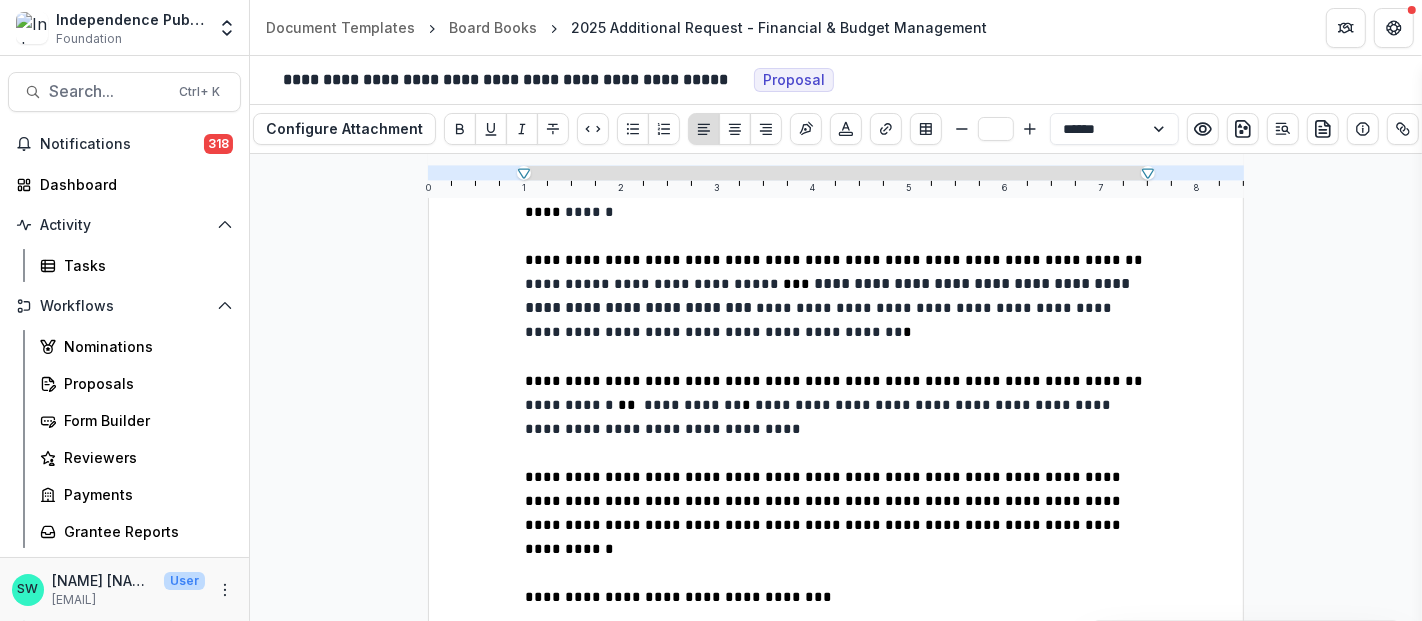 click on "**********" at bounding box center [836, 296] 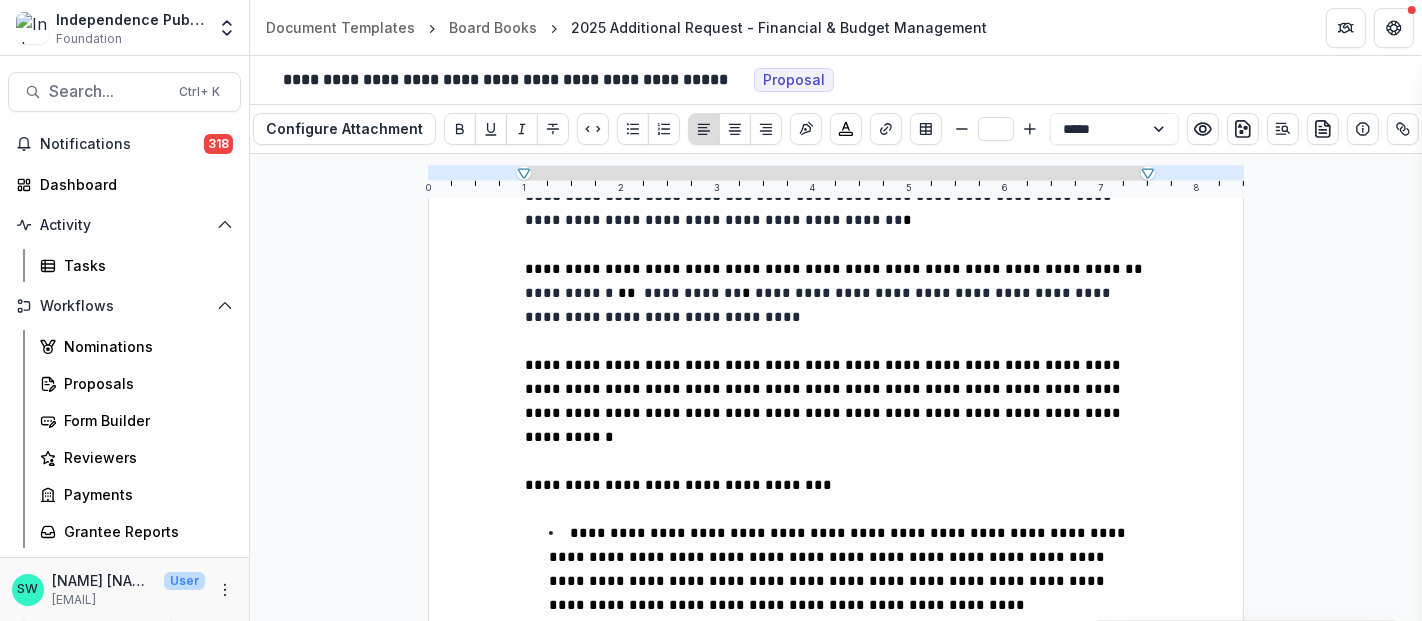 scroll, scrollTop: 599, scrollLeft: 0, axis: vertical 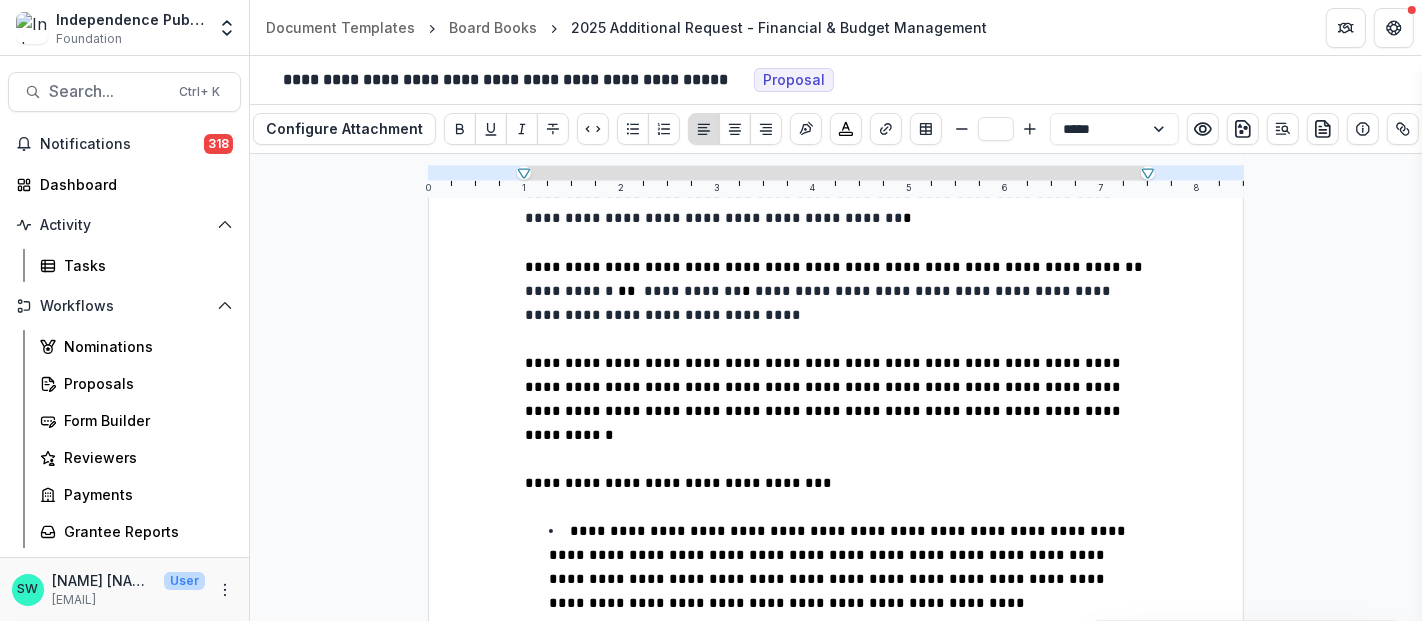 type on "**" 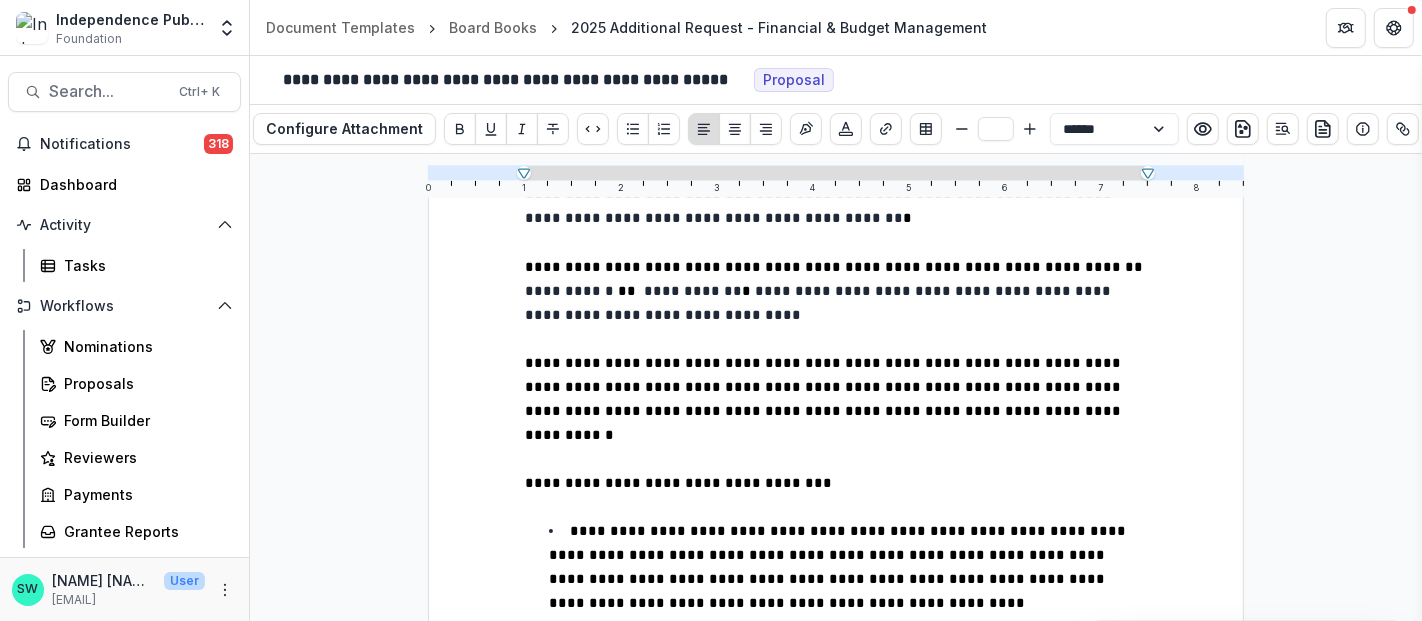 click on "**********" at bounding box center [693, 291] 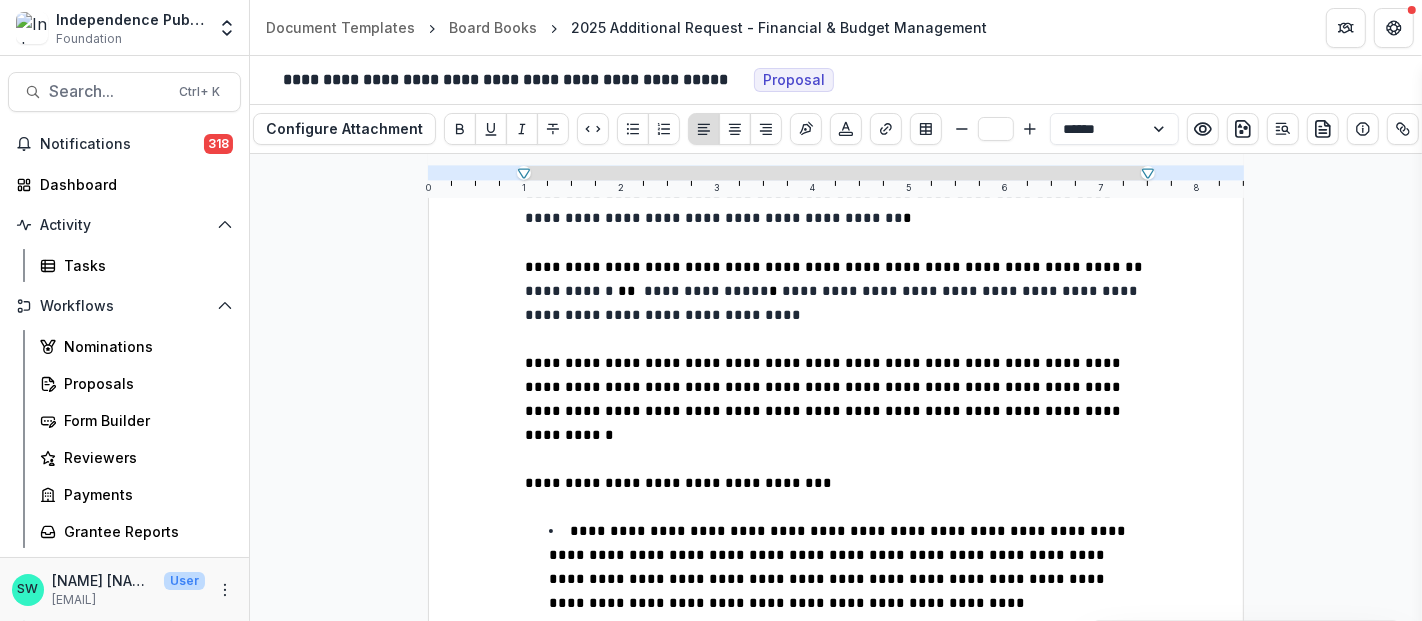 click on "**********" at bounding box center (571, 291) 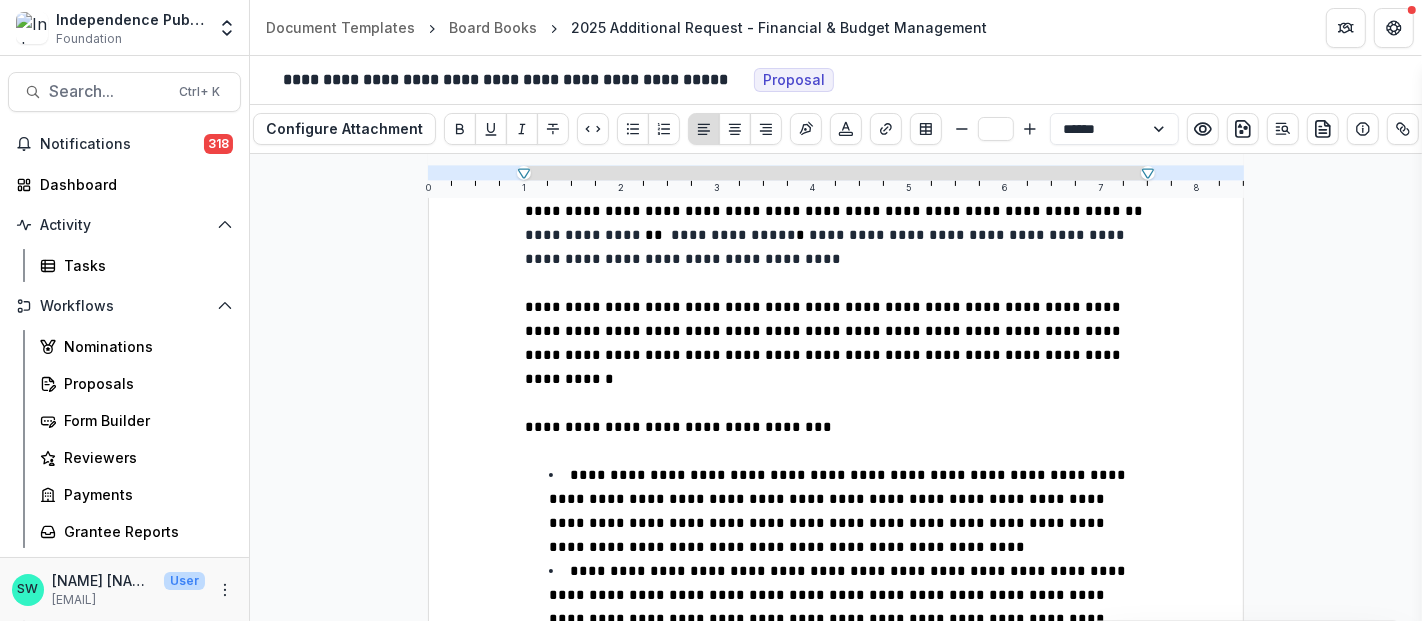 scroll, scrollTop: 654, scrollLeft: 0, axis: vertical 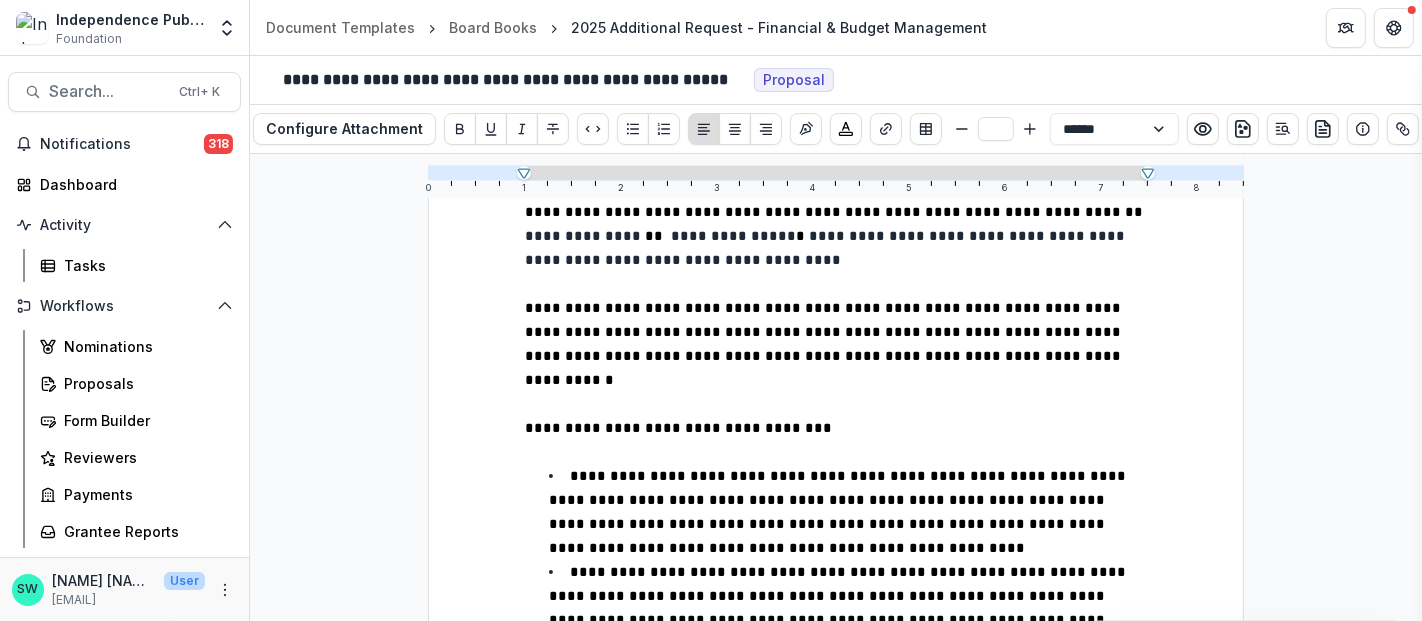 click on "**********" at bounding box center [825, 344] 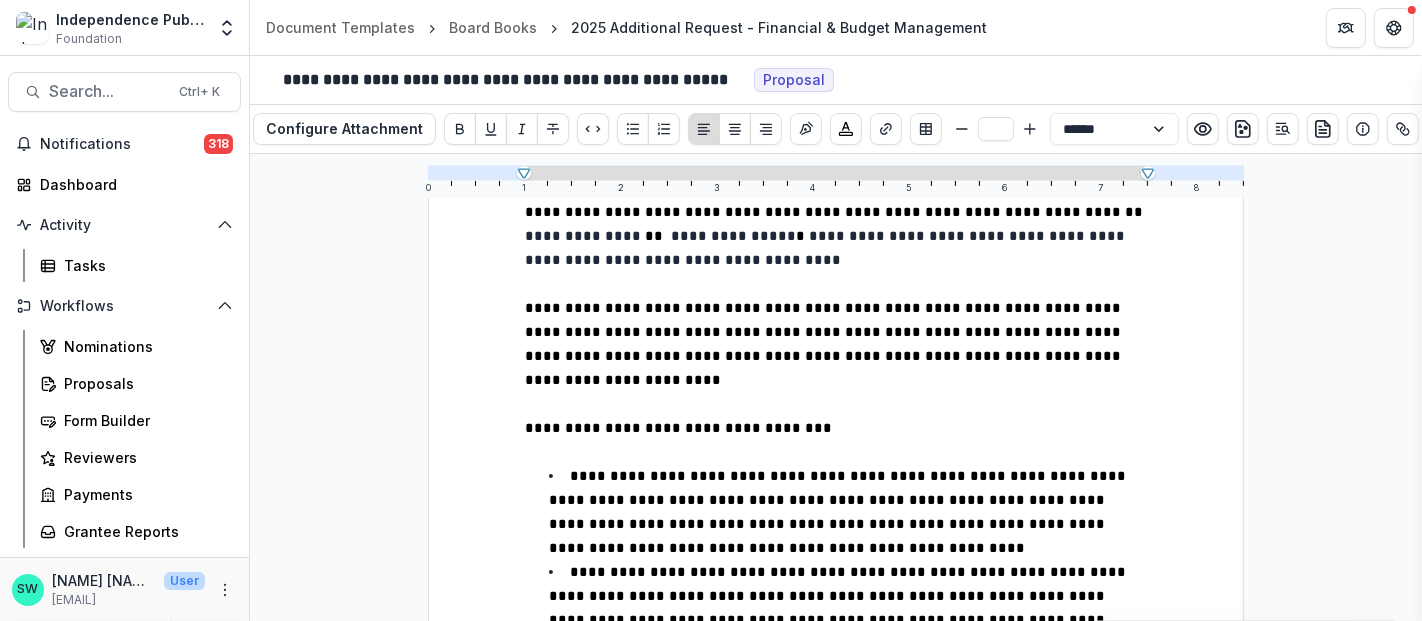 click on "**********" at bounding box center [825, 344] 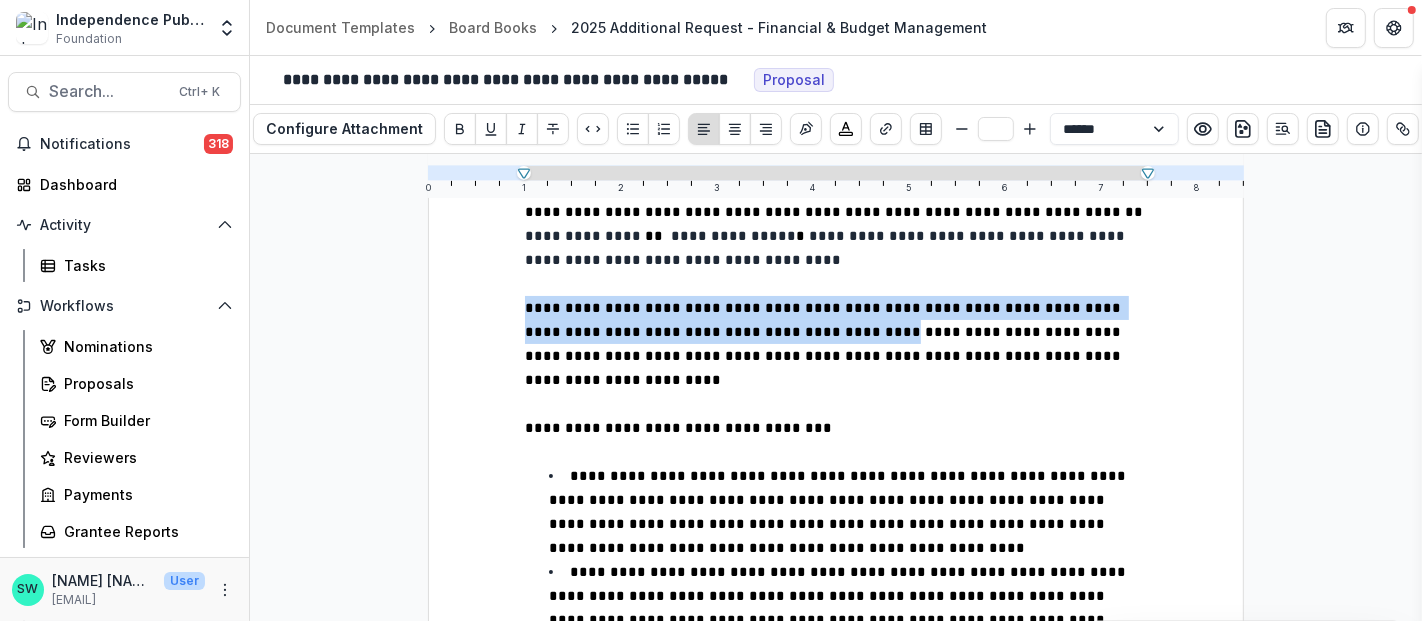 drag, startPoint x: 524, startPoint y: 282, endPoint x: 687, endPoint y: 306, distance: 164.7574 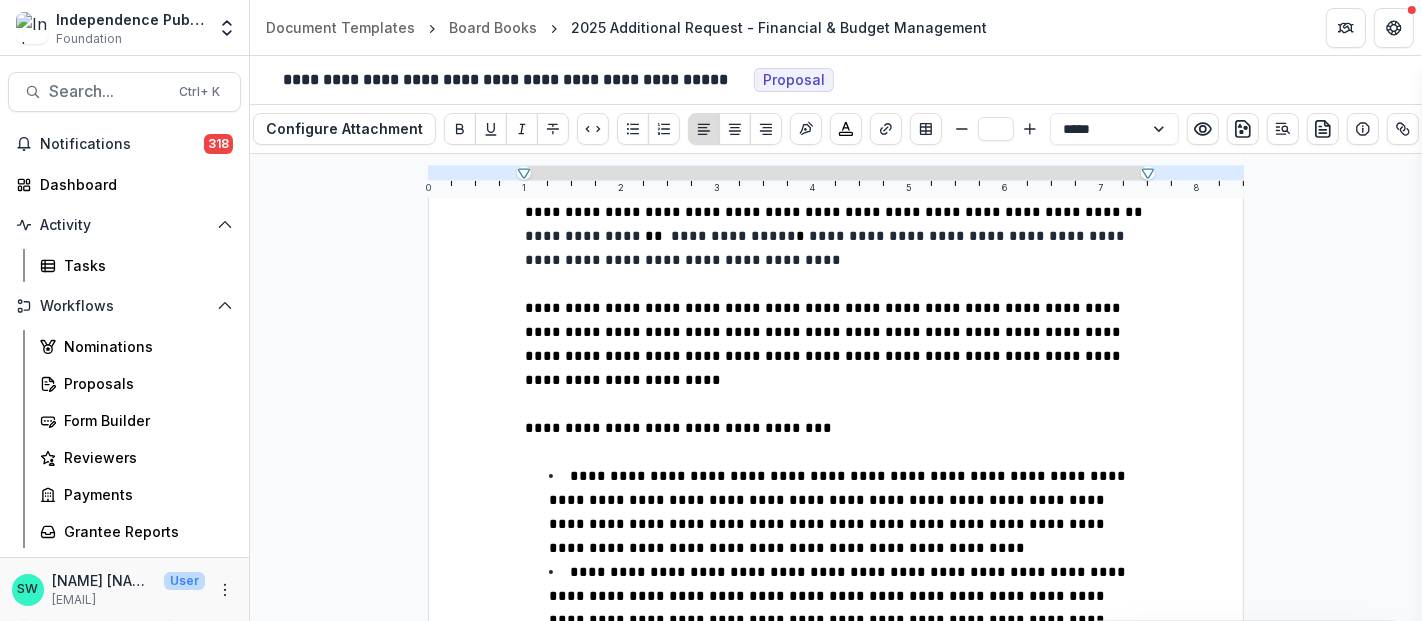 click at bounding box center [836, 404] 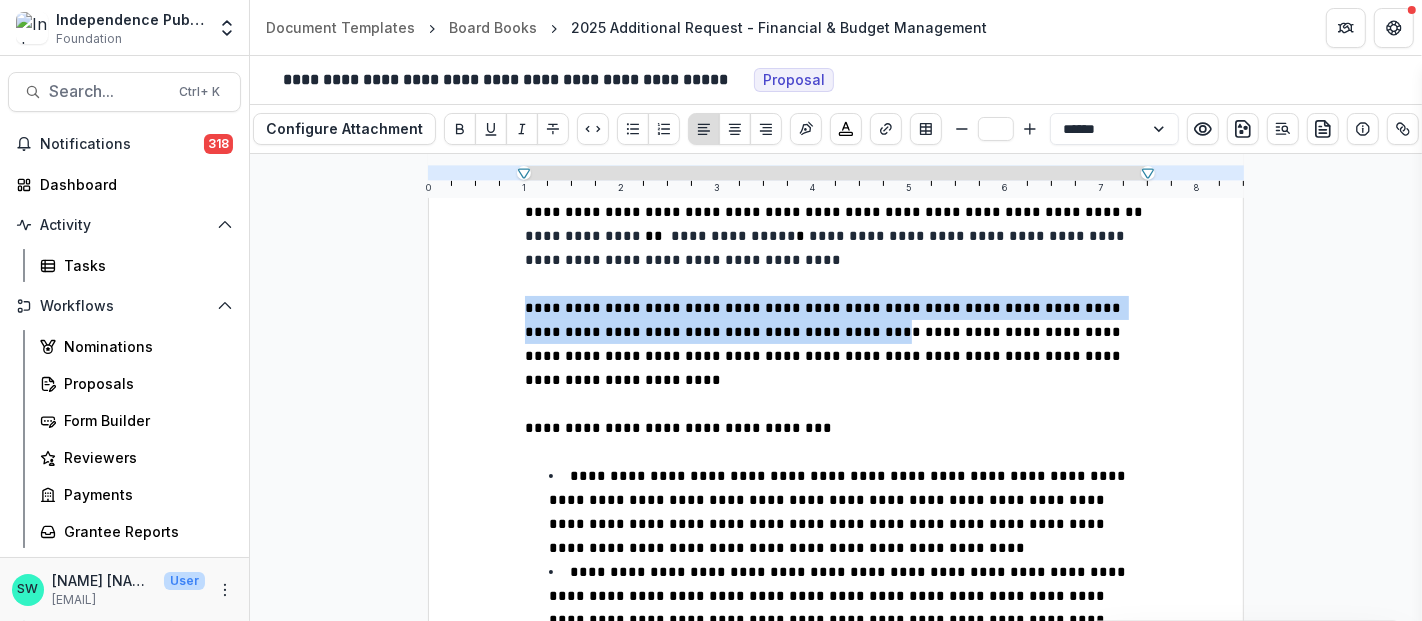drag, startPoint x: 680, startPoint y: 305, endPoint x: 509, endPoint y: 288, distance: 171.84296 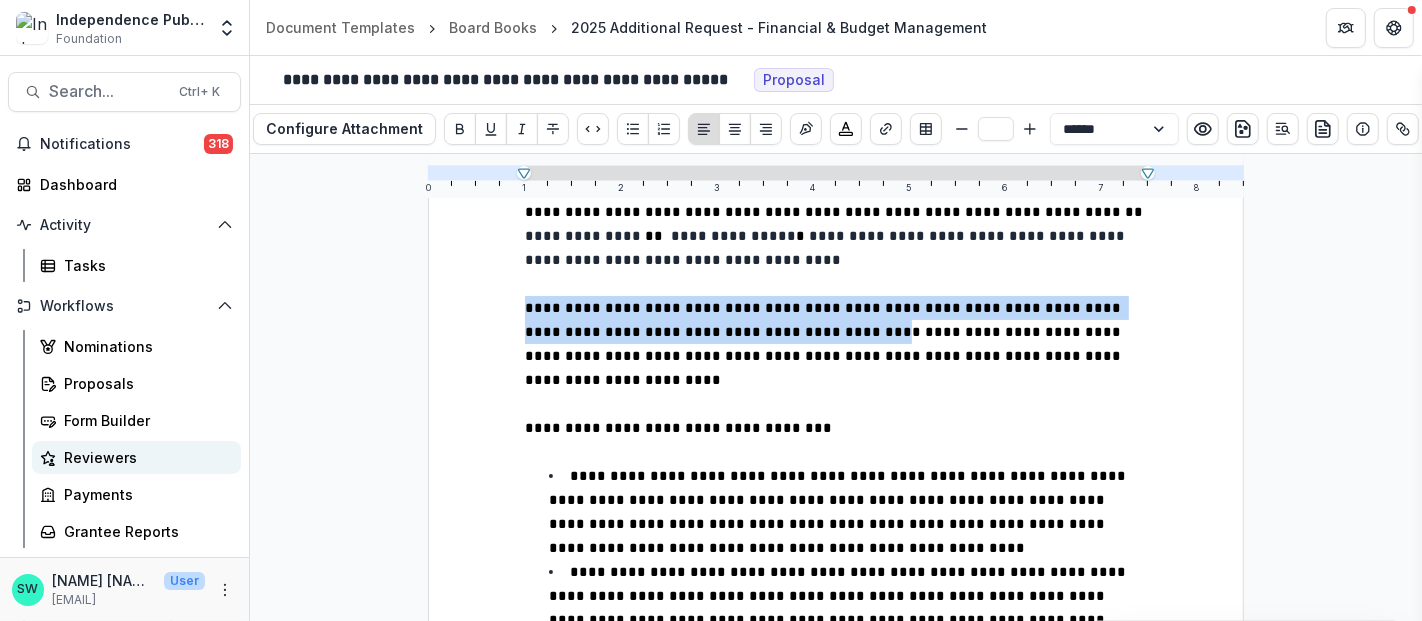scroll, scrollTop: 150, scrollLeft: 0, axis: vertical 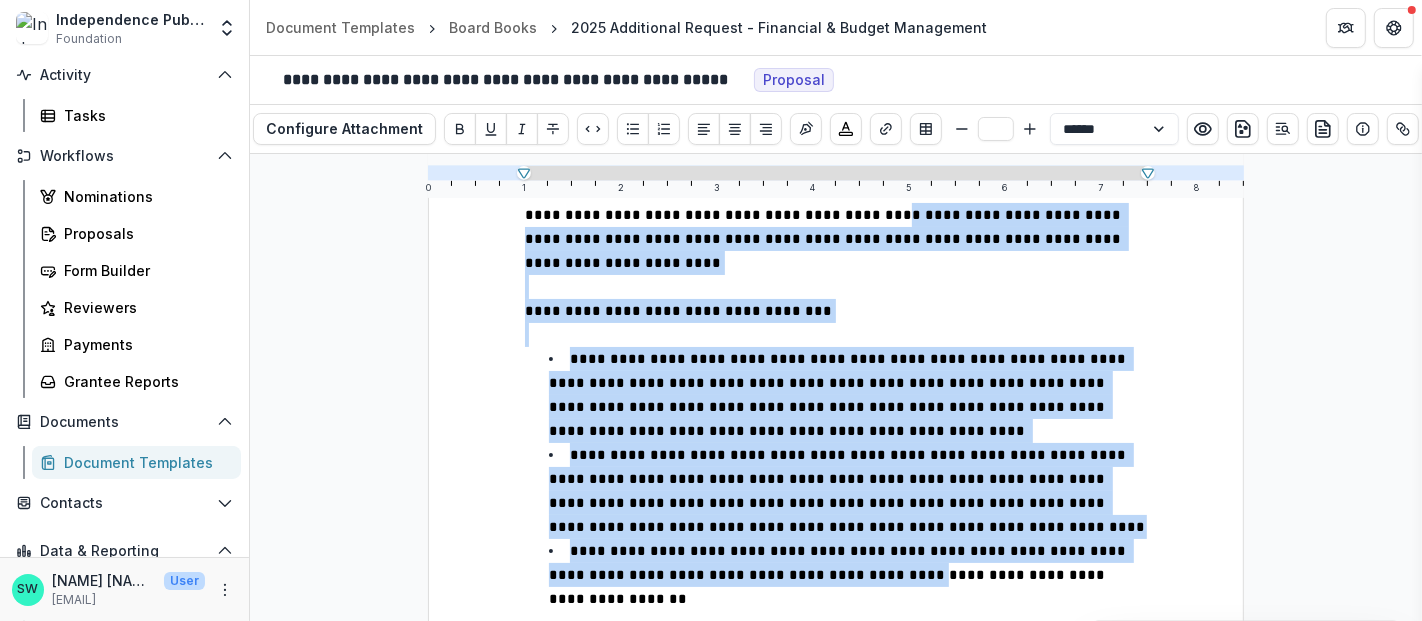 drag, startPoint x: 817, startPoint y: 515, endPoint x: 766, endPoint y: 498, distance: 53.75872 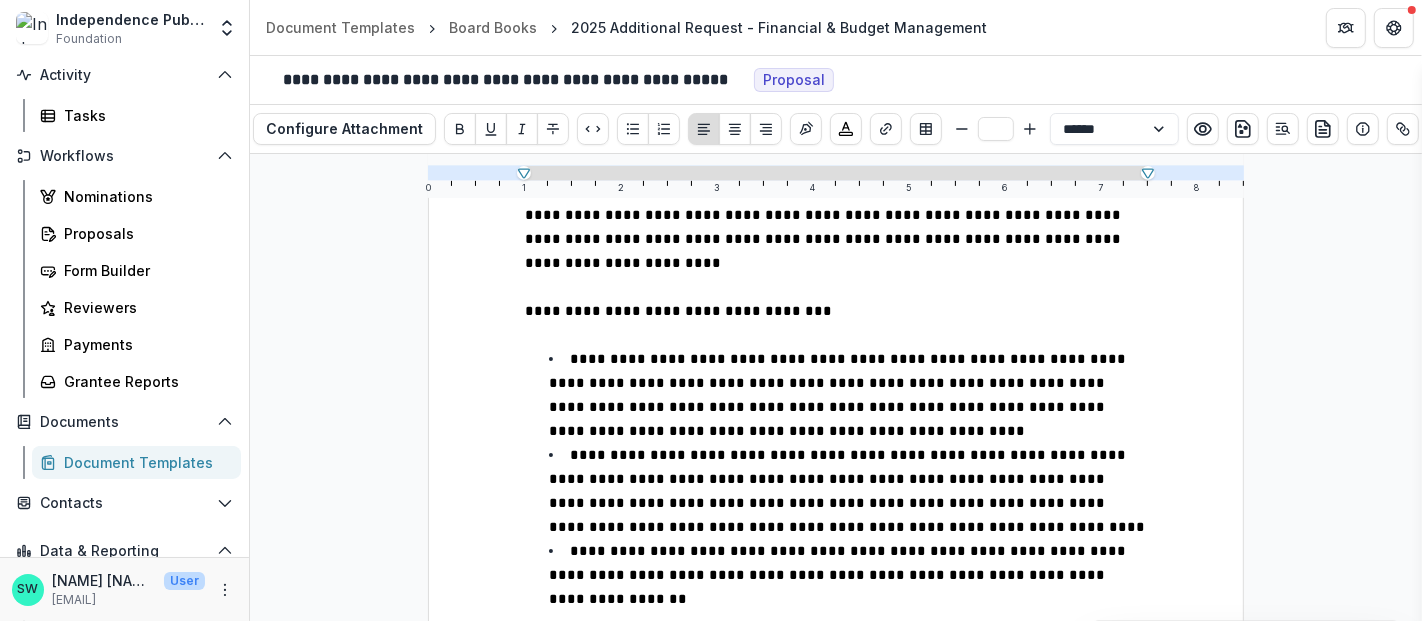 scroll, scrollTop: 1024, scrollLeft: 0, axis: vertical 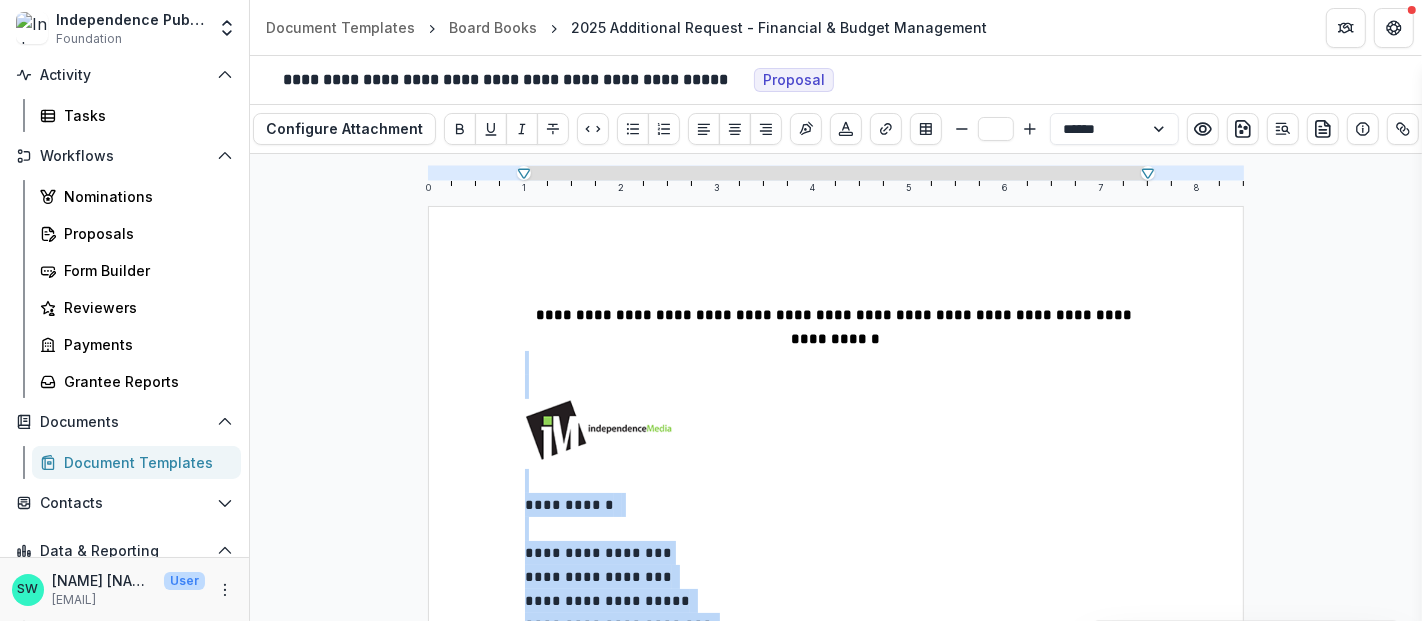 drag, startPoint x: 800, startPoint y: 514, endPoint x: 530, endPoint y: 379, distance: 301.86917 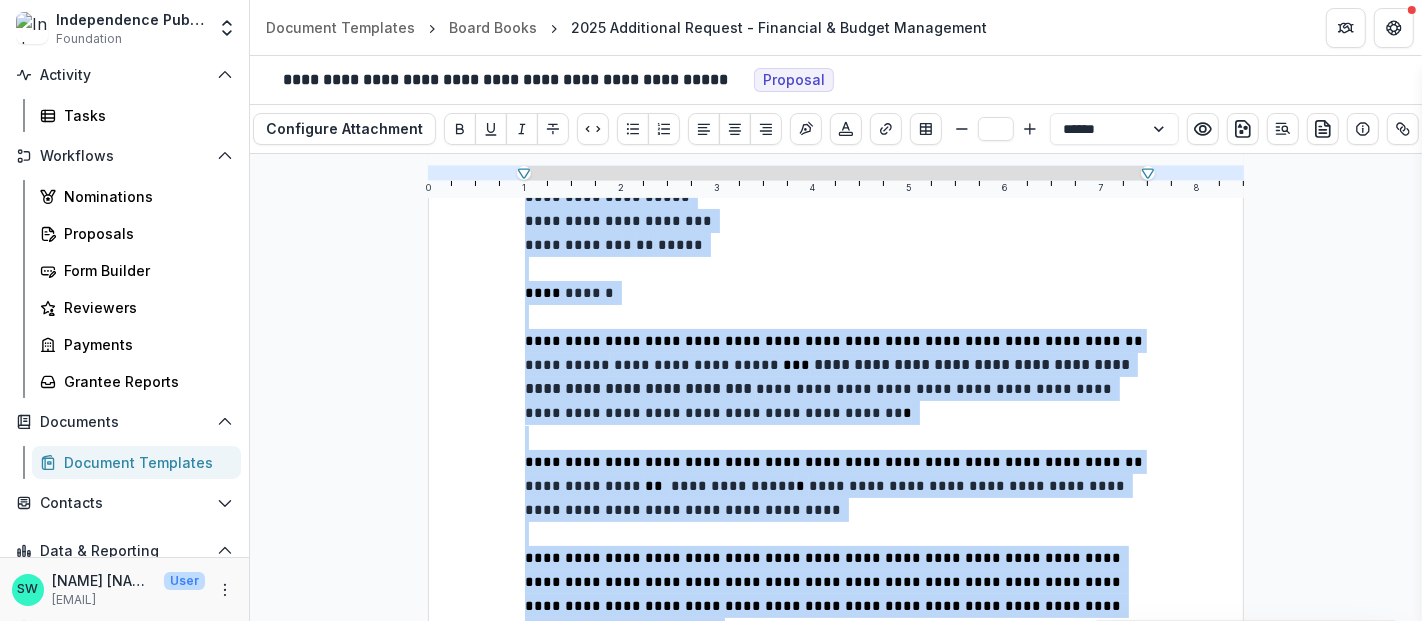 scroll, scrollTop: 0, scrollLeft: 0, axis: both 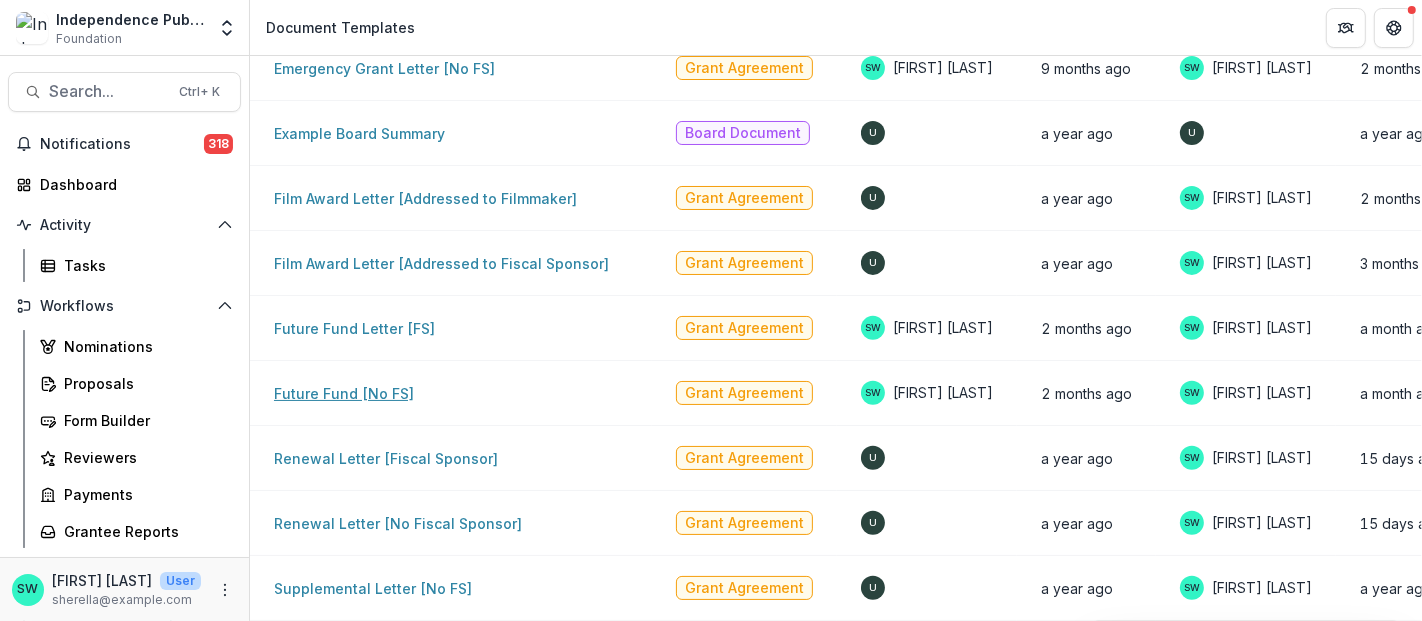 click on "Future Fund [No FS]" at bounding box center (344, 393) 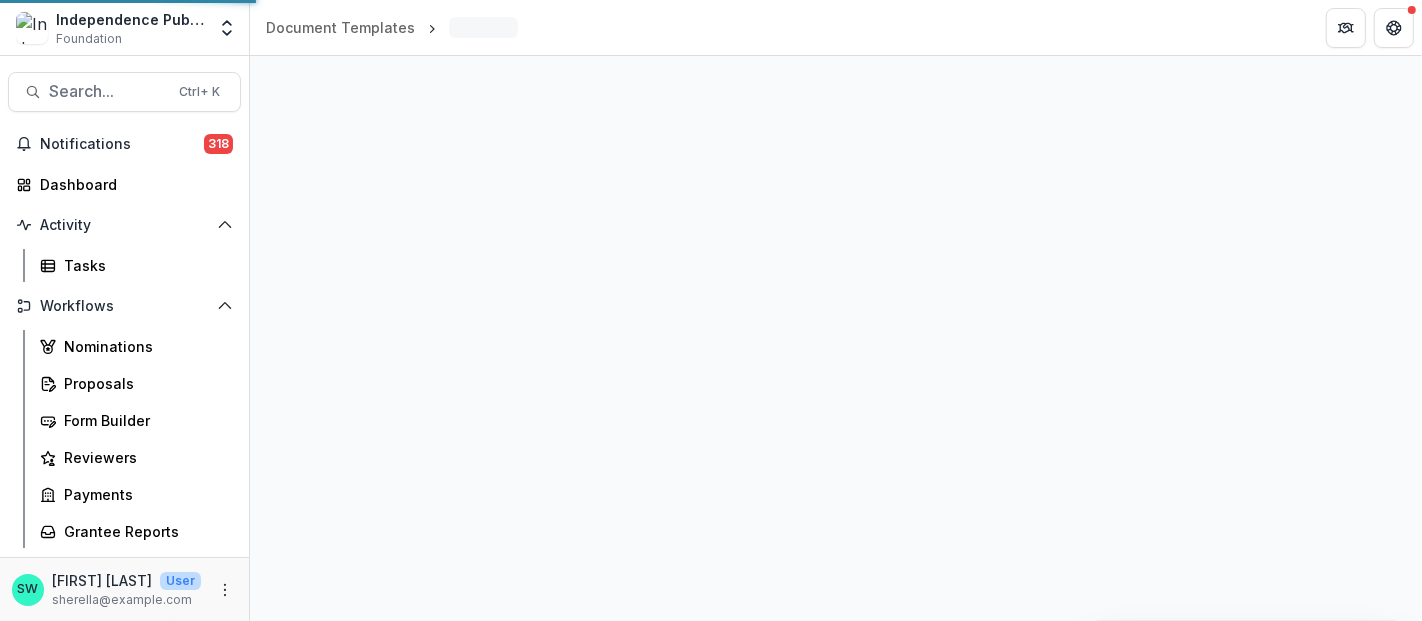 select on "**********" 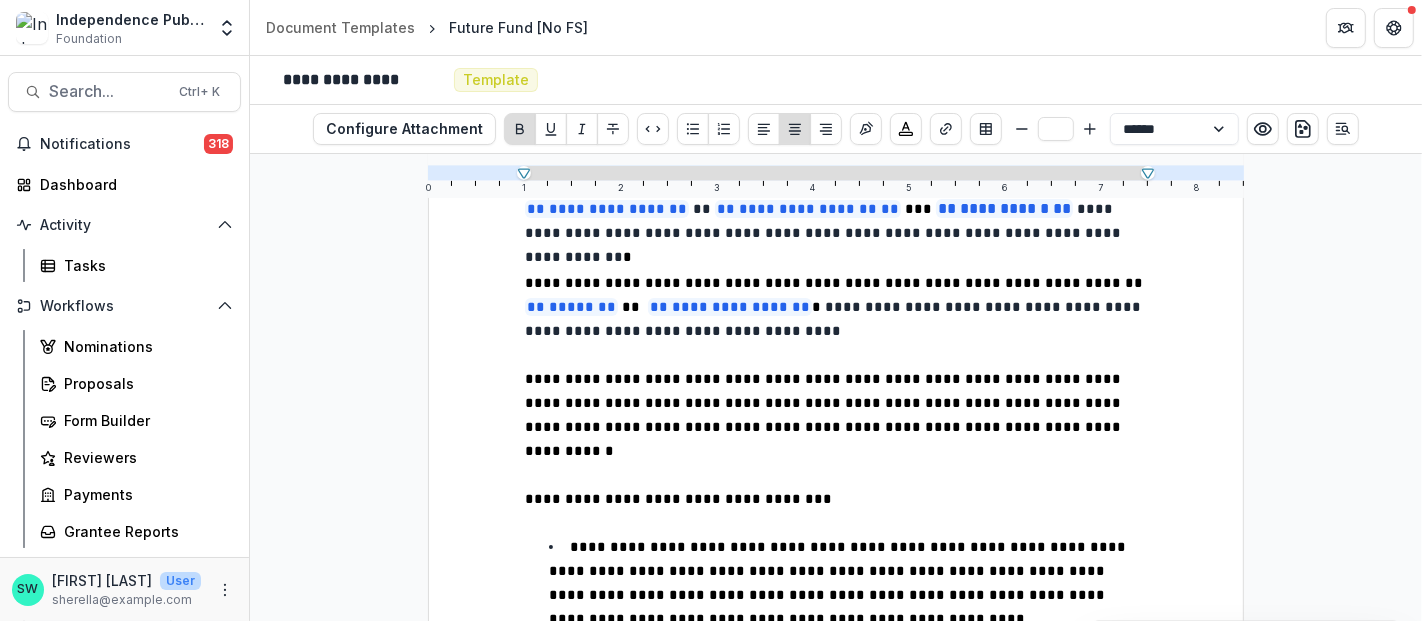 scroll, scrollTop: 543, scrollLeft: 0, axis: vertical 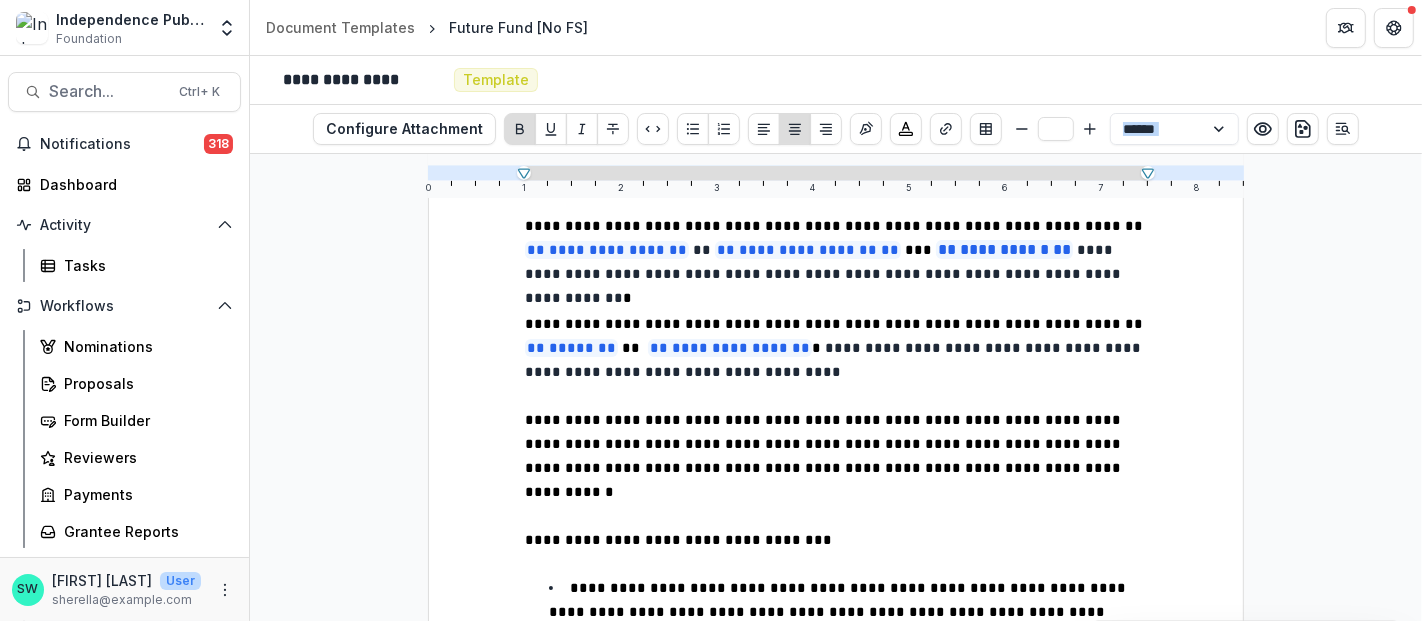 drag, startPoint x: 512, startPoint y: 395, endPoint x: 602, endPoint y: 418, distance: 92.89241 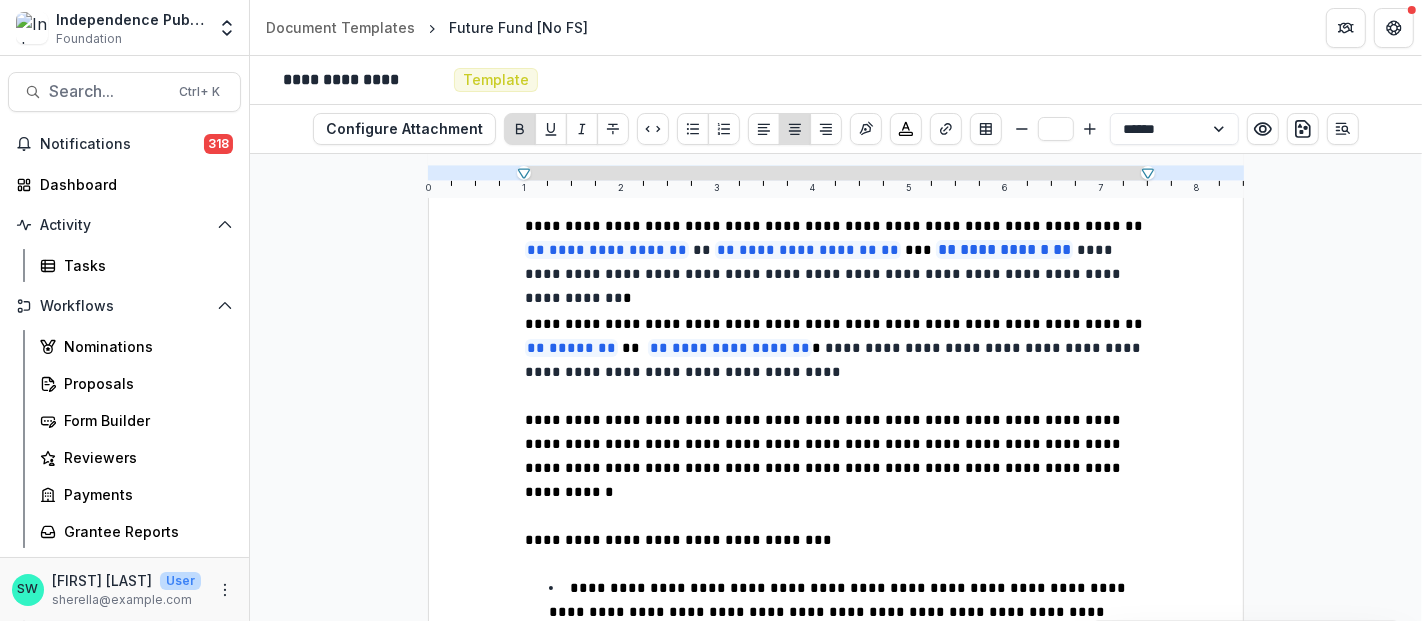 scroll, scrollTop: 147, scrollLeft: 0, axis: vertical 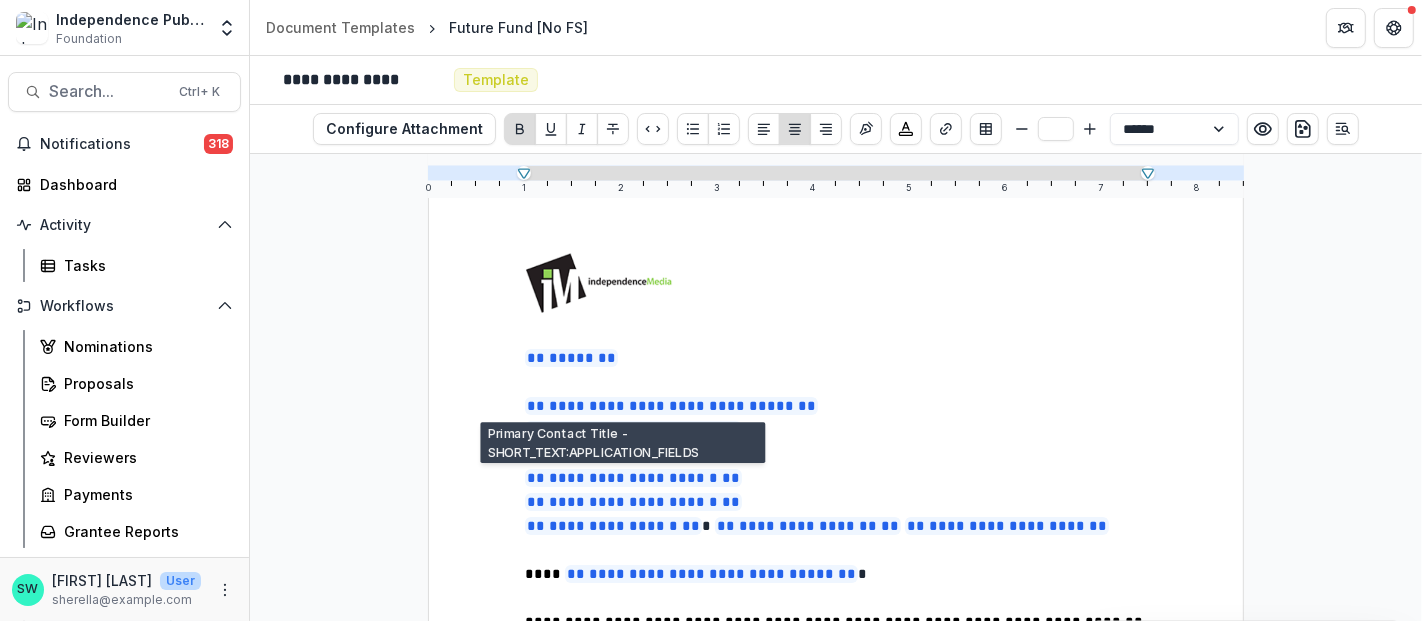 click on "**********" at bounding box center [836, 822] 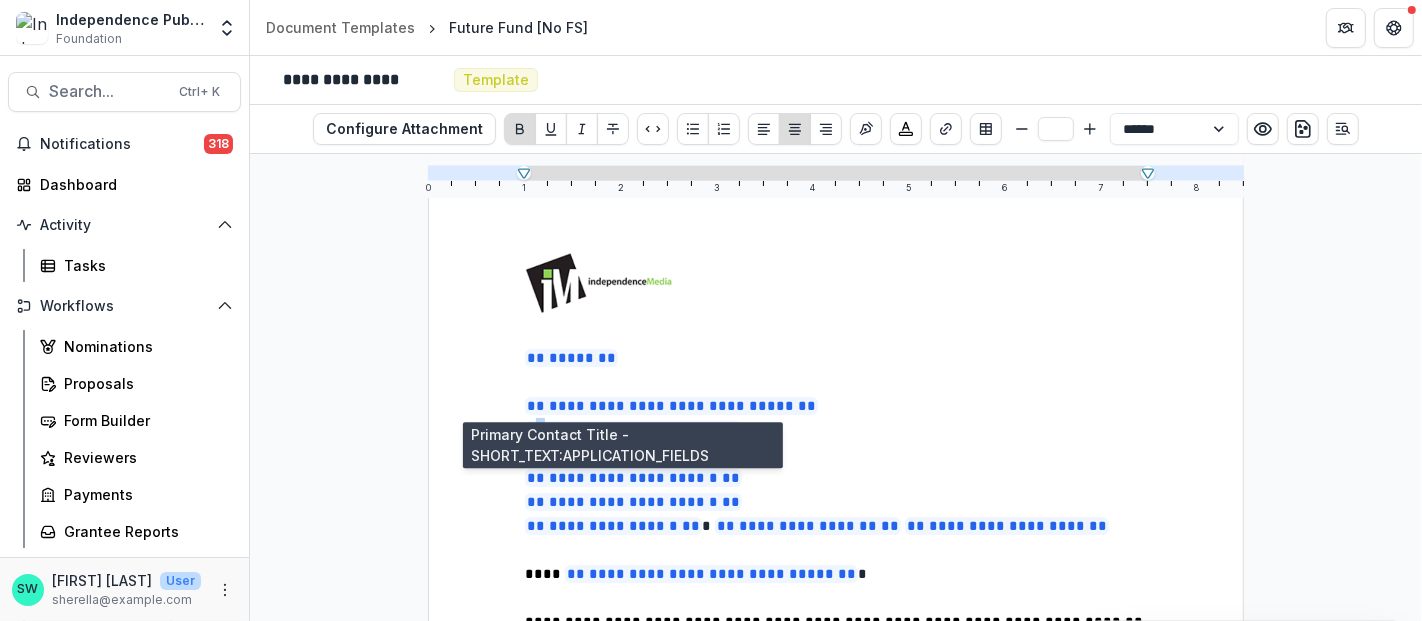 click on "**********" at bounding box center (633, 430) 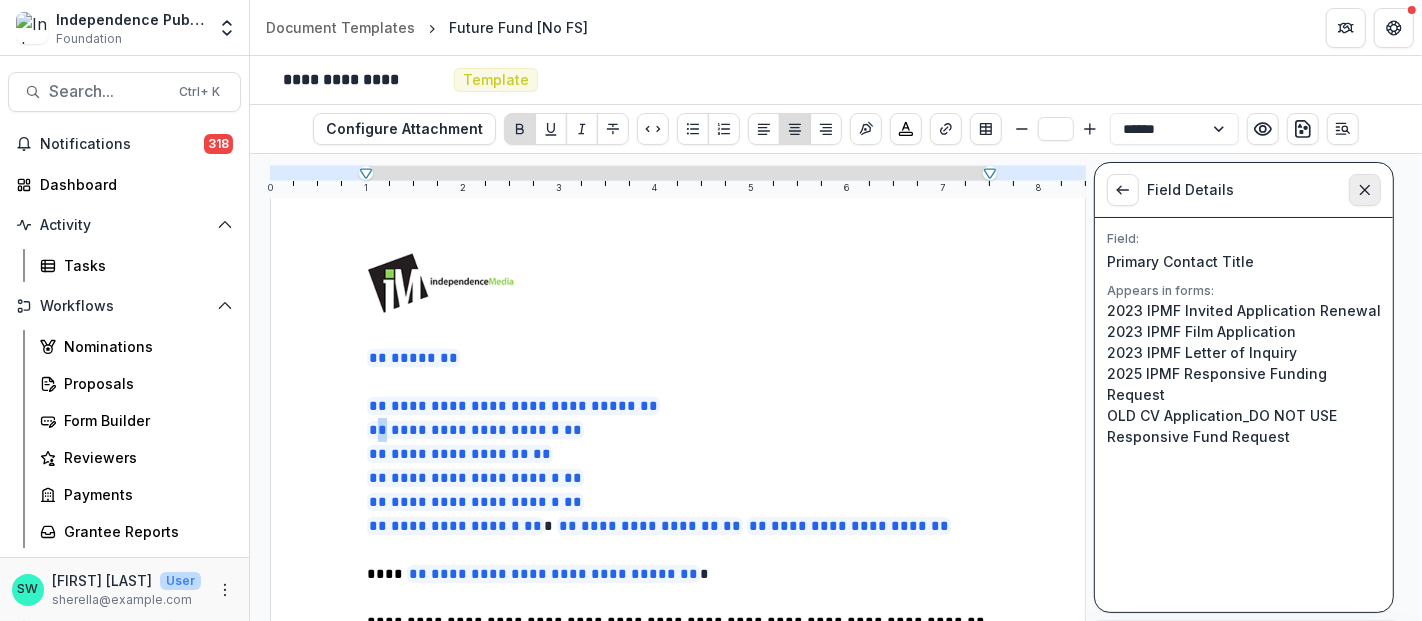 click at bounding box center (1365, 190) 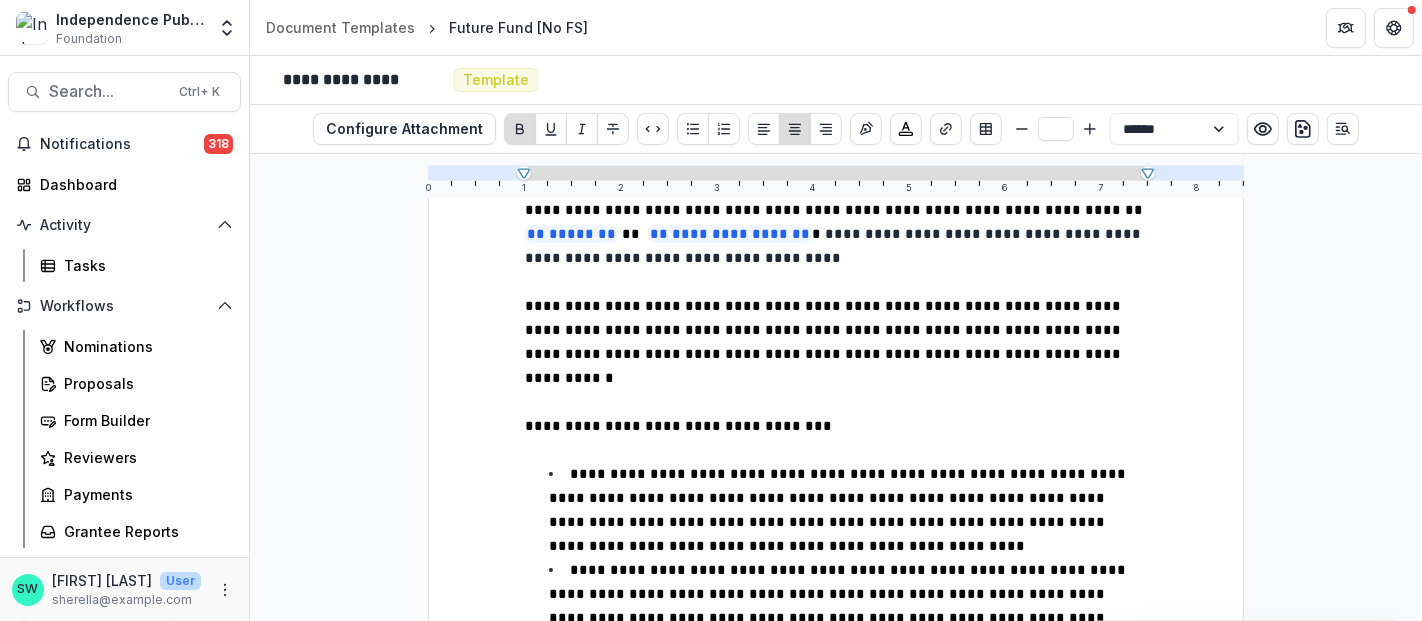 scroll, scrollTop: 658, scrollLeft: 0, axis: vertical 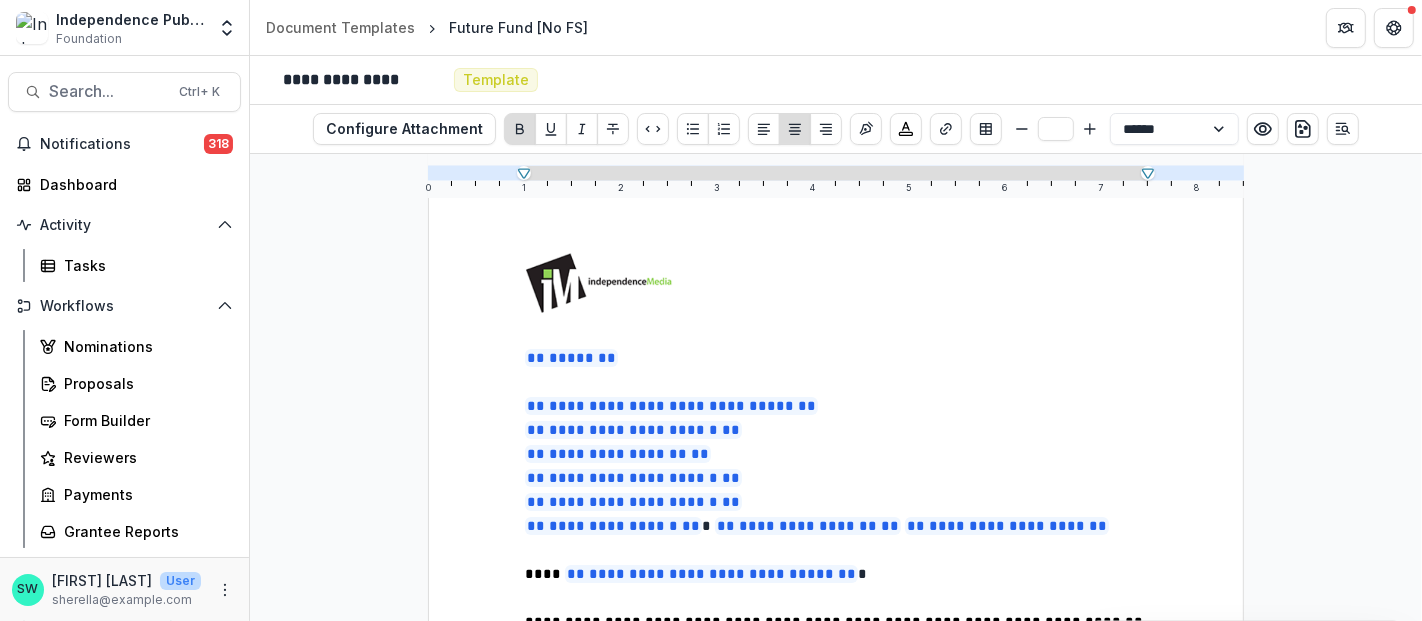 type on "**" 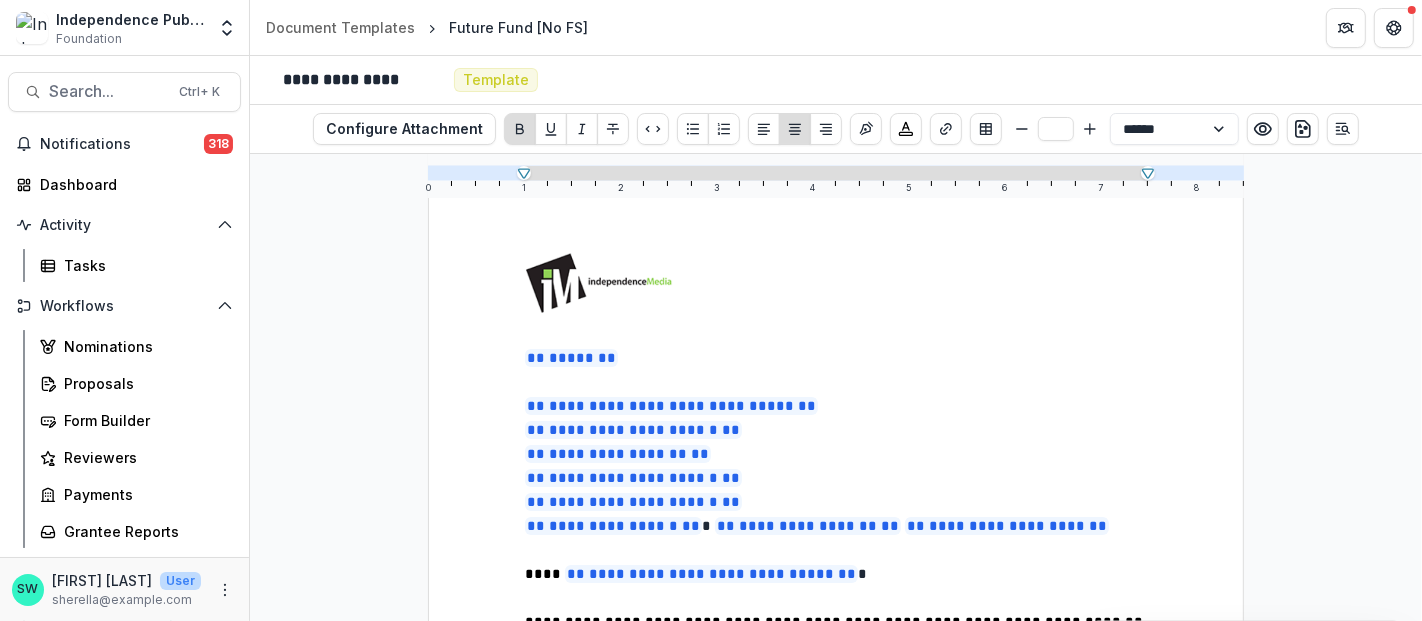 select on "**********" 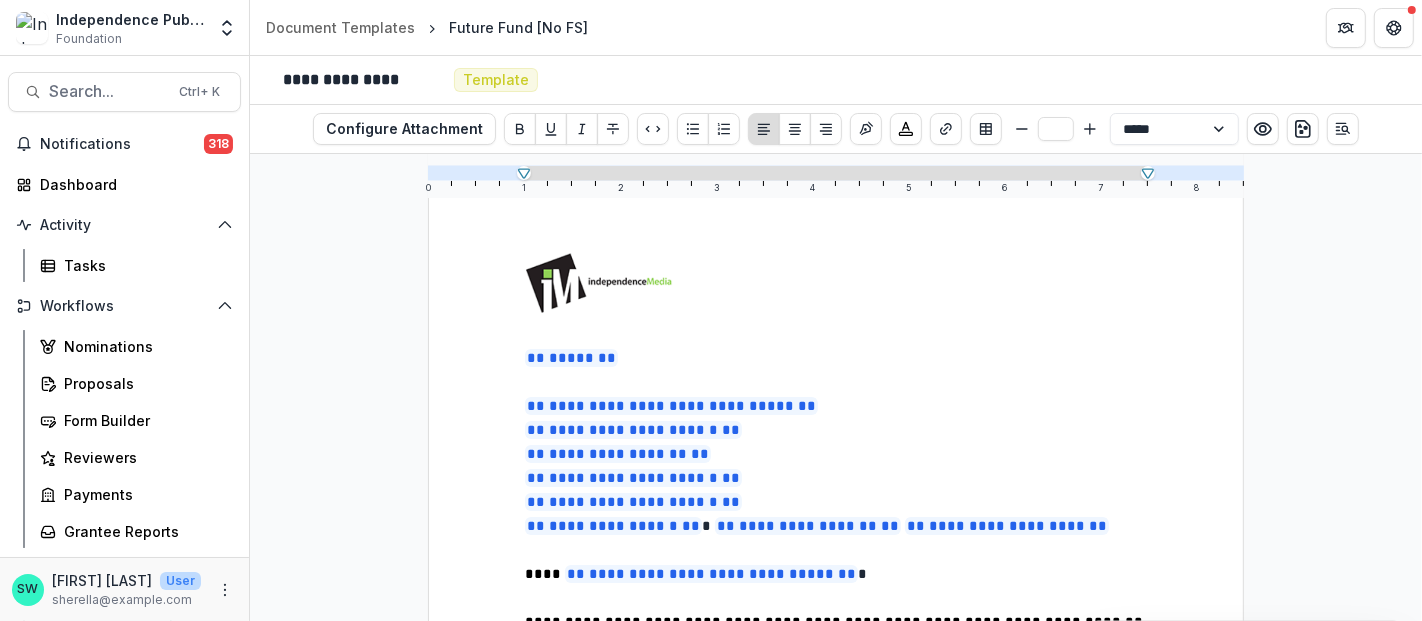 drag, startPoint x: 596, startPoint y: 295, endPoint x: 608, endPoint y: 301, distance: 13.416408 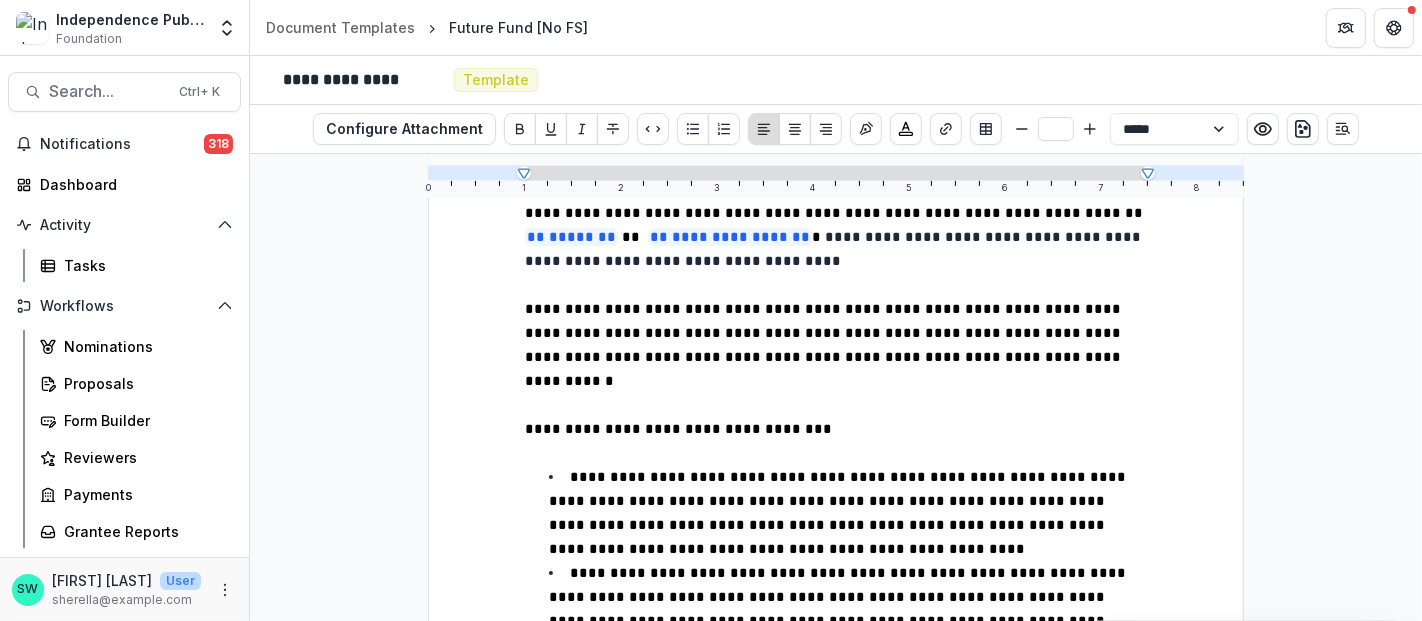 scroll, scrollTop: 645, scrollLeft: 0, axis: vertical 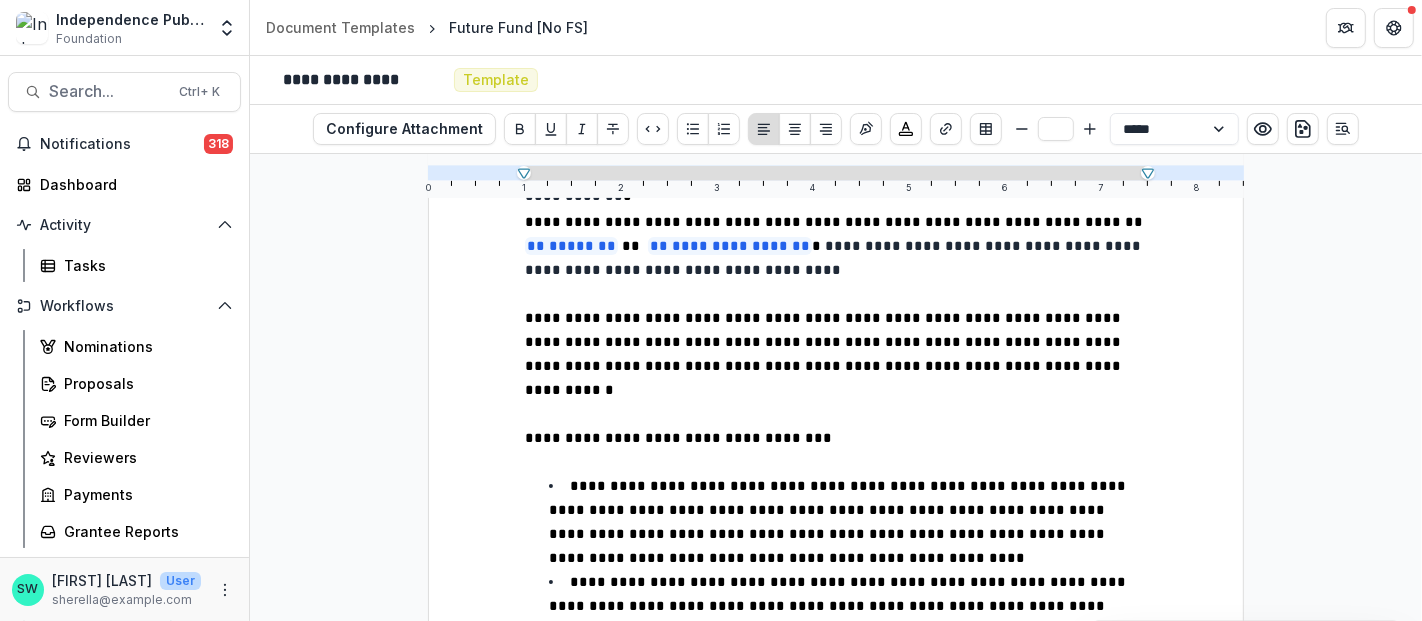 type on "**" 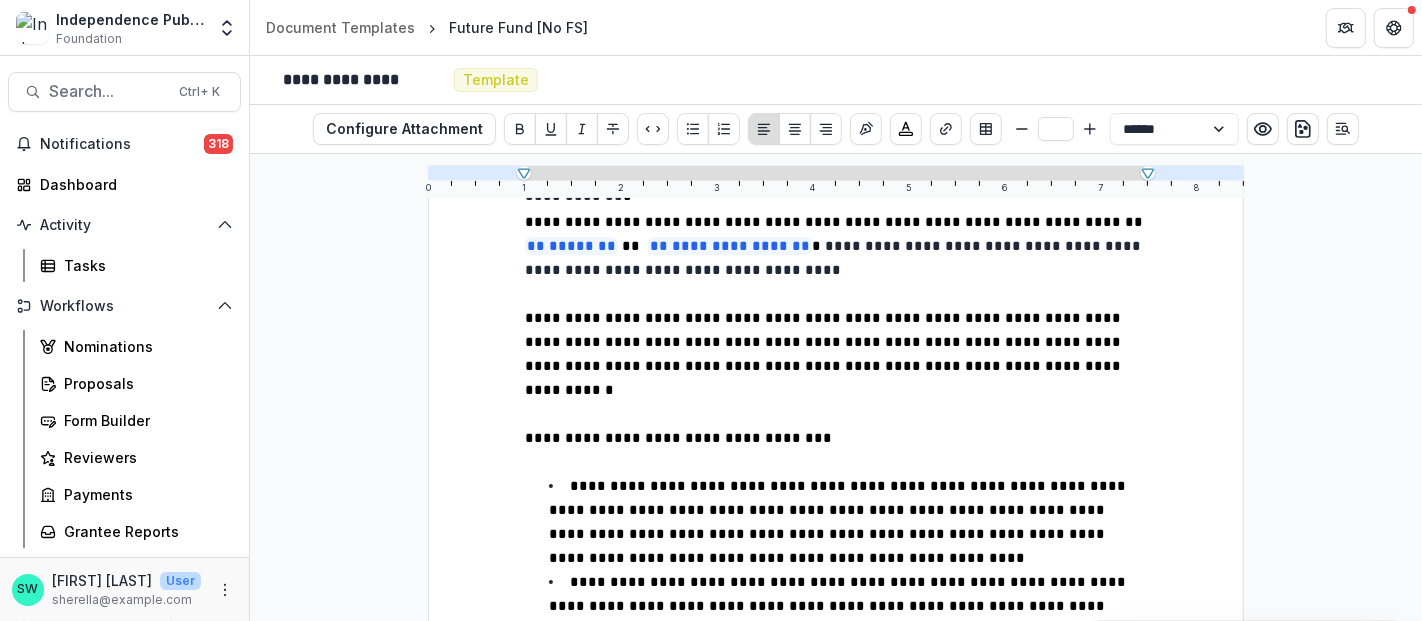 click on "**********" at bounding box center (825, 354) 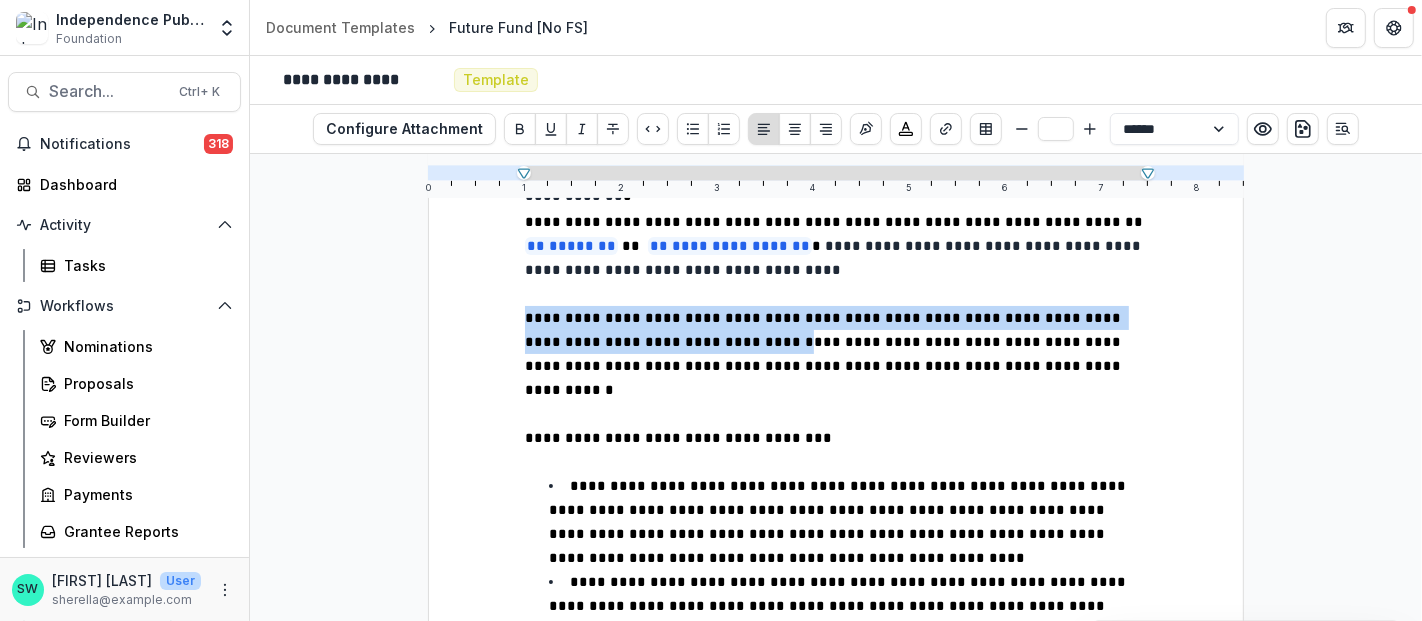drag, startPoint x: 608, startPoint y: 319, endPoint x: 523, endPoint y: 298, distance: 87.555695 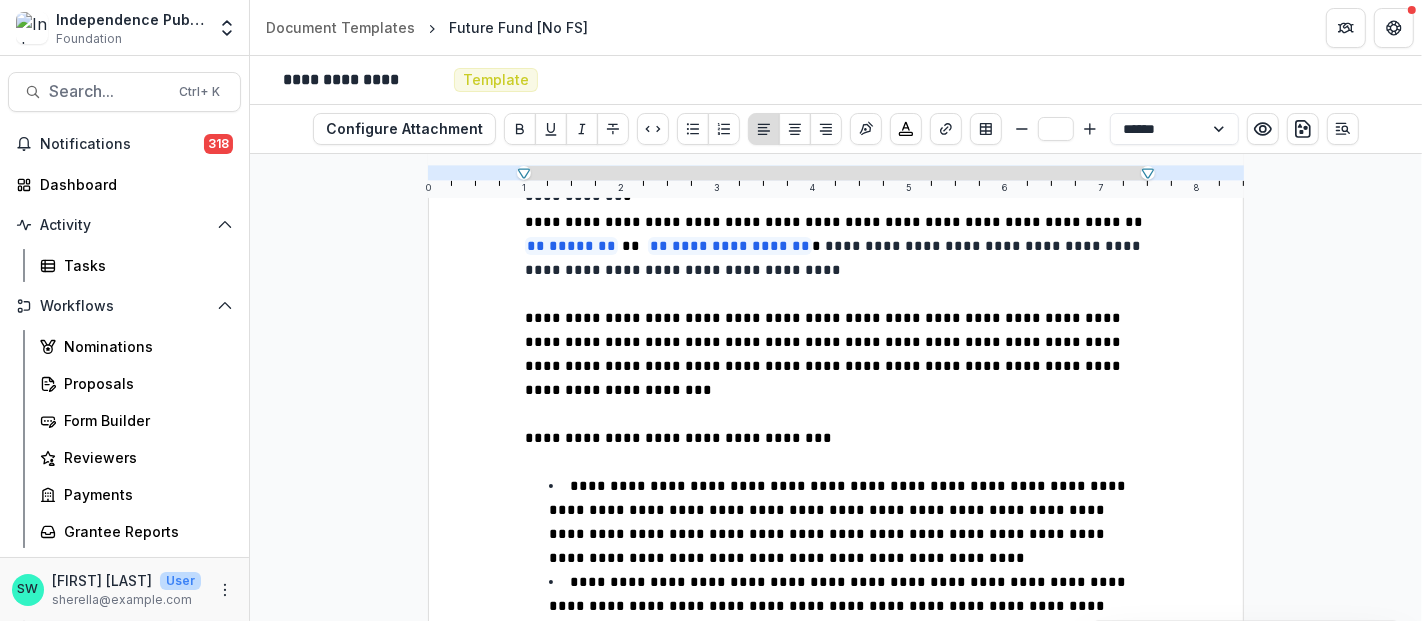 type 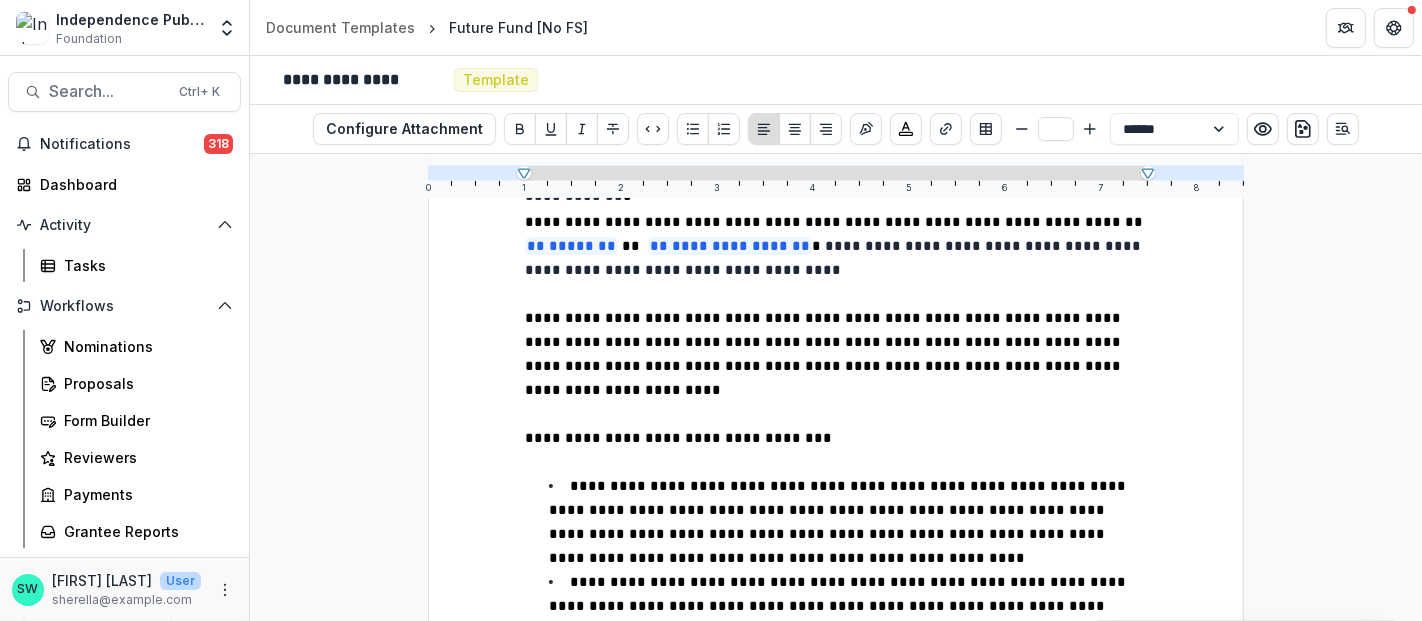 click on "**********" at bounding box center (825, 354) 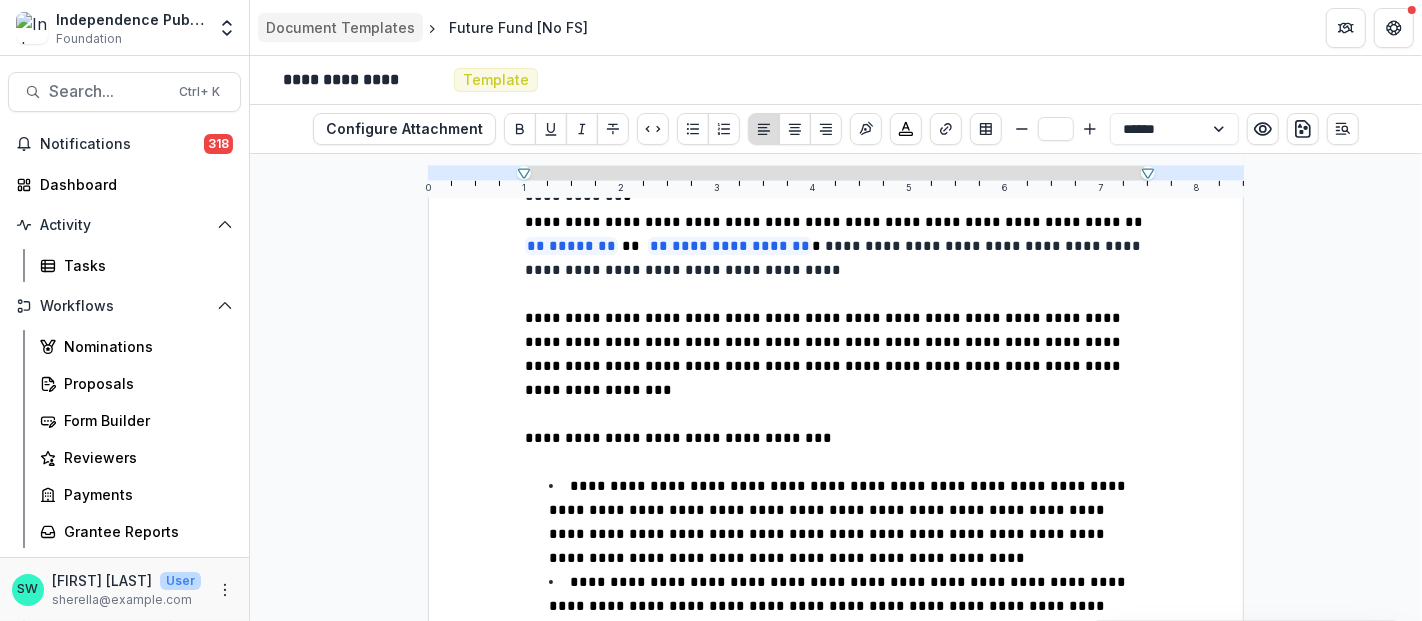 click on "Document Templates" at bounding box center (340, 27) 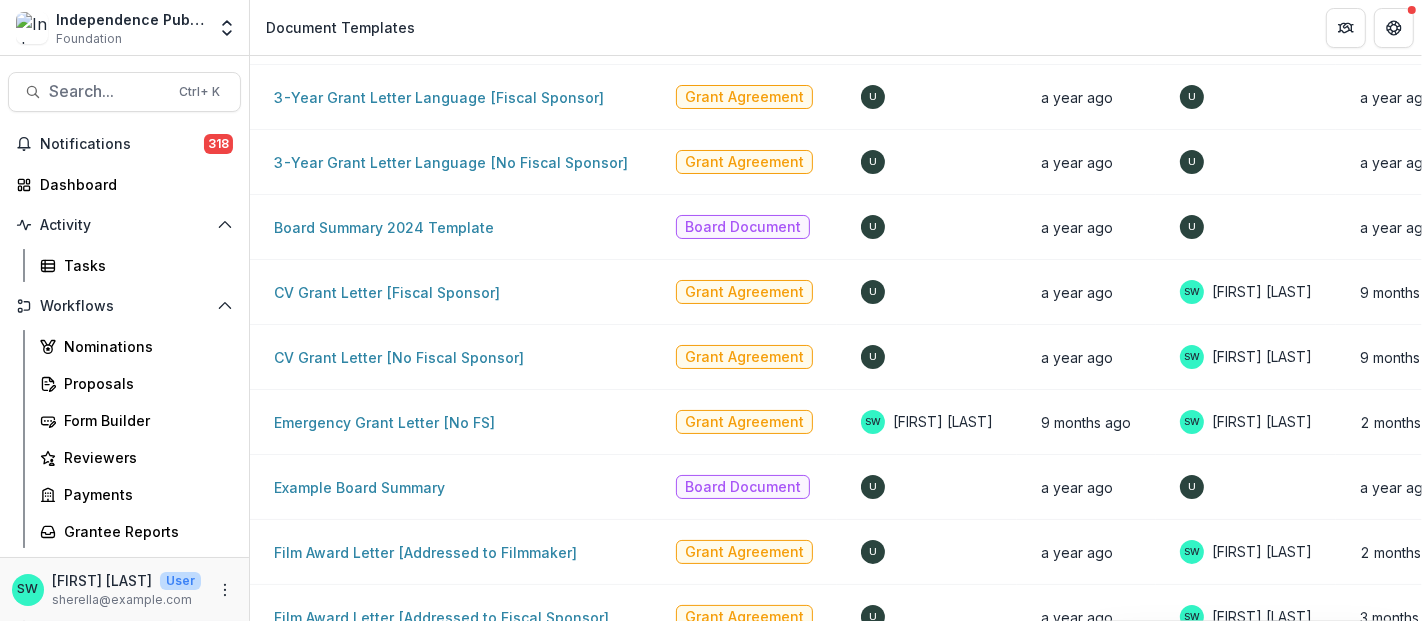 scroll, scrollTop: 696, scrollLeft: 0, axis: vertical 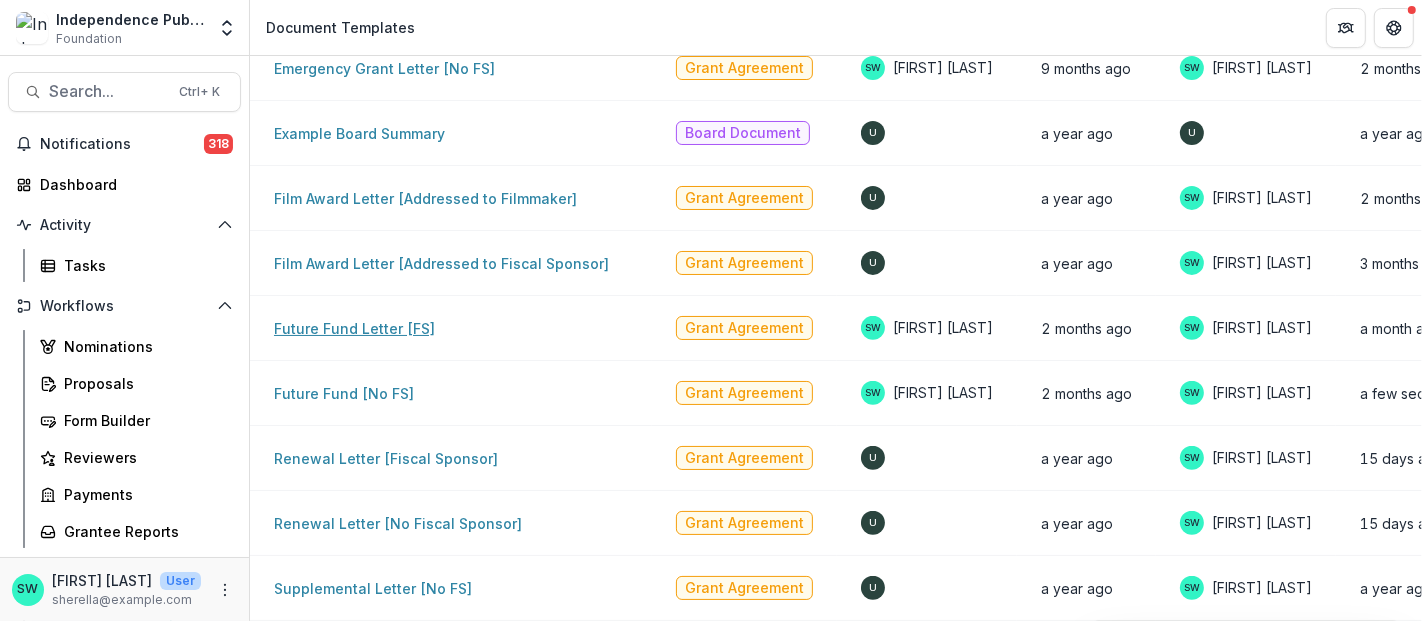 click on "Future Fund Letter [FS]" at bounding box center (354, 328) 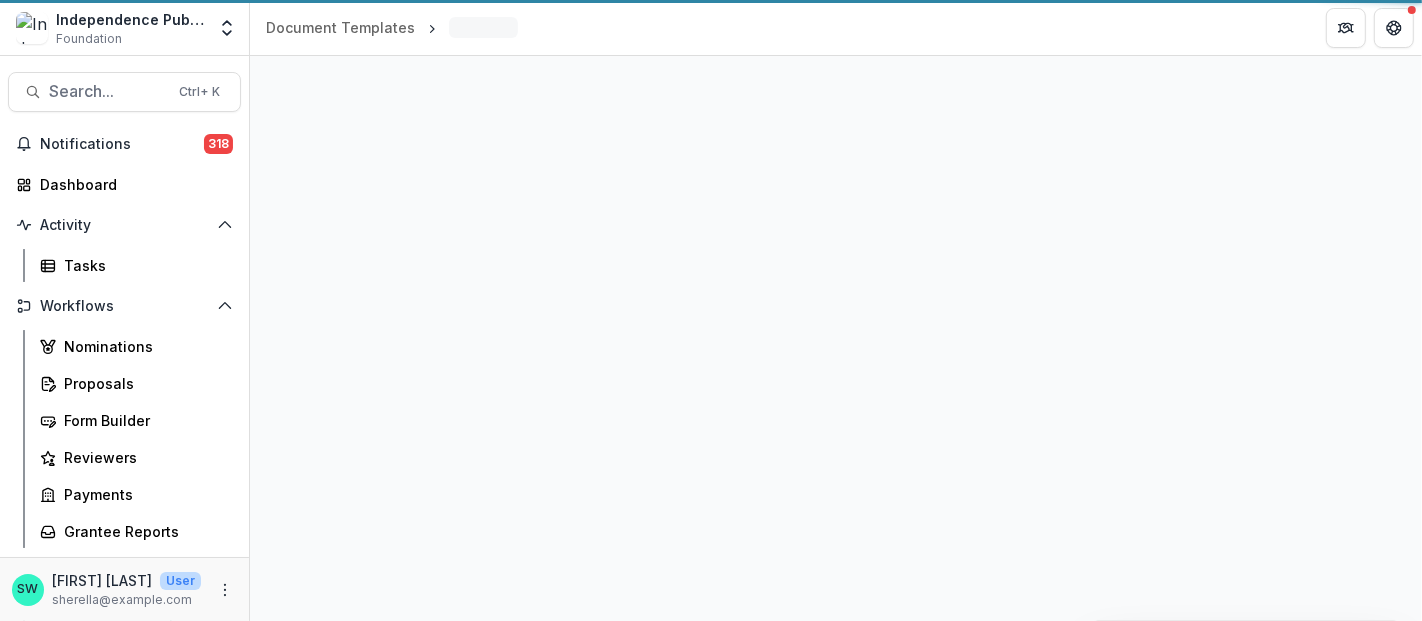 select on "**********" 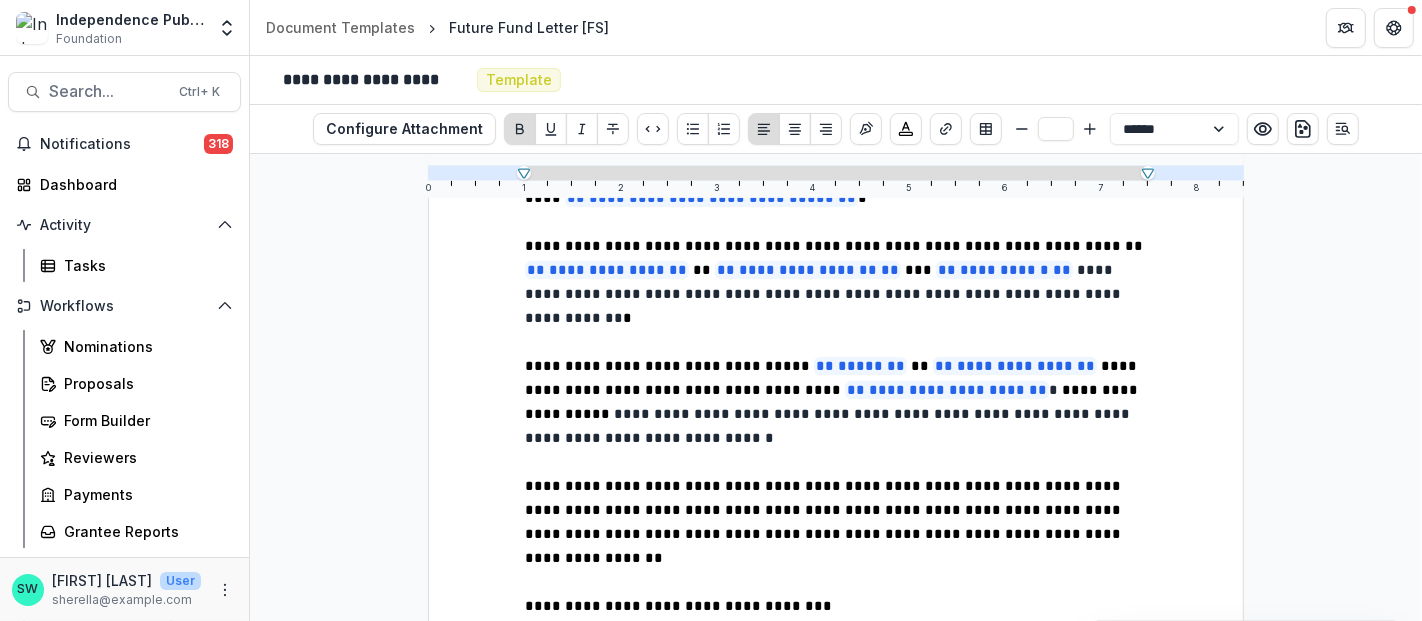 scroll, scrollTop: 528, scrollLeft: 0, axis: vertical 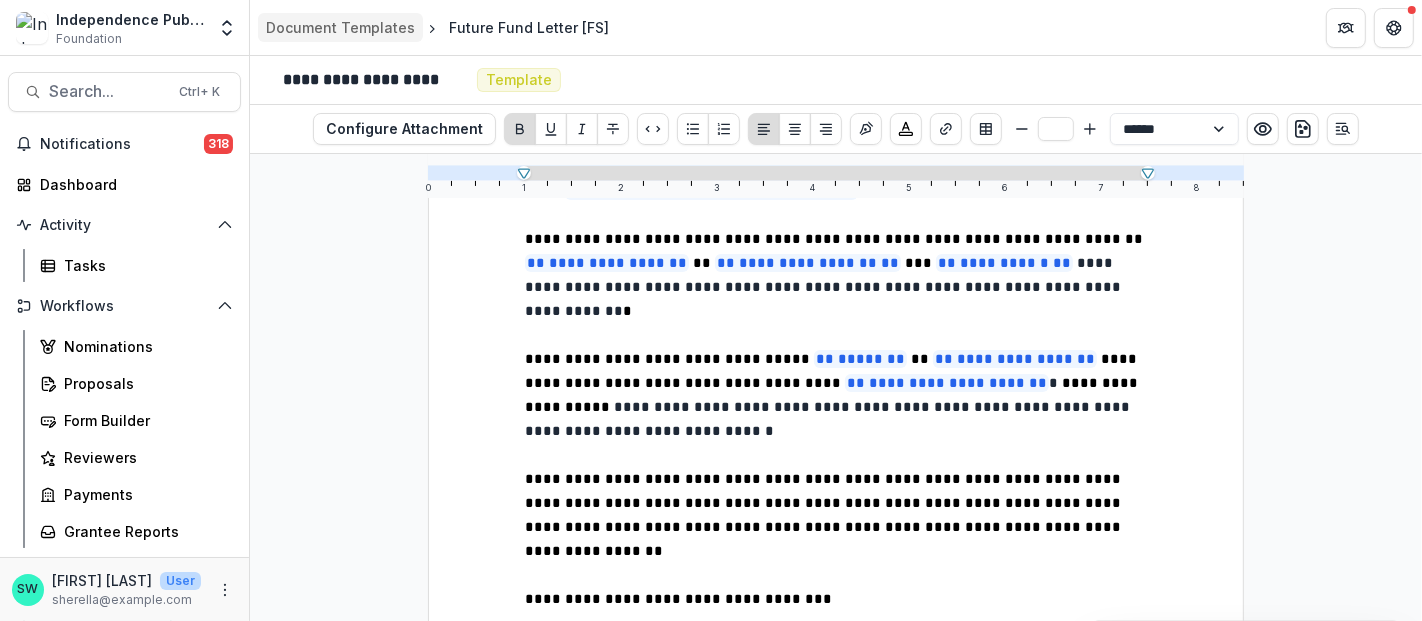 click on "Document Templates" at bounding box center (340, 27) 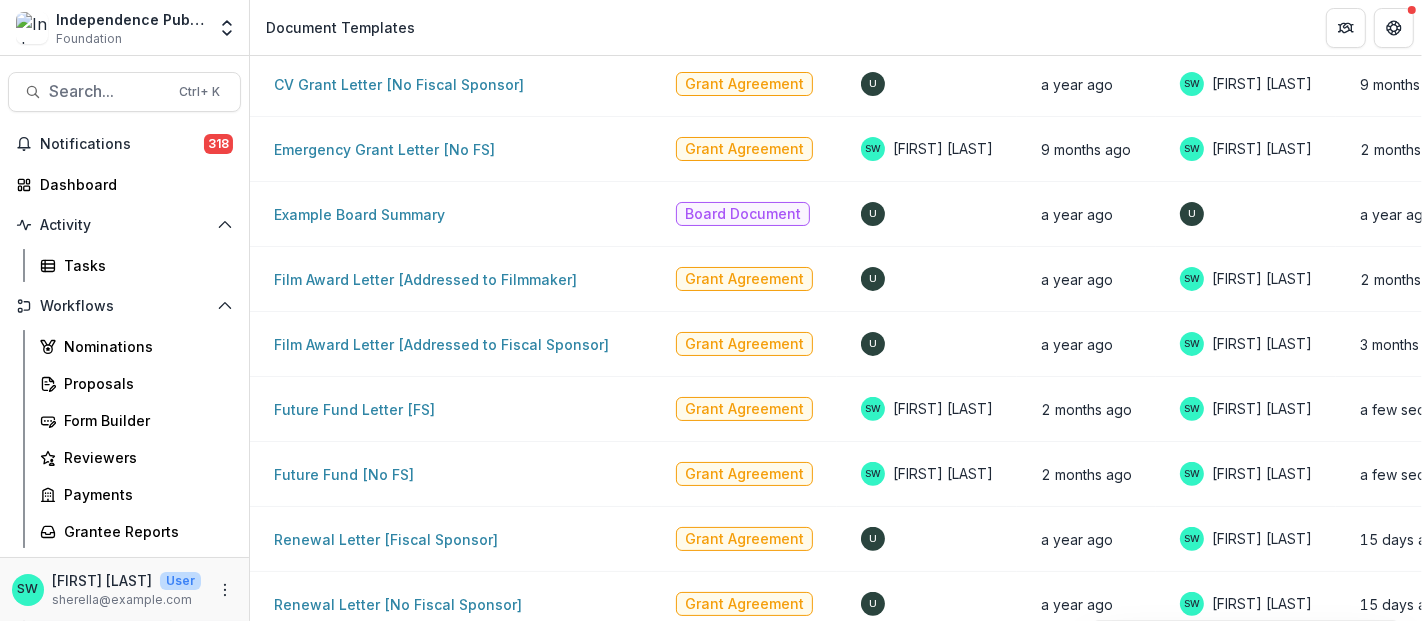 scroll, scrollTop: 696, scrollLeft: 0, axis: vertical 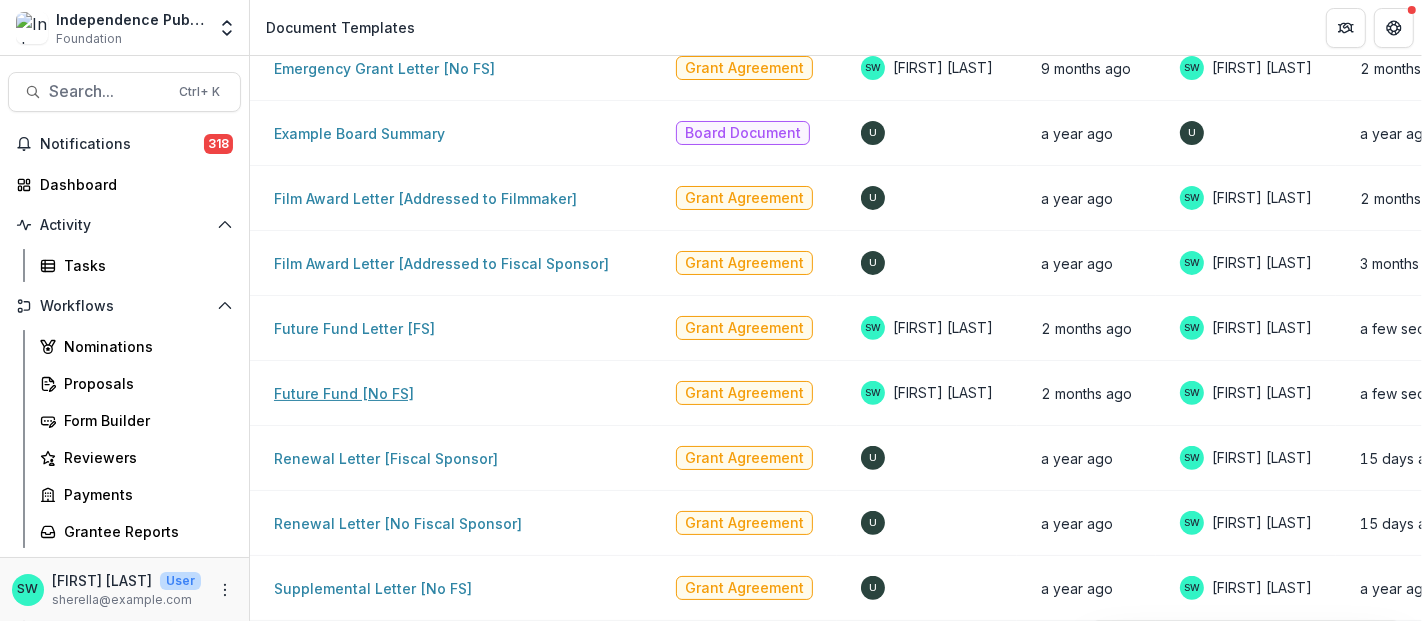 click on "Future Fund [No FS]" at bounding box center [344, 393] 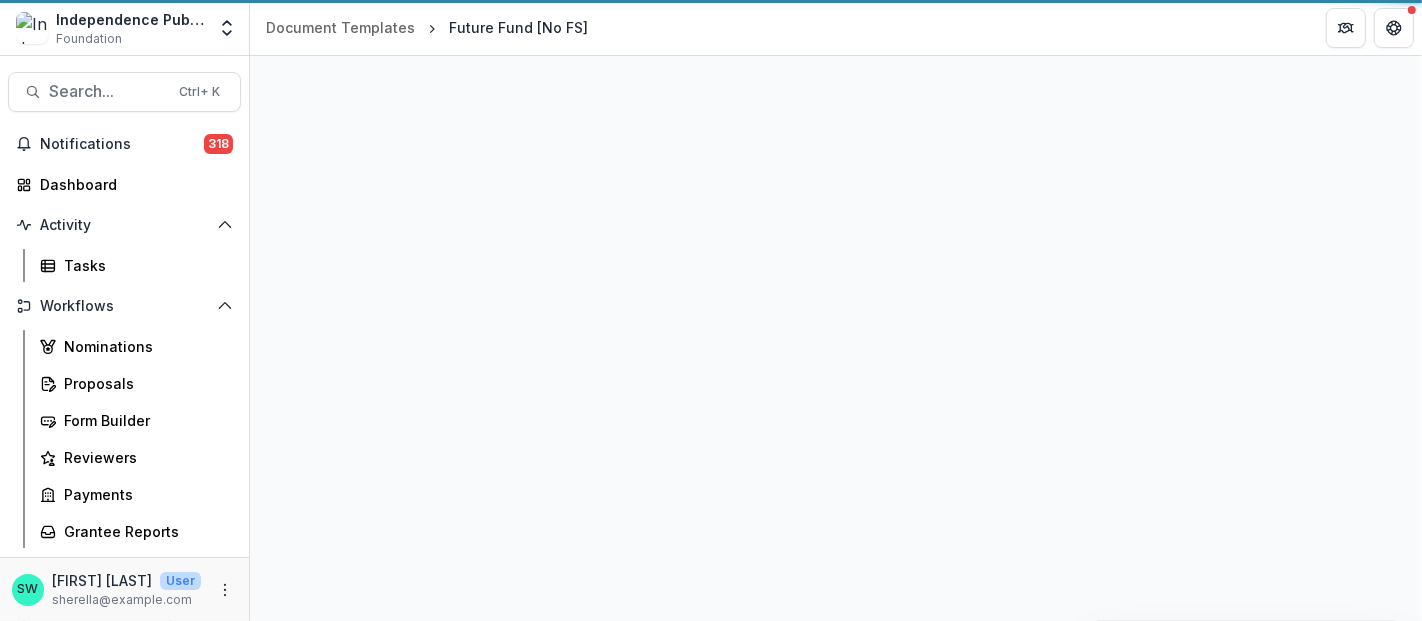 select on "**********" 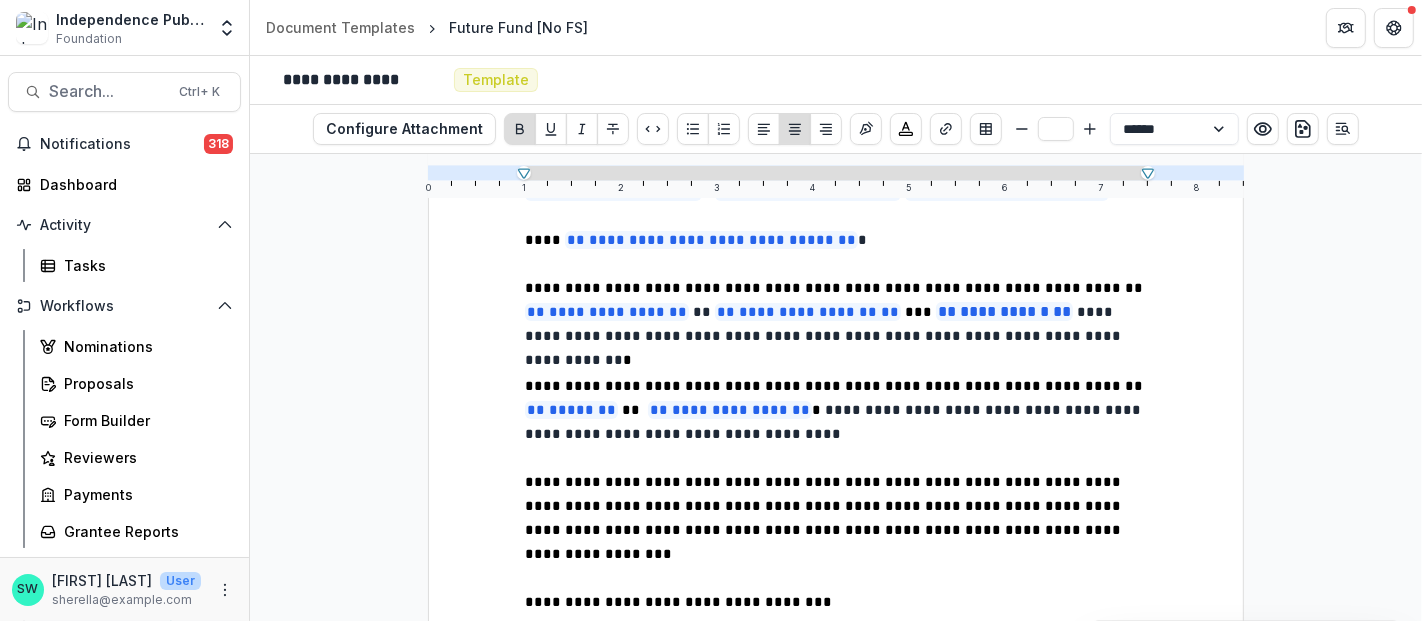 scroll, scrollTop: 483, scrollLeft: 0, axis: vertical 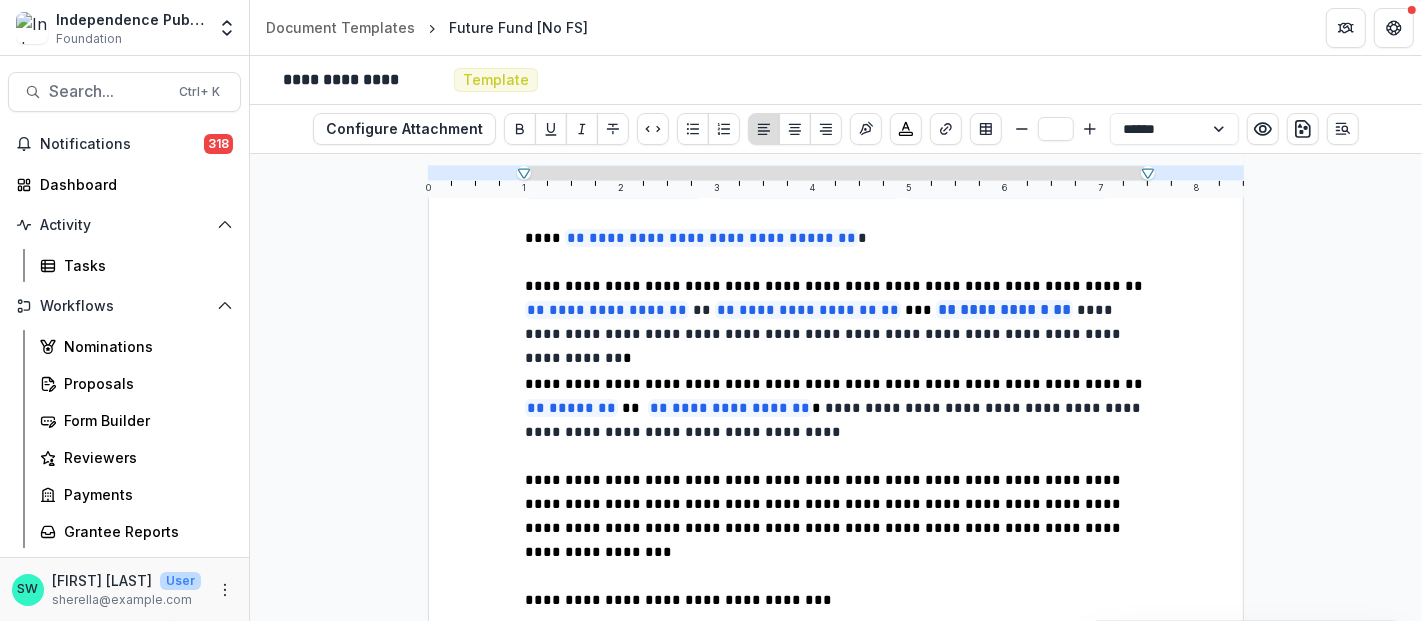 click on "**********" at bounding box center (825, 516) 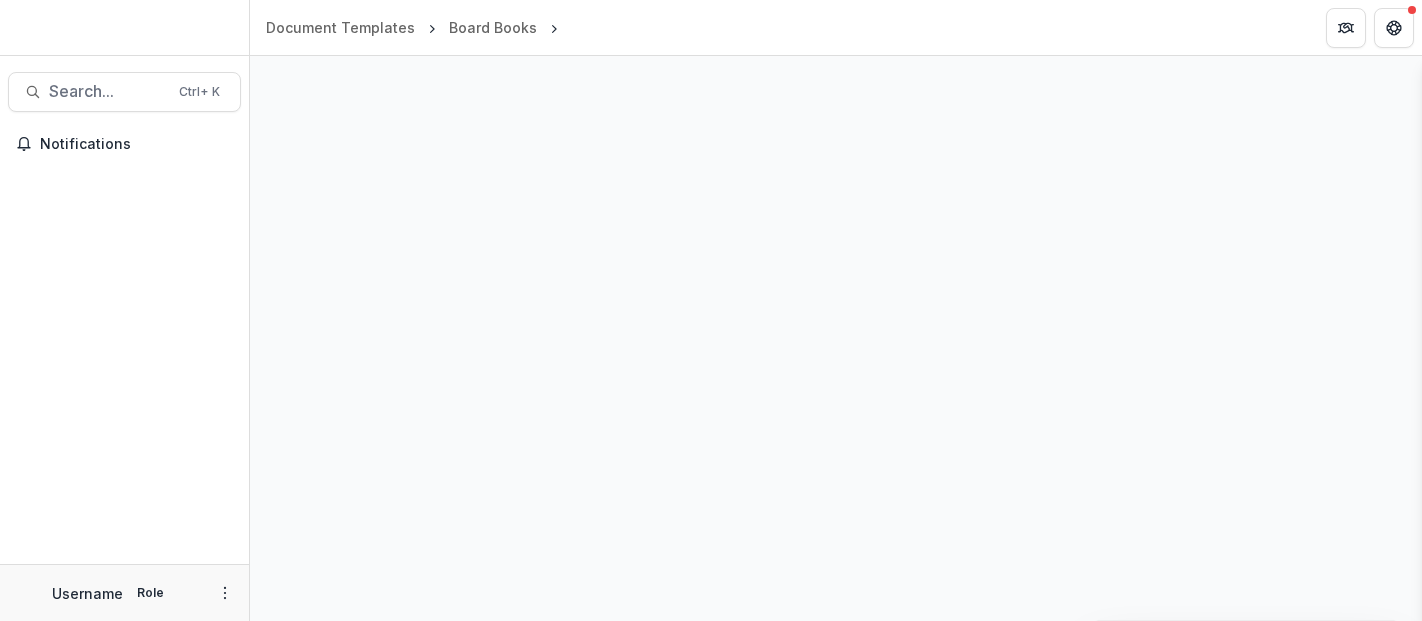 scroll, scrollTop: 0, scrollLeft: 0, axis: both 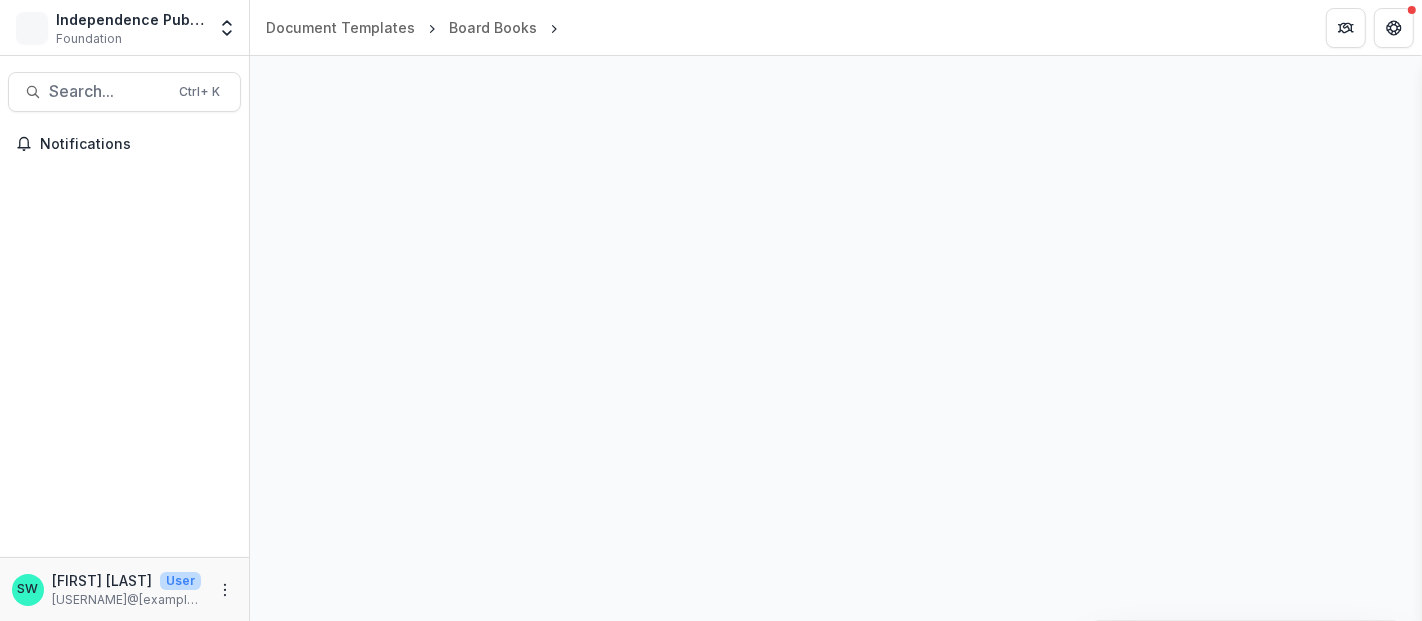 select on "**********" 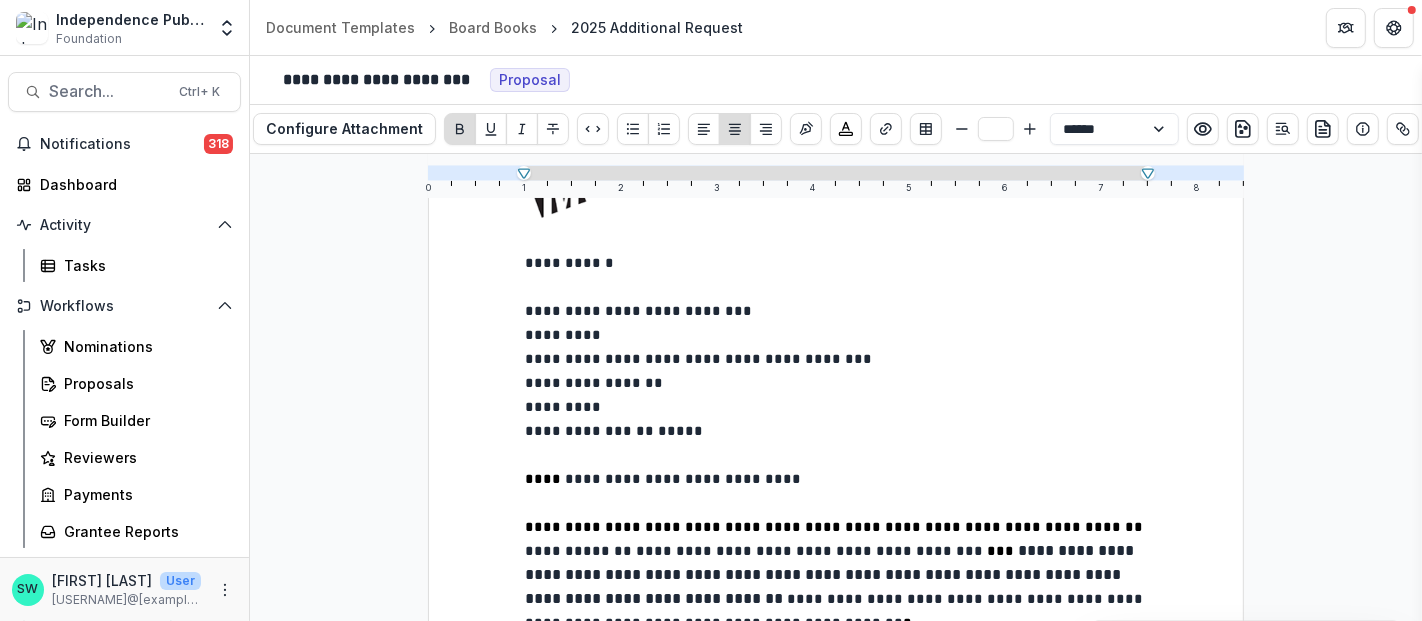 scroll, scrollTop: 243, scrollLeft: 0, axis: vertical 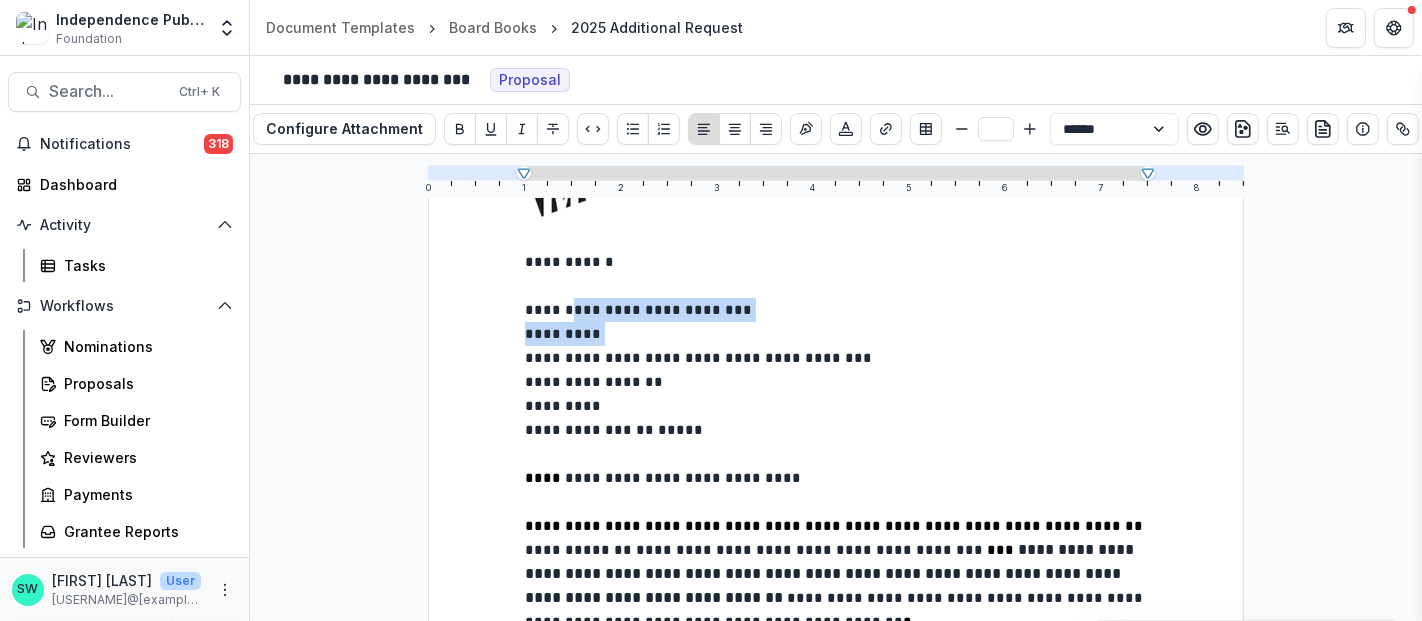 drag, startPoint x: 716, startPoint y: 298, endPoint x: 570, endPoint y: 277, distance: 147.50255 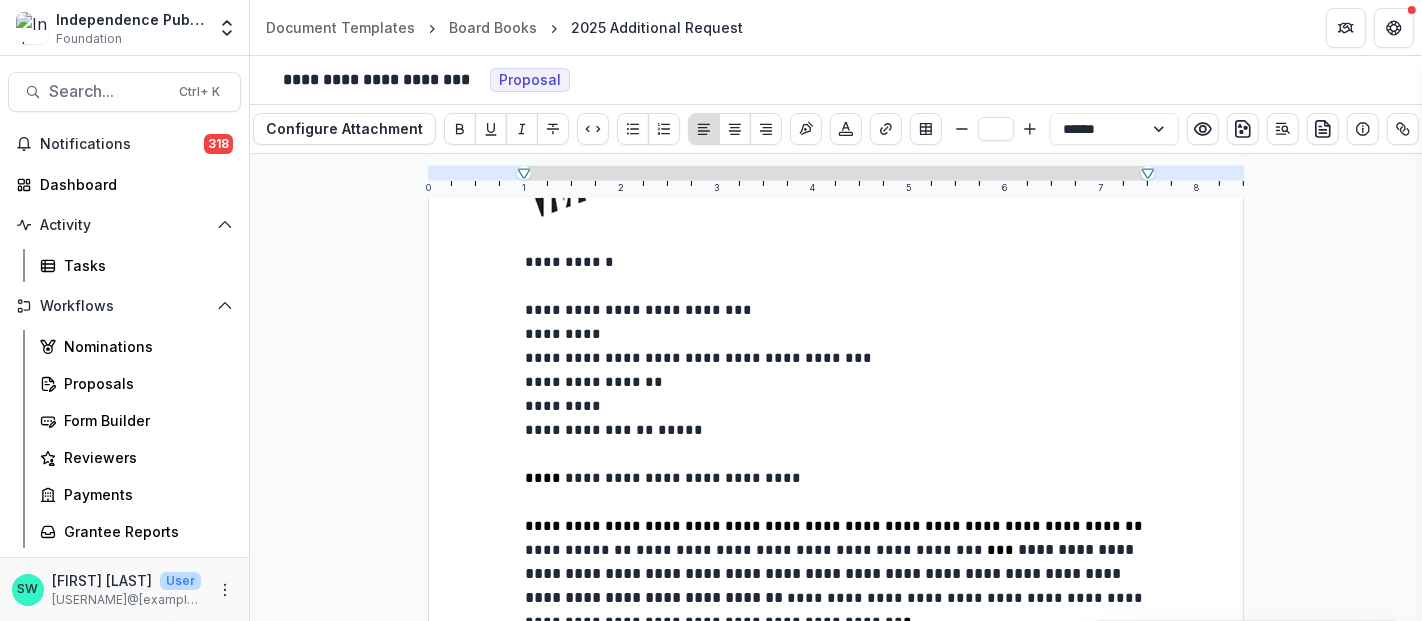 click on "**********" at bounding box center (836, 750) 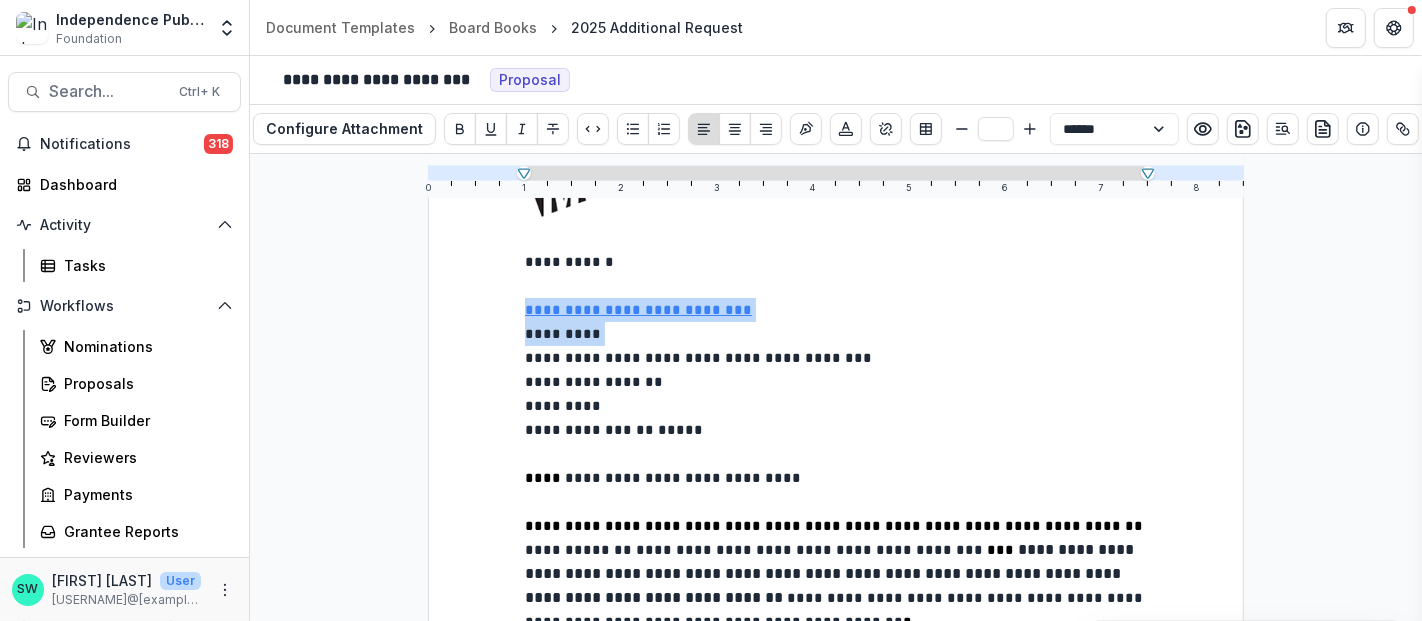 click on "*********" at bounding box center (836, 334) 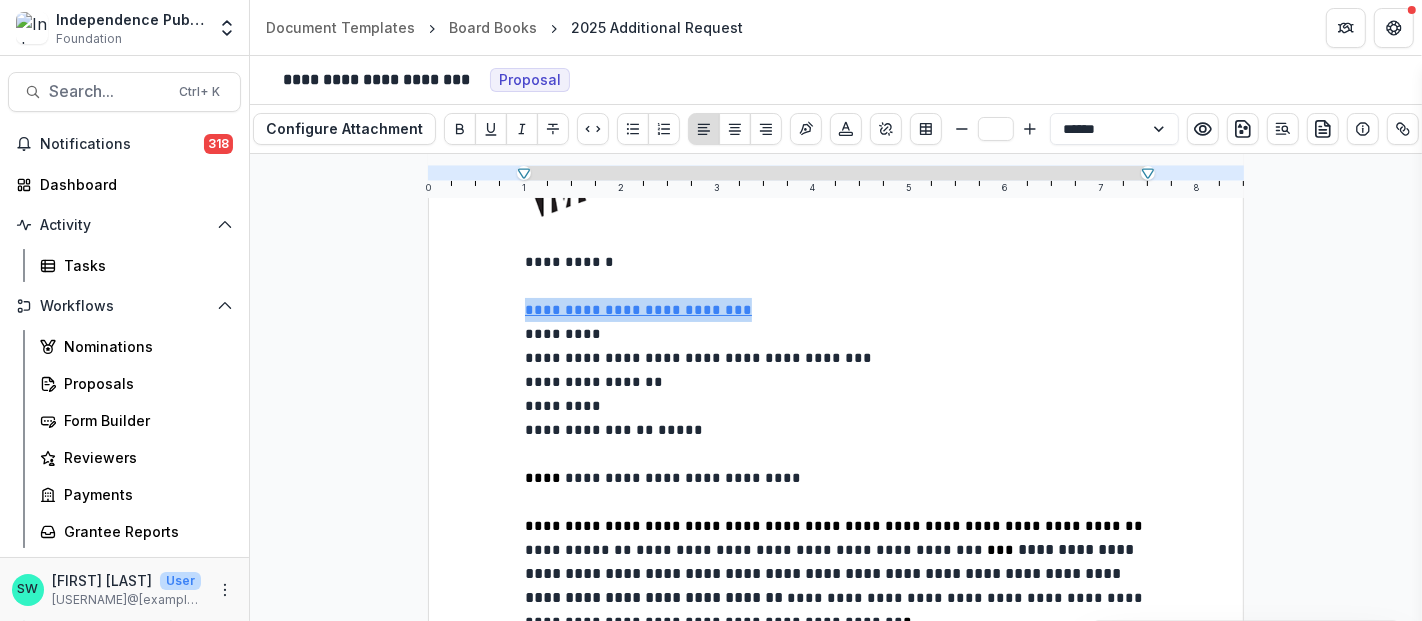 drag, startPoint x: 735, startPoint y: 272, endPoint x: 510, endPoint y: 291, distance: 225.8008 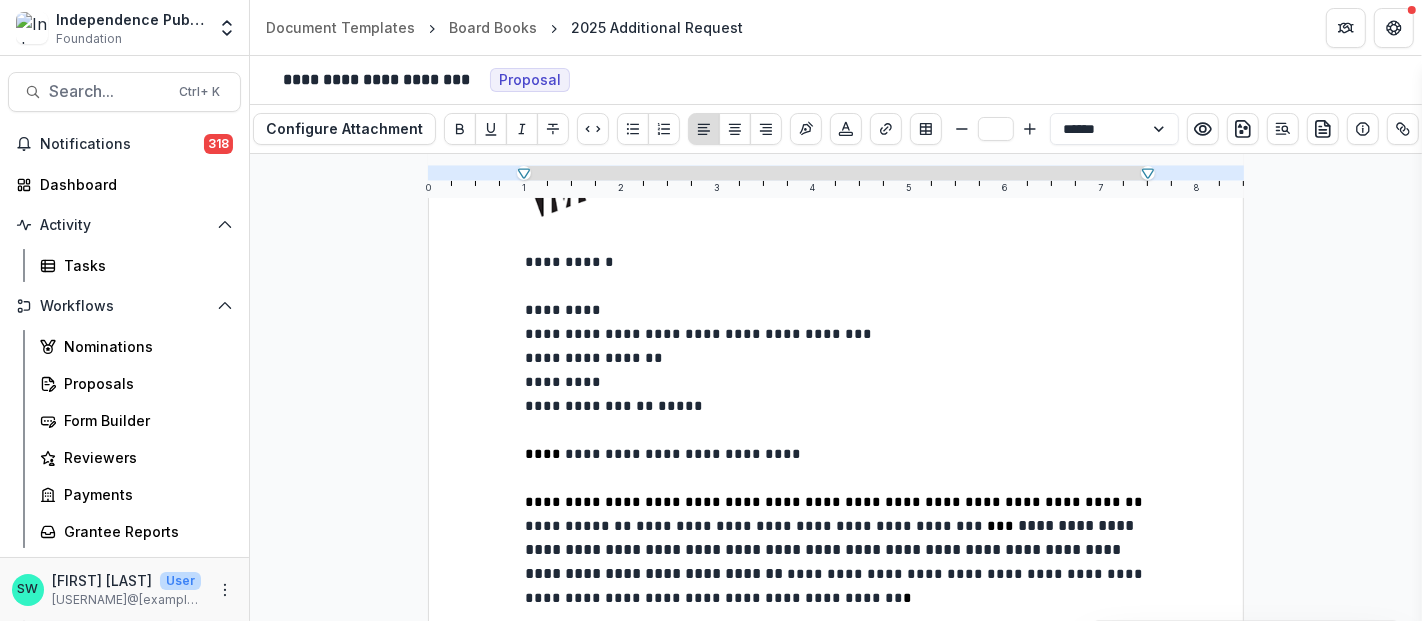 click on "*********" at bounding box center [836, 310] 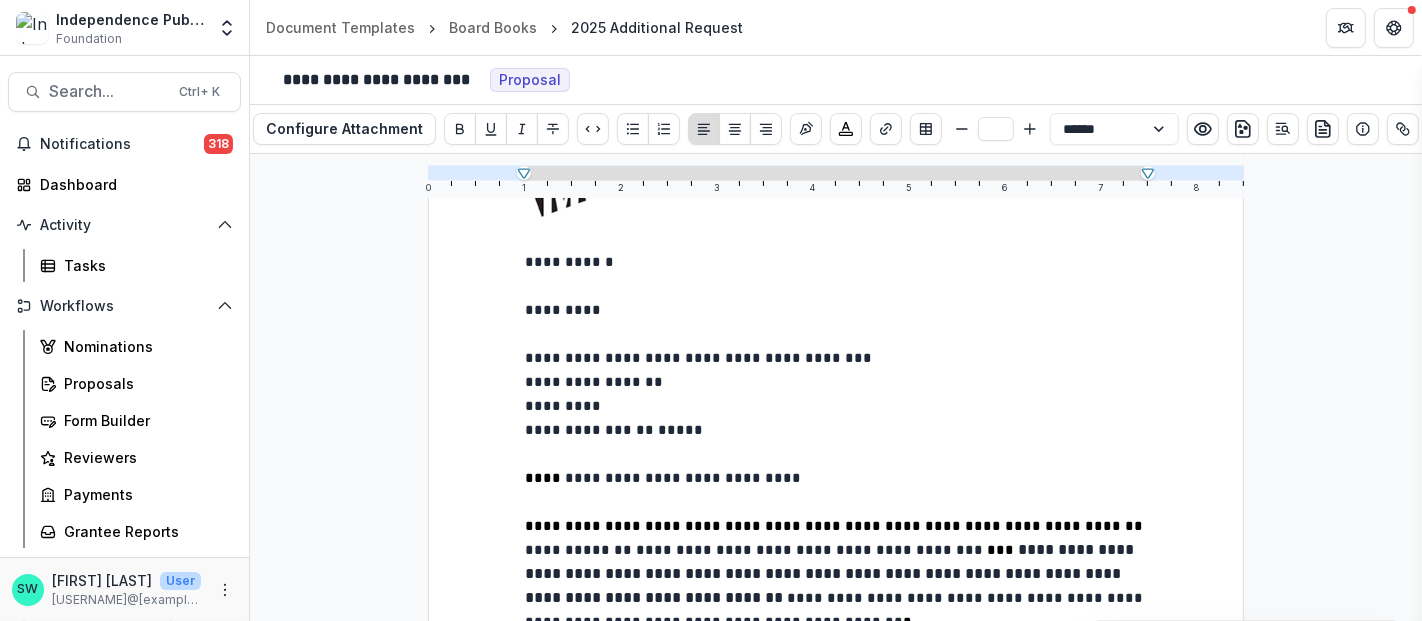 type 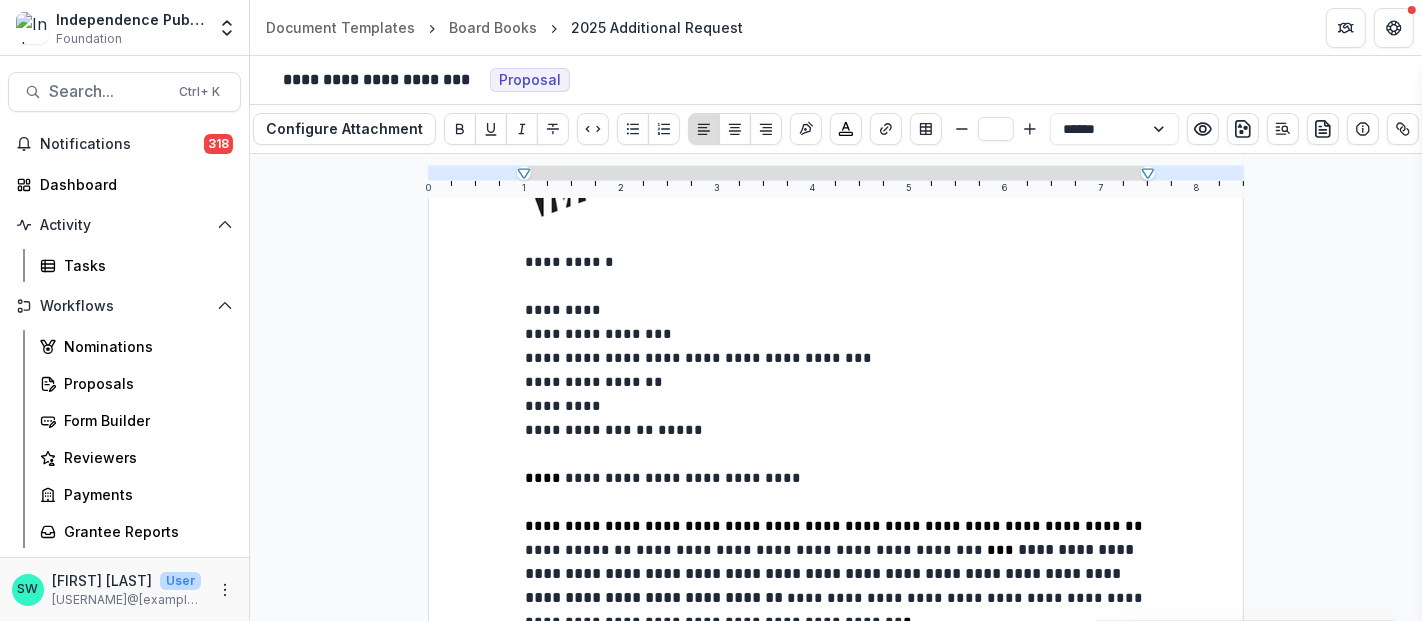 click on "**********" at bounding box center (836, 750) 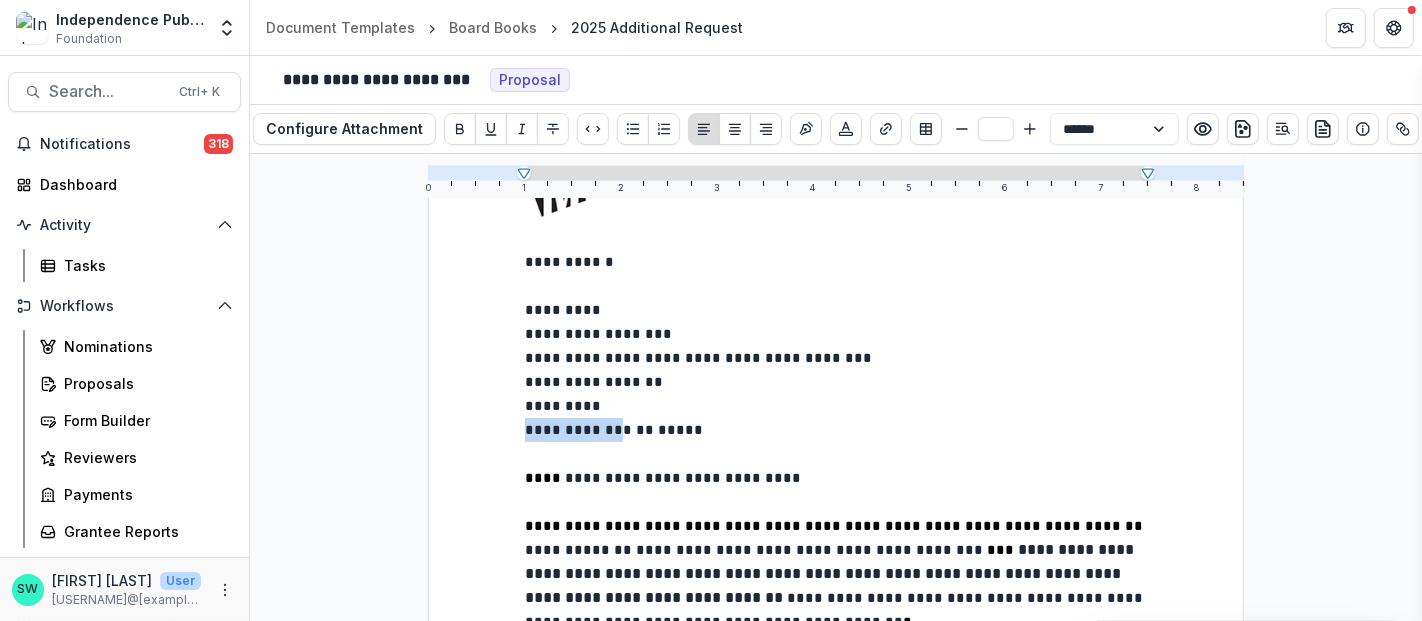 click on "**********" at bounding box center [616, 430] 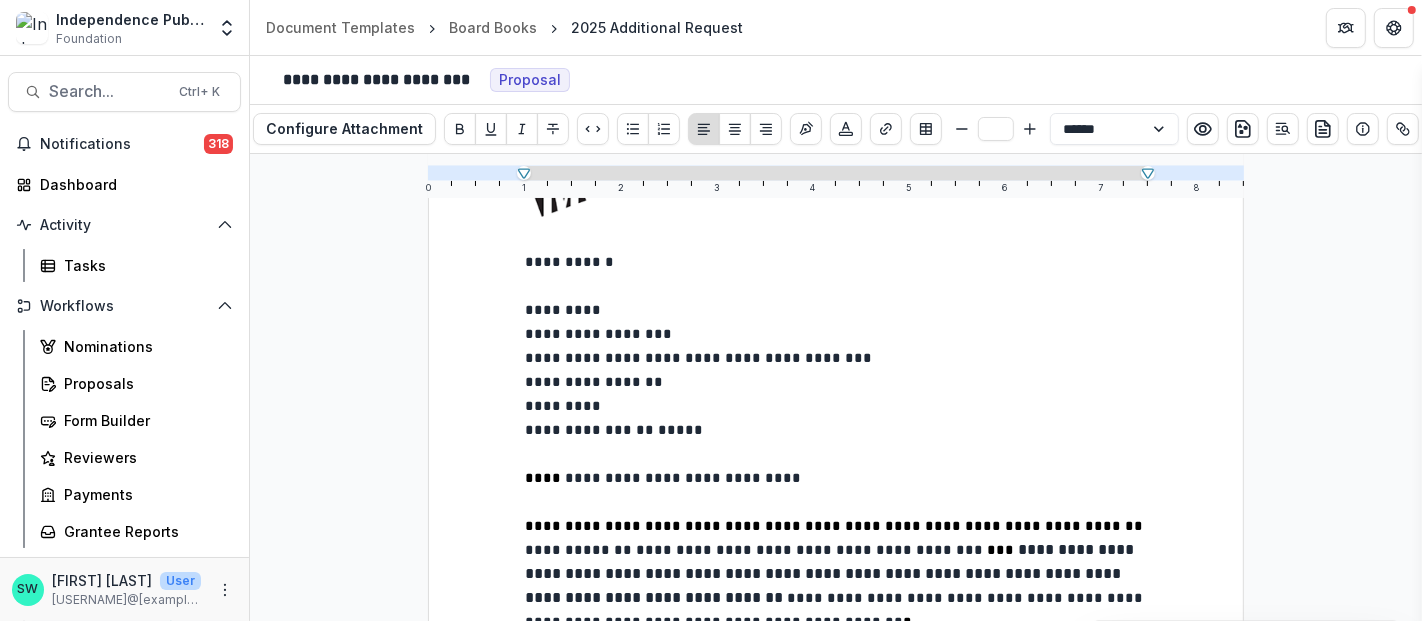 click on "*********" at bounding box center (565, 406) 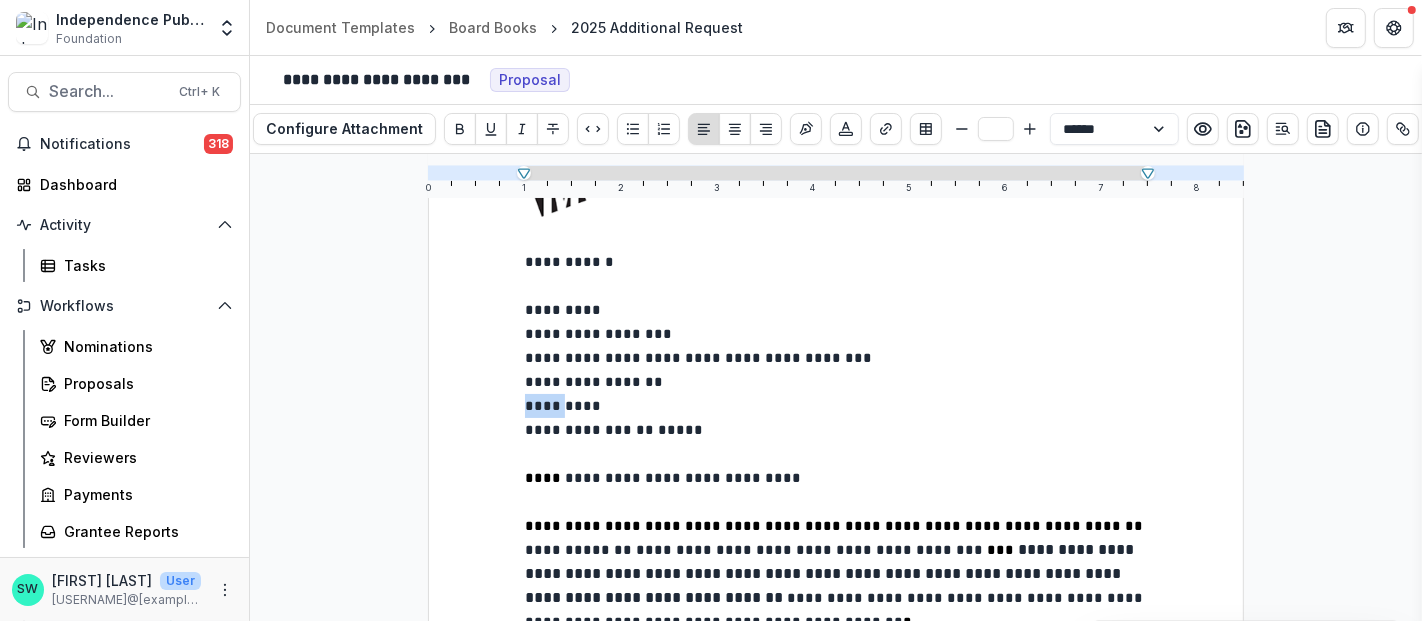 click on "*********" at bounding box center (565, 406) 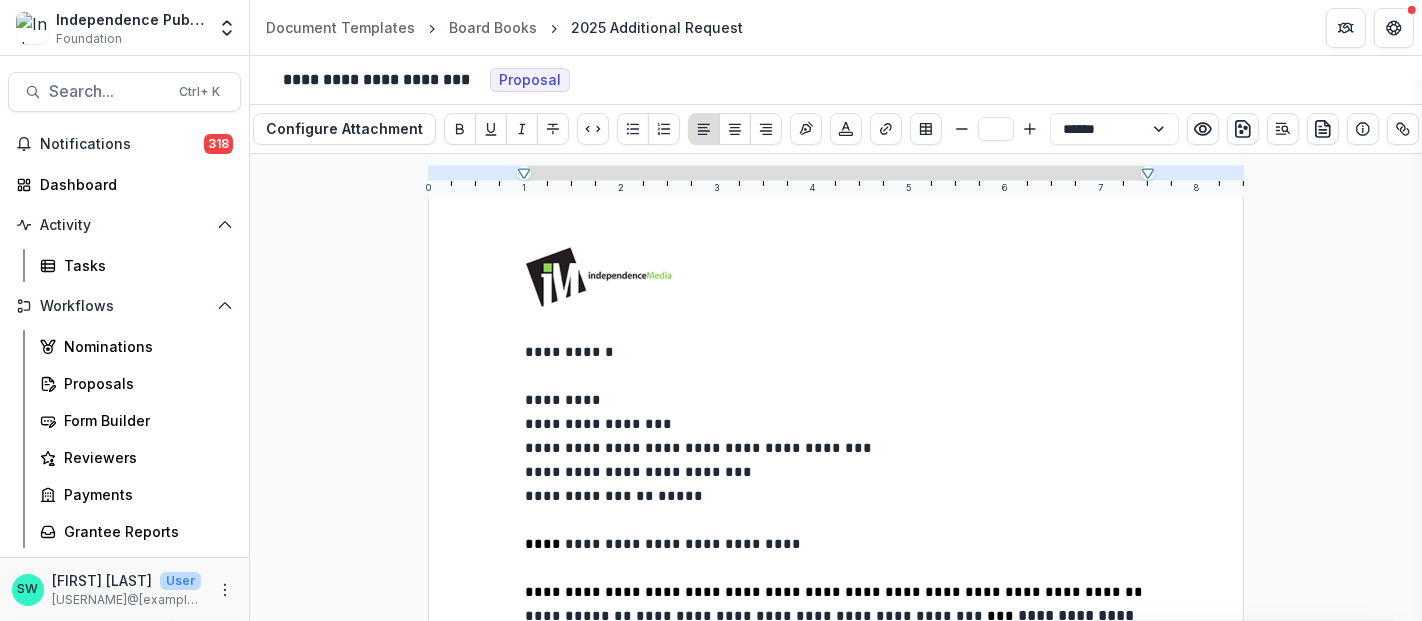 scroll, scrollTop: 154, scrollLeft: 0, axis: vertical 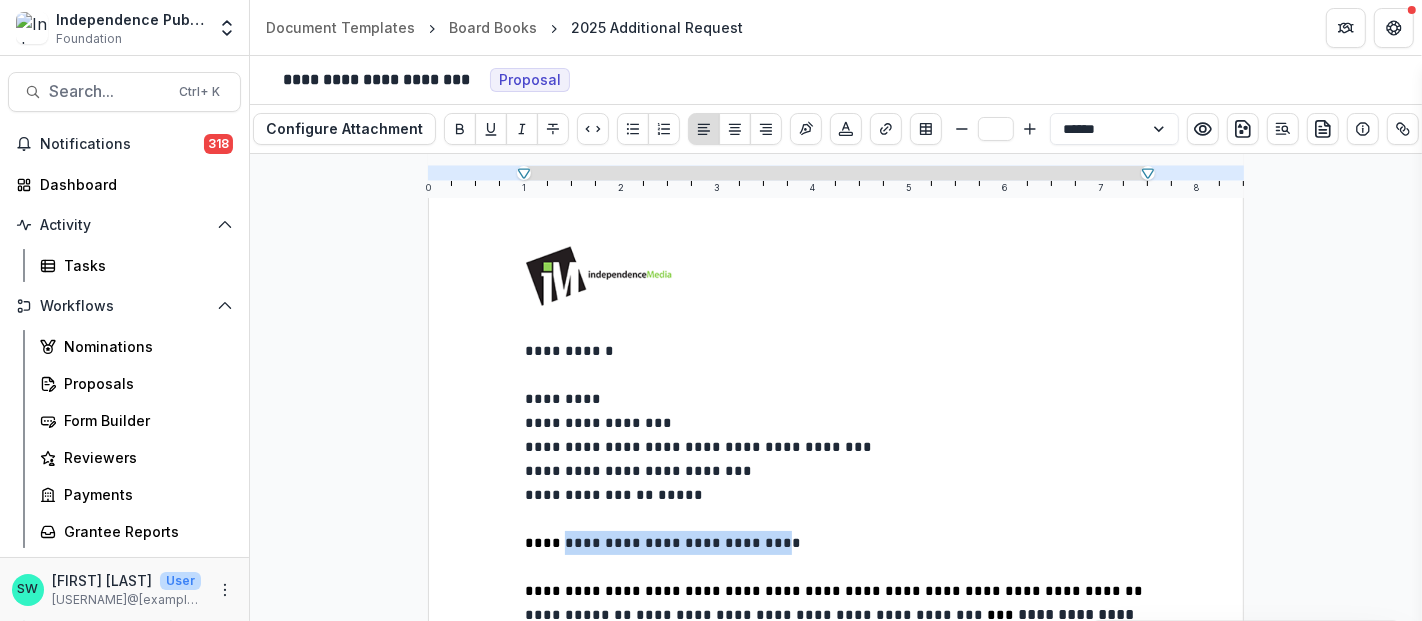 drag, startPoint x: 558, startPoint y: 517, endPoint x: 742, endPoint y: 519, distance: 184.01086 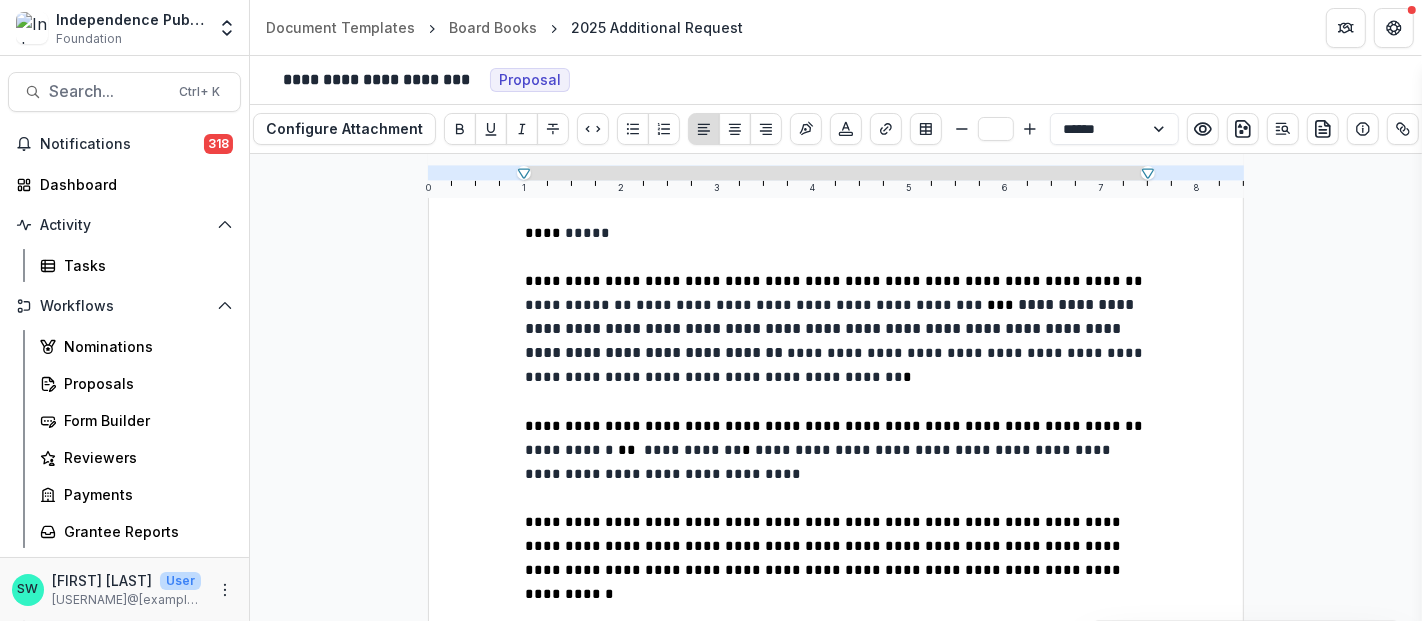 scroll, scrollTop: 466, scrollLeft: 0, axis: vertical 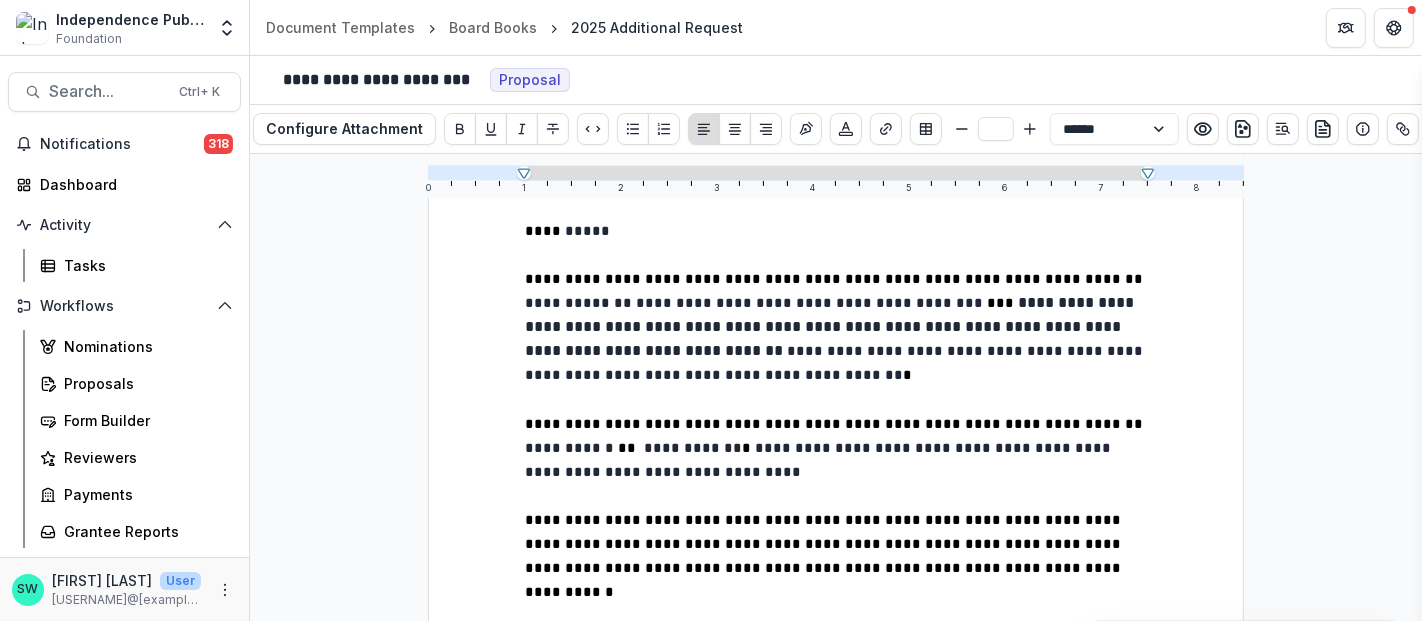 click on "**********" at bounding box center (578, 303) 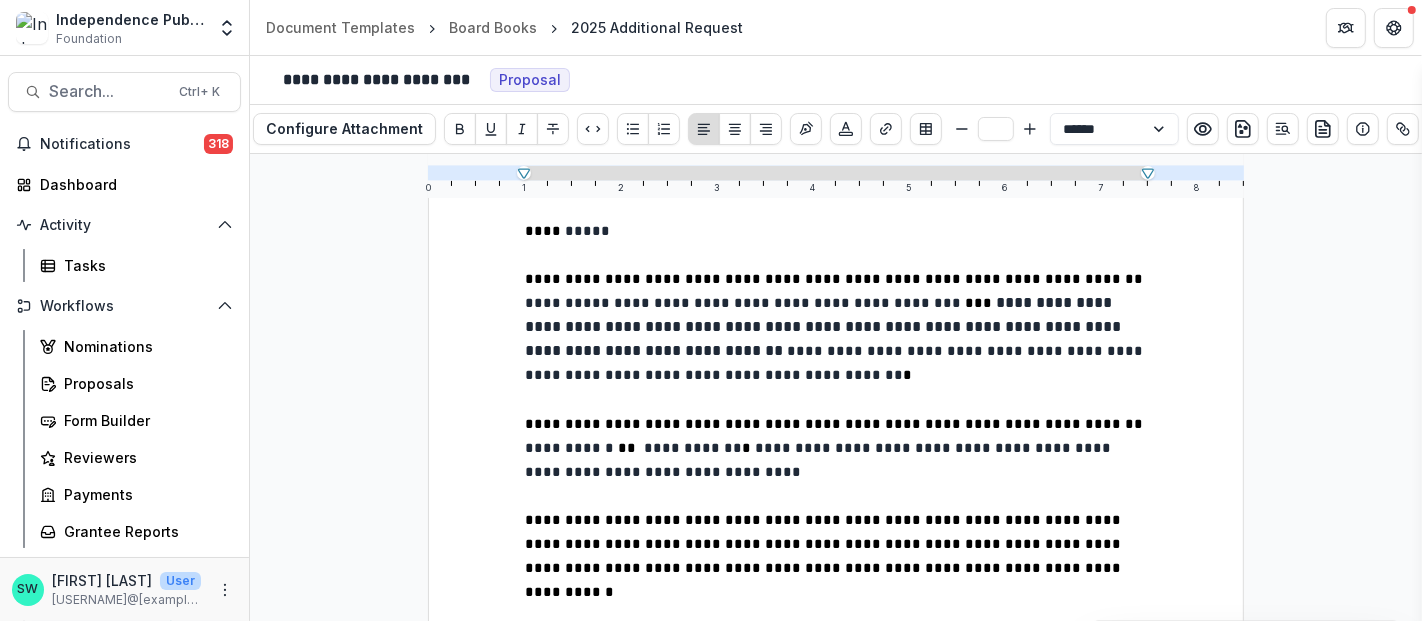 type on "**" 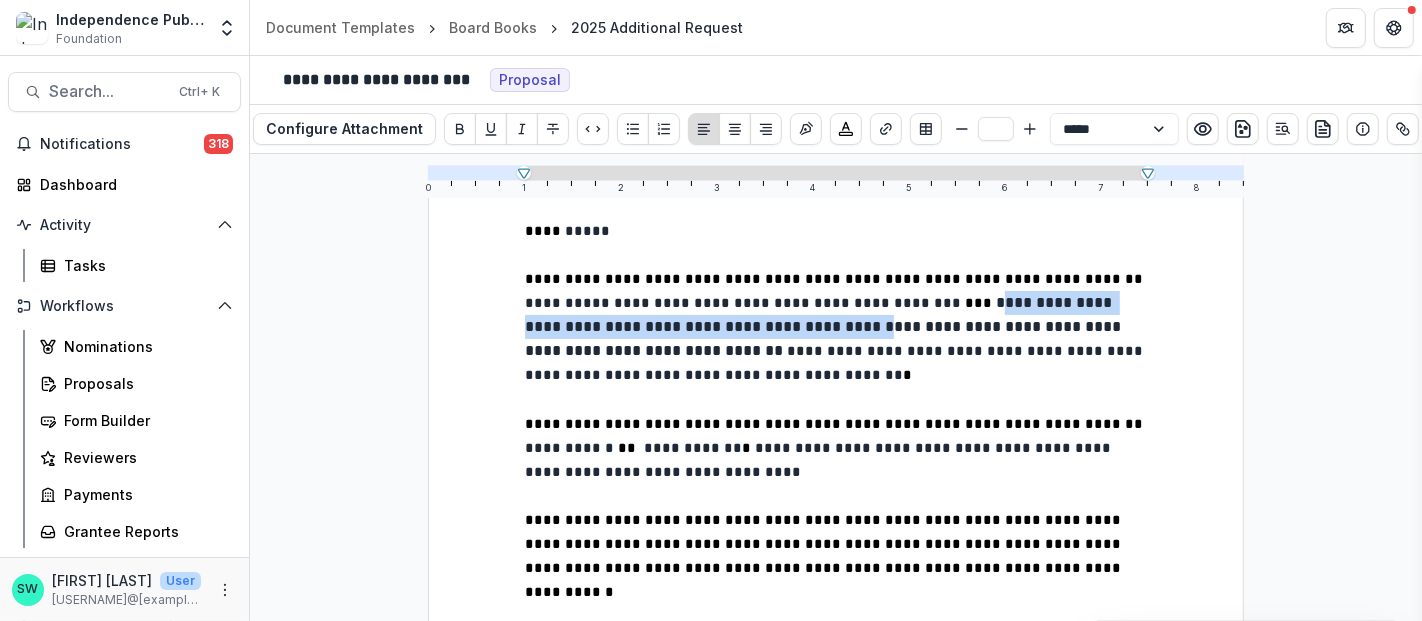type on "**" 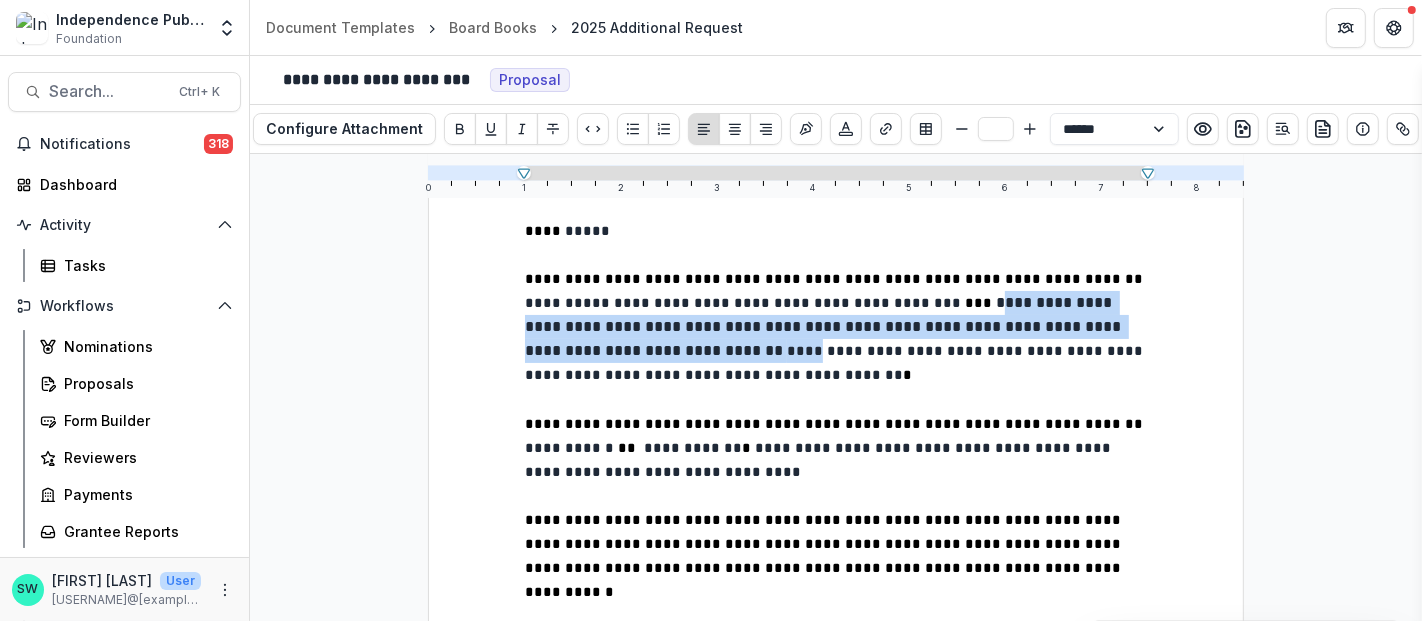 type on "**" 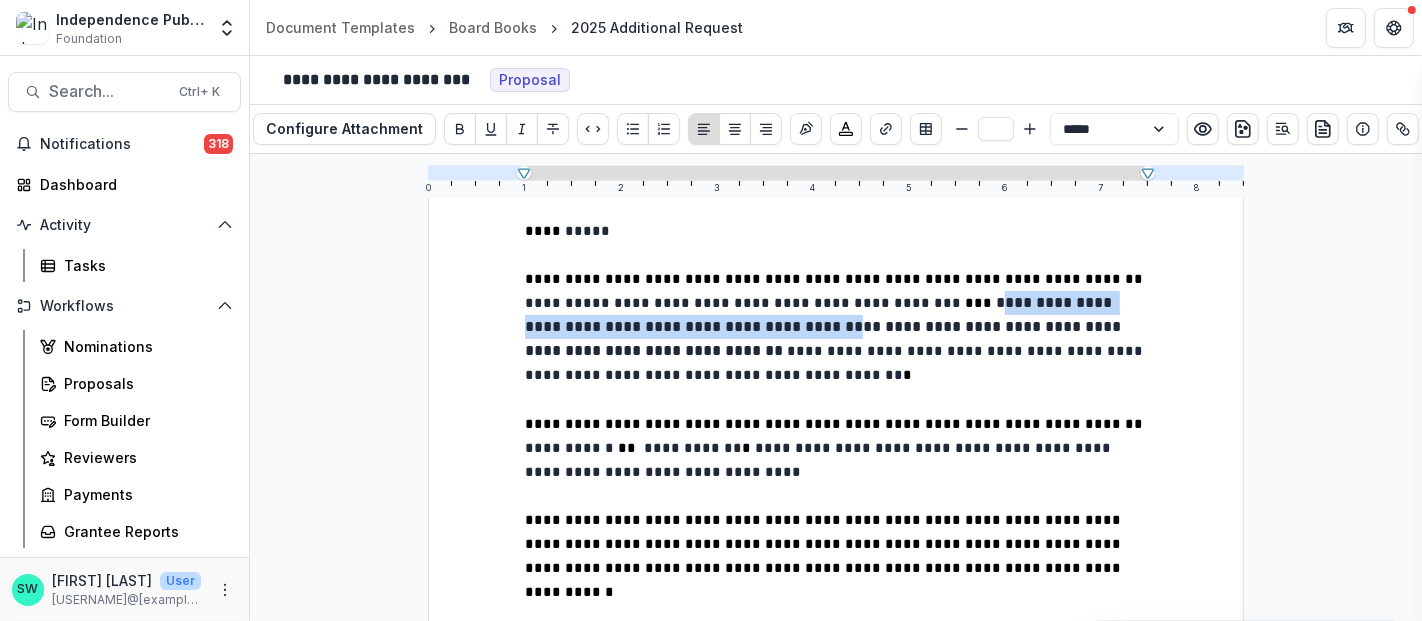 drag, startPoint x: 851, startPoint y: 281, endPoint x: 736, endPoint y: 304, distance: 117.27745 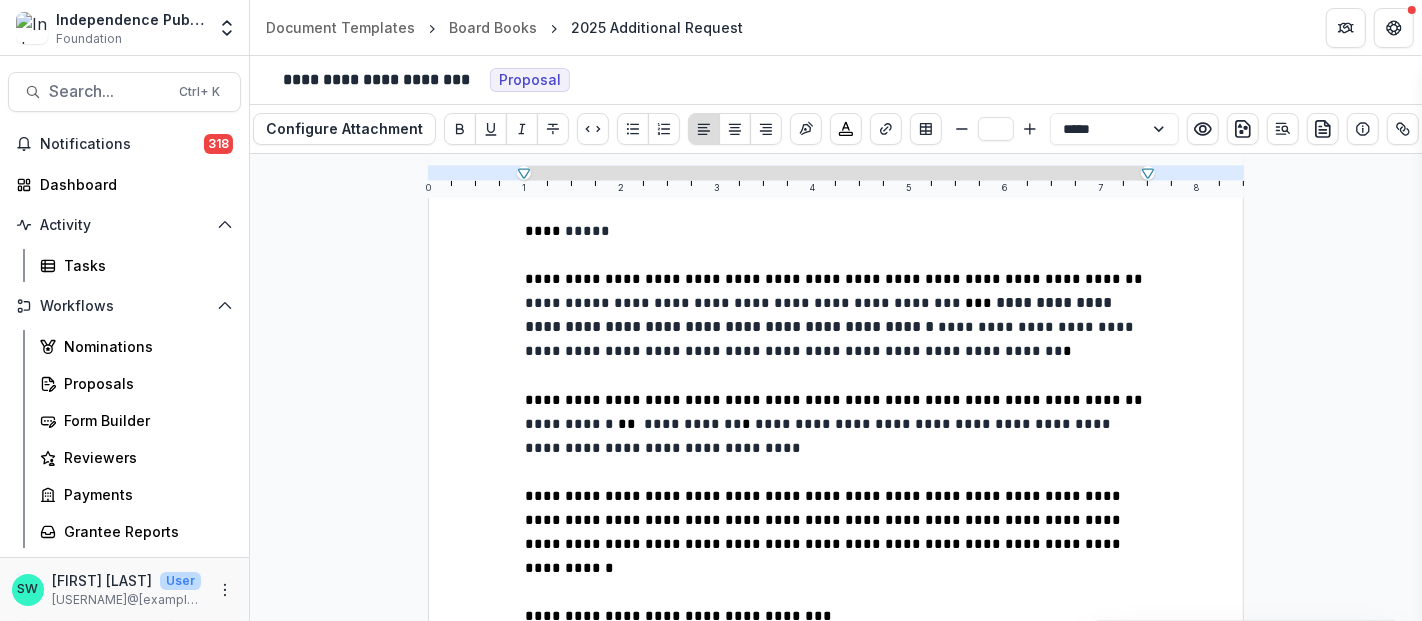 type on "**" 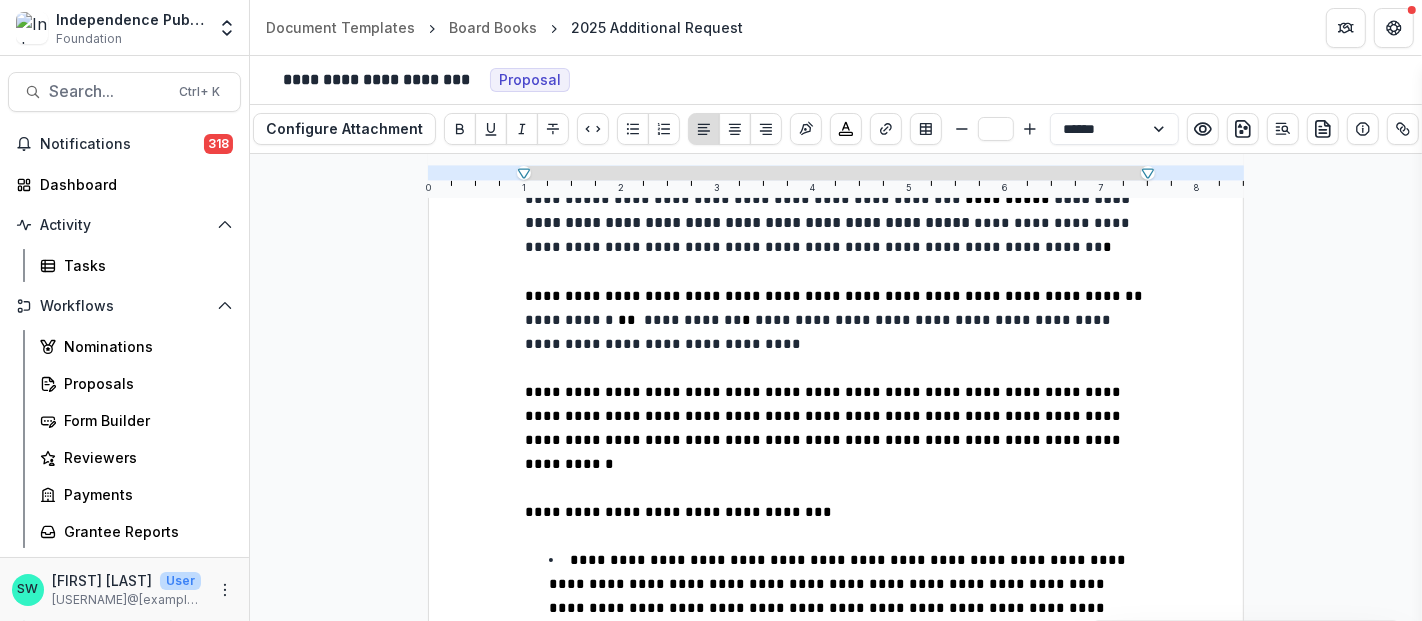scroll, scrollTop: 575, scrollLeft: 0, axis: vertical 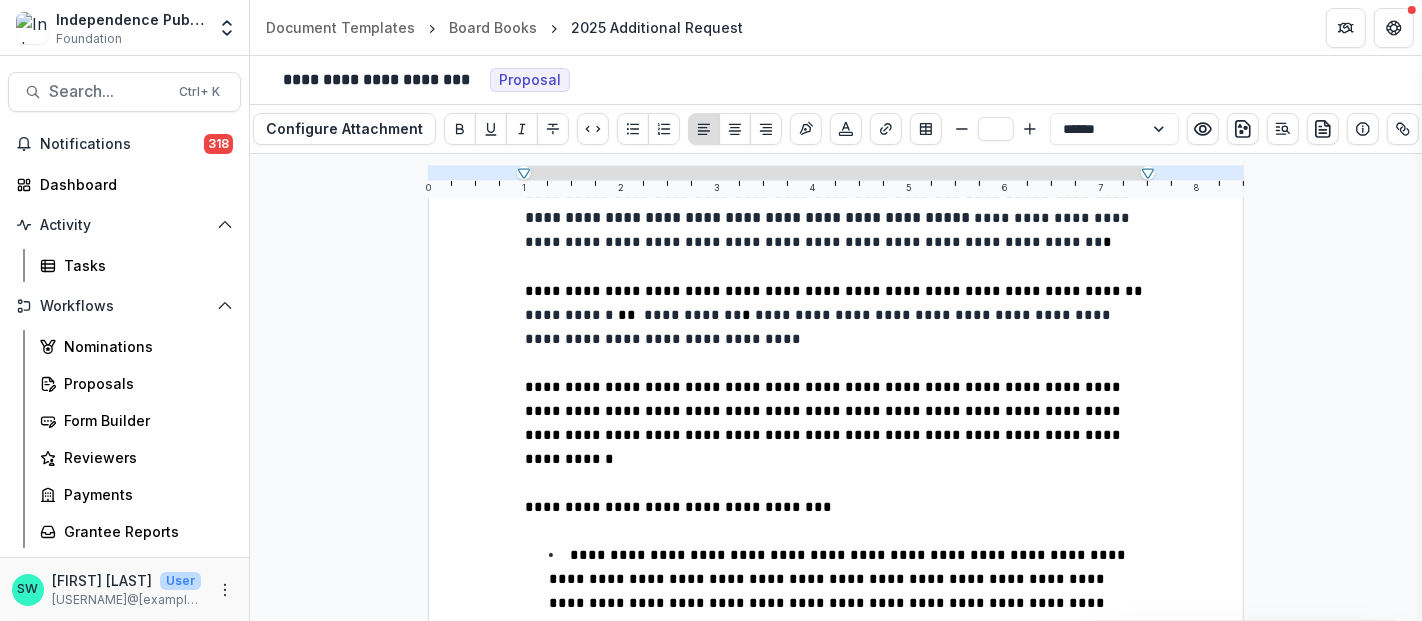 click on "**********" at bounding box center [571, 315] 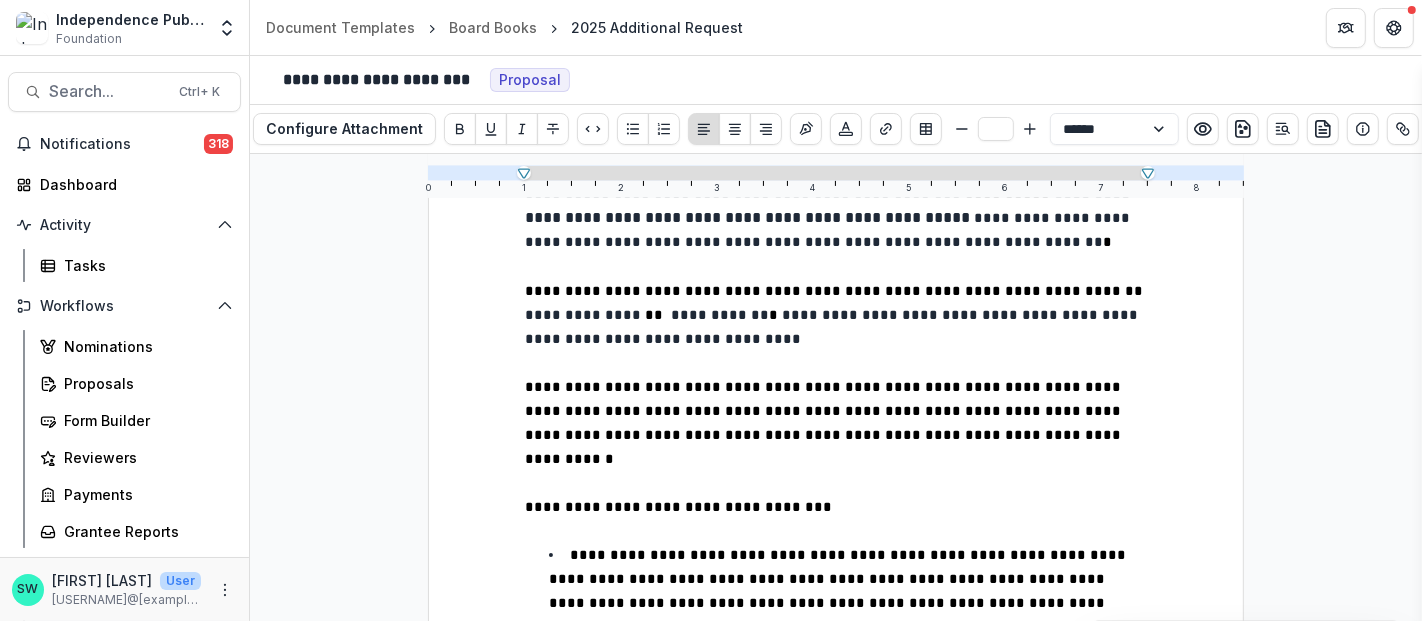 click on "**********" at bounding box center [720, 315] 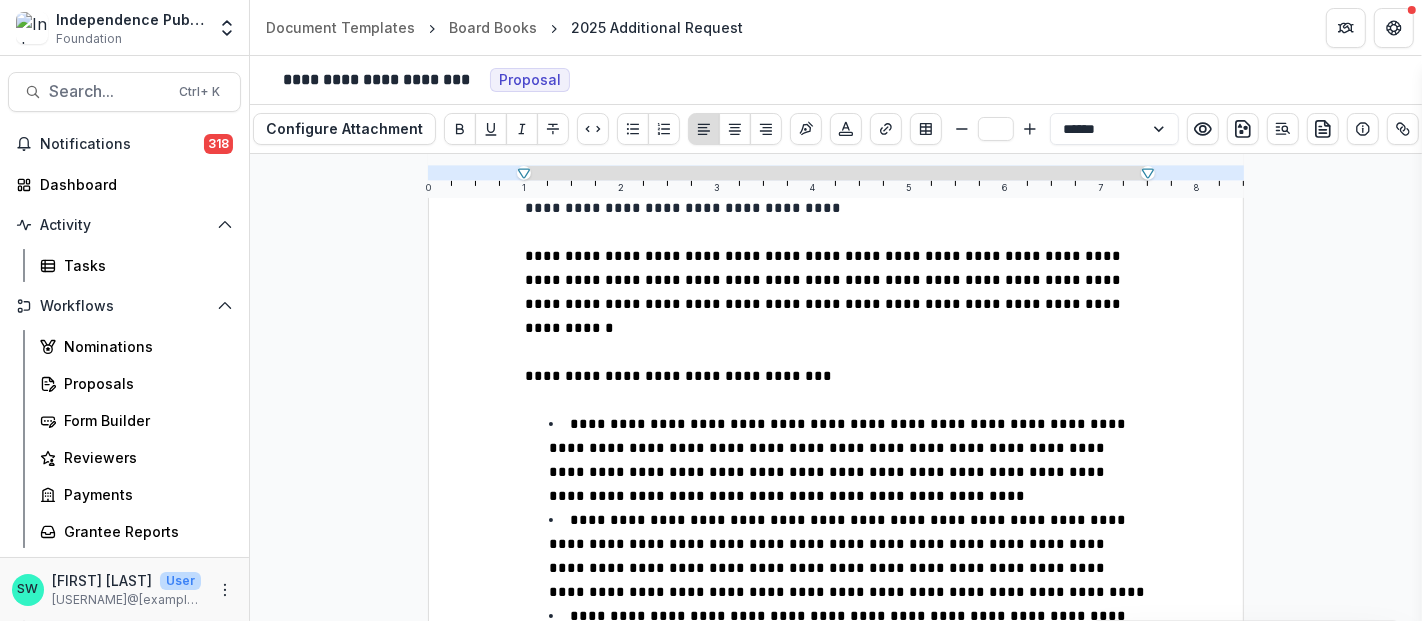 scroll, scrollTop: 708, scrollLeft: 0, axis: vertical 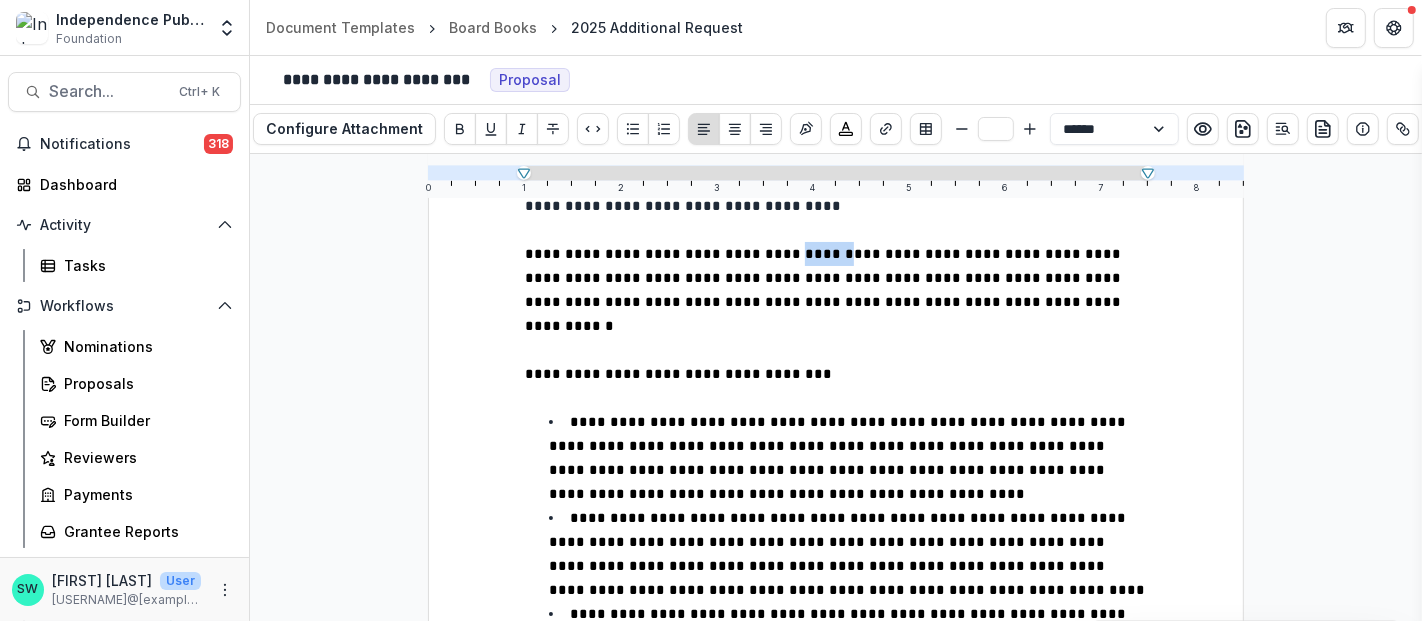 drag, startPoint x: 750, startPoint y: 232, endPoint x: 785, endPoint y: 238, distance: 35.510563 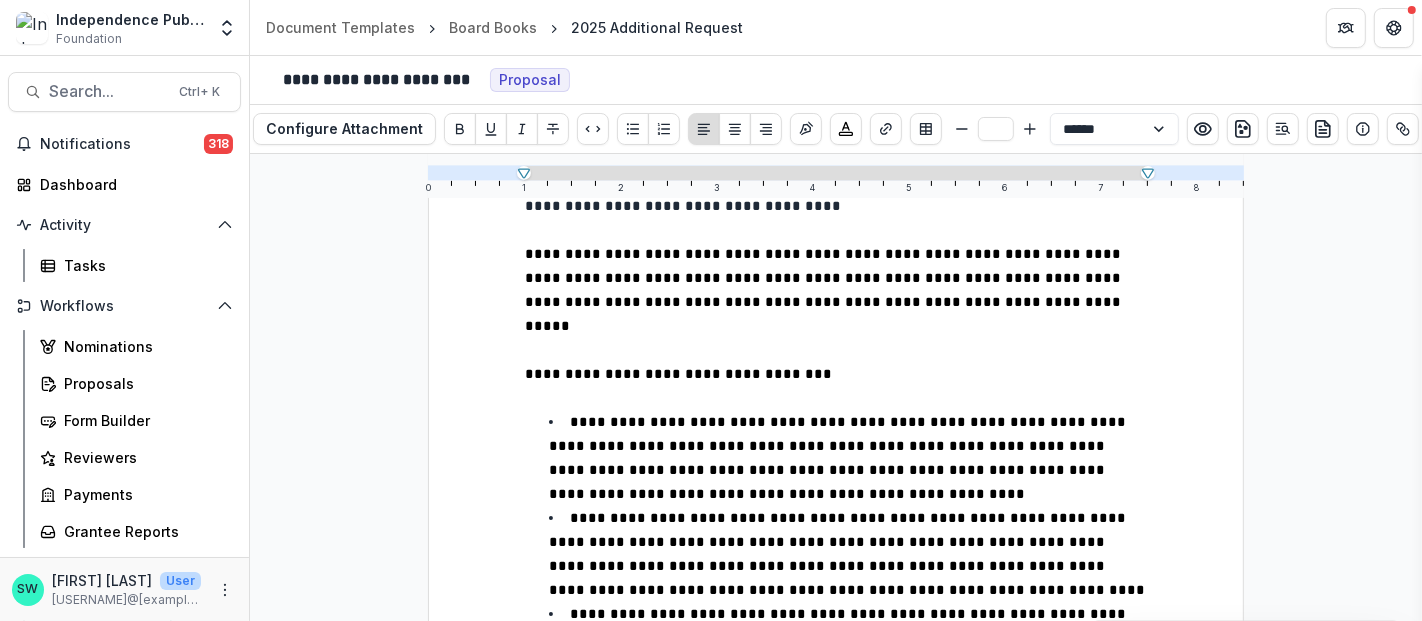 click on "**********" at bounding box center [825, 290] 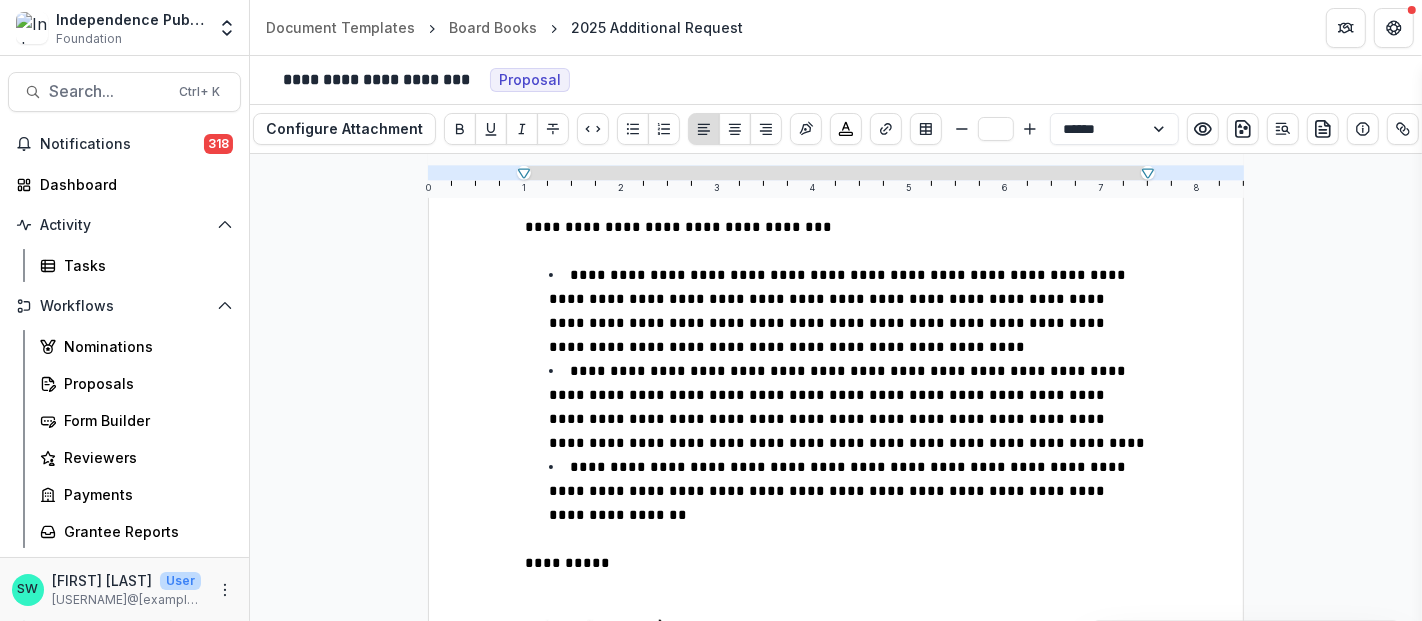 scroll, scrollTop: 1024, scrollLeft: 0, axis: vertical 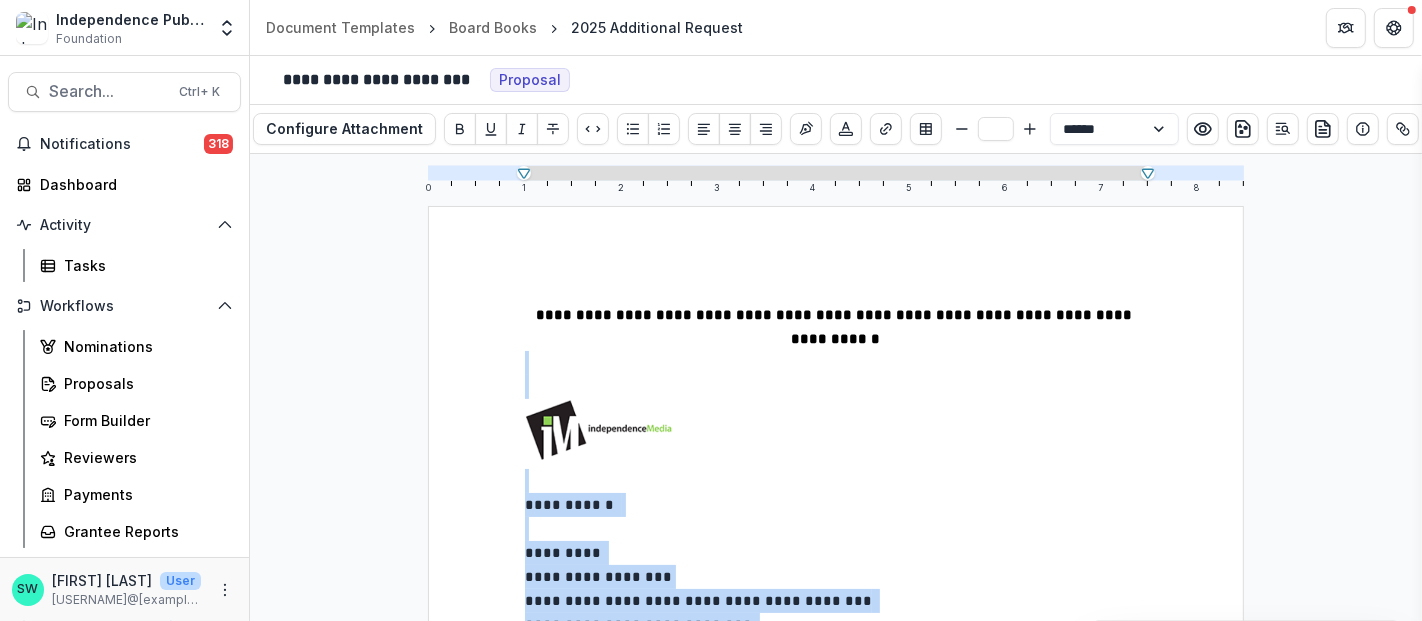 drag, startPoint x: 810, startPoint y: 515, endPoint x: 522, endPoint y: 367, distance: 323.8024 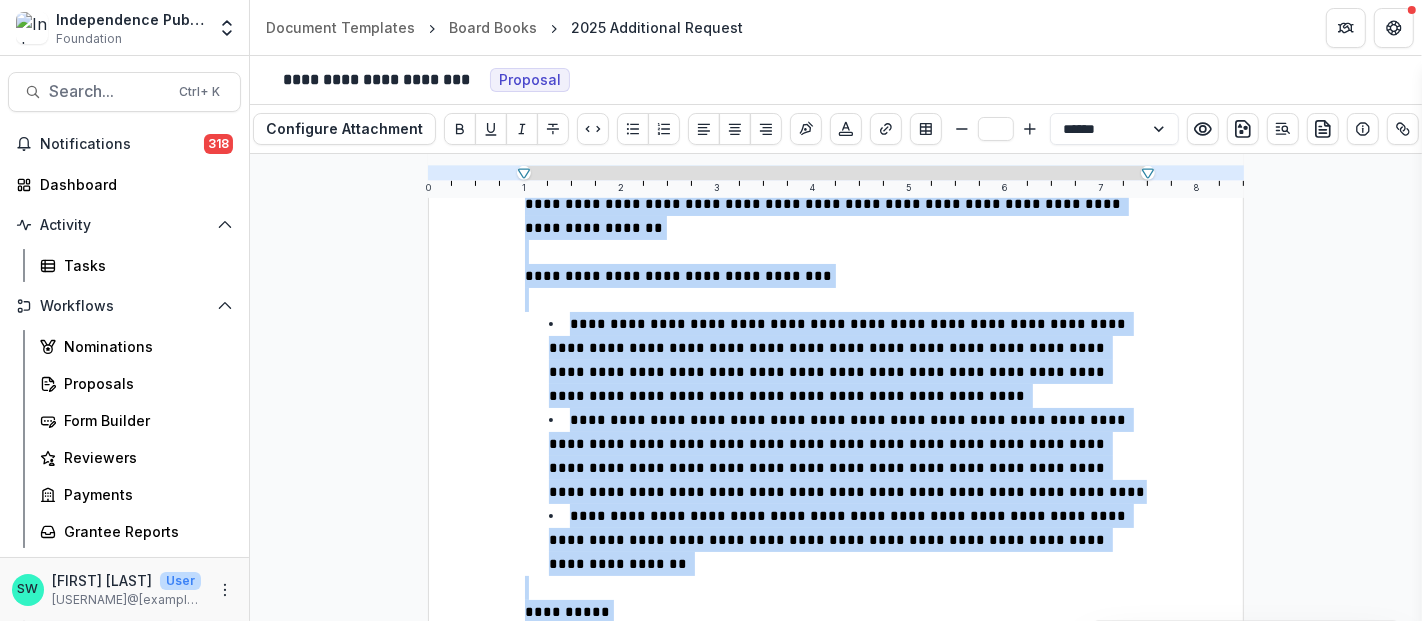 scroll, scrollTop: 1024, scrollLeft: 0, axis: vertical 